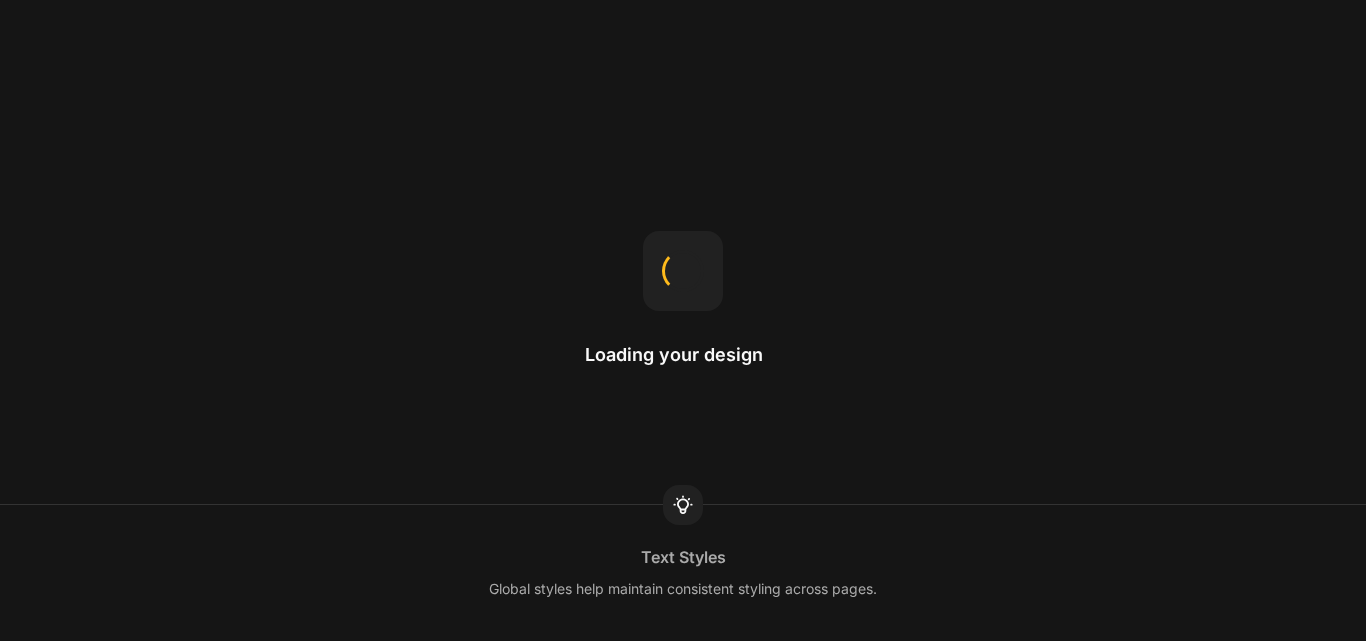 scroll, scrollTop: 0, scrollLeft: 0, axis: both 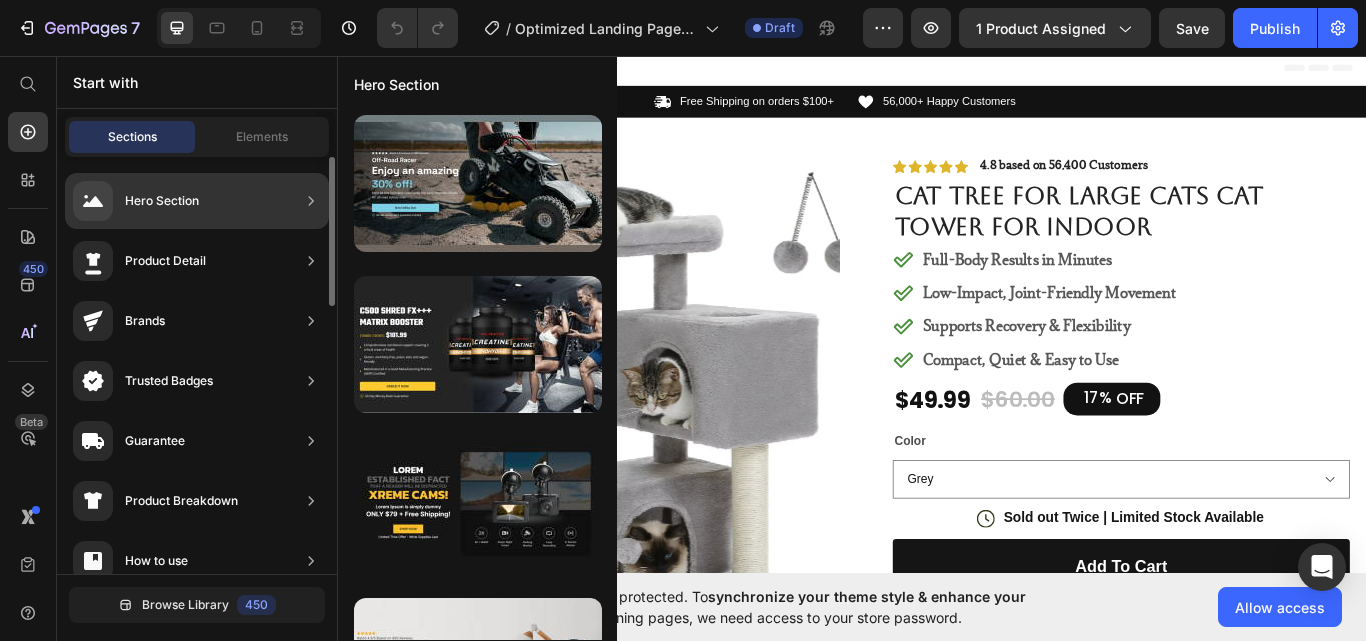 click on "Hero Section" 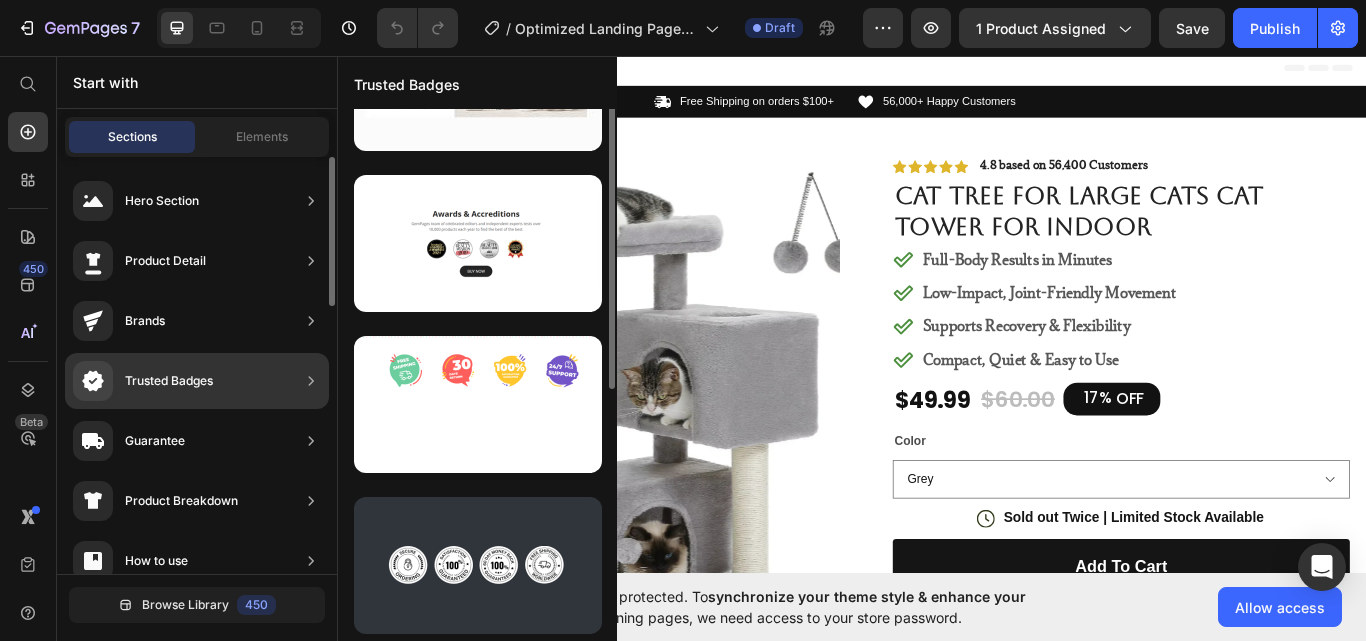 scroll, scrollTop: 262, scrollLeft: 0, axis: vertical 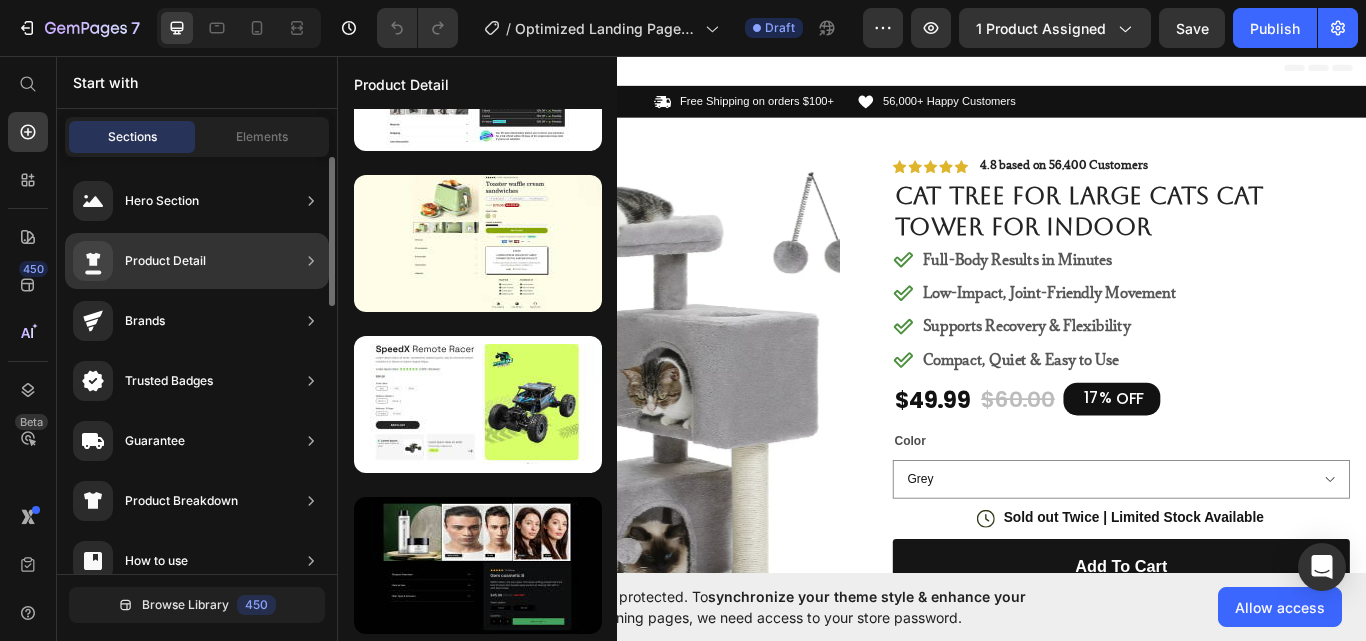 click on "Product Detail" 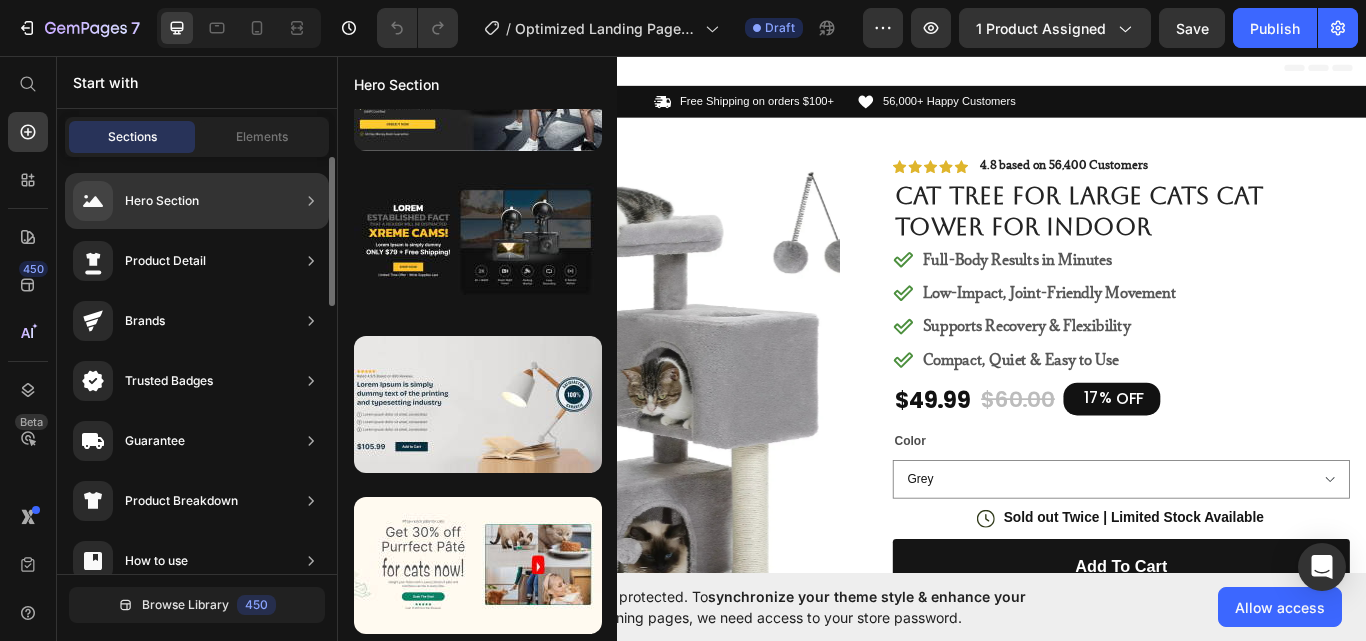 click on "Hero Section" at bounding box center [136, 201] 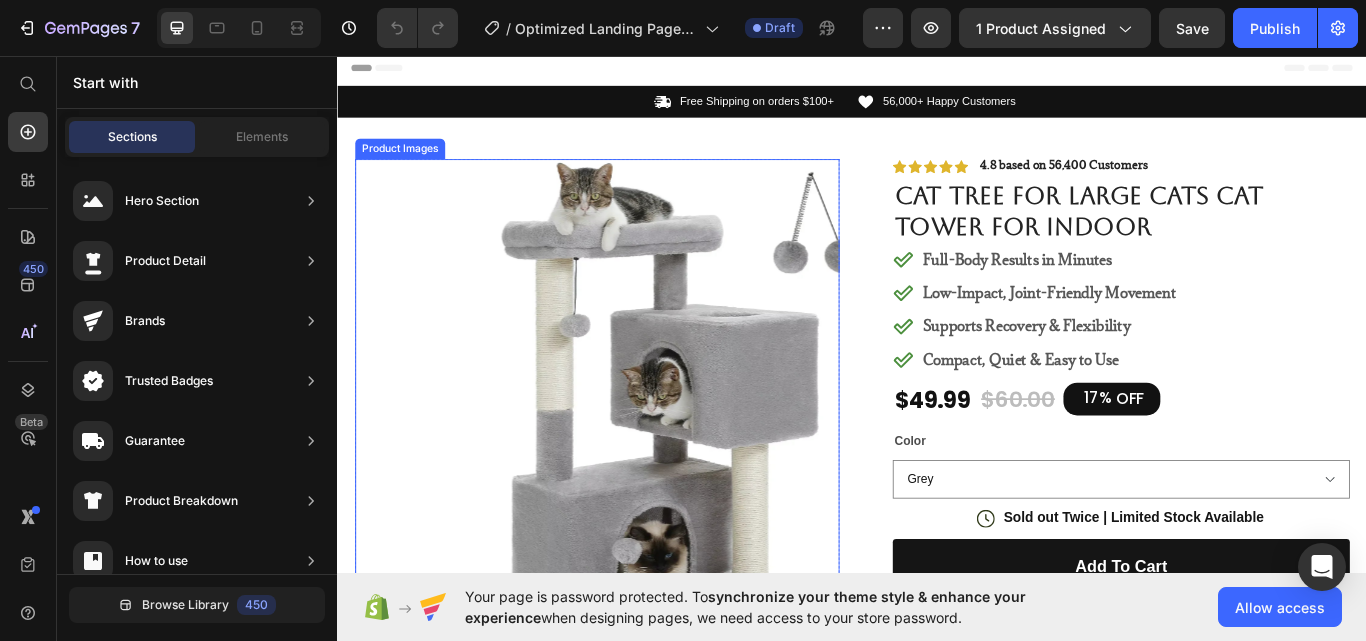 click at bounding box center [699, 459] 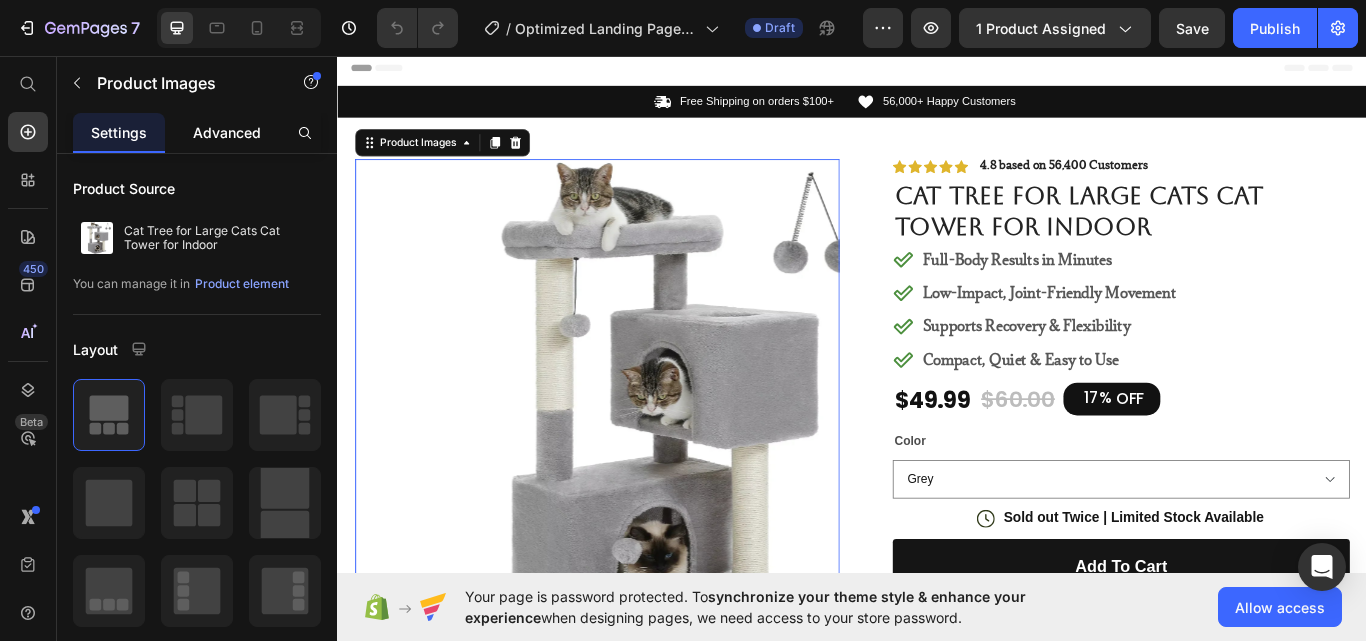 click on "Advanced" at bounding box center [227, 132] 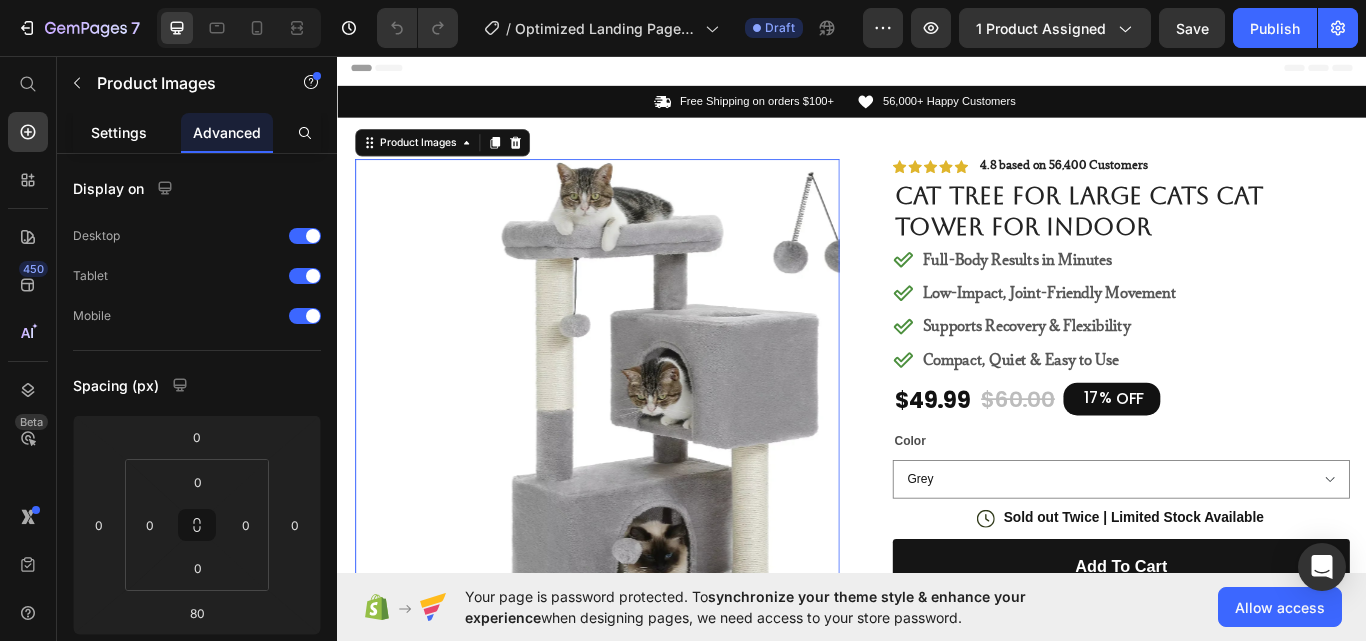 click on "Settings" at bounding box center (119, 132) 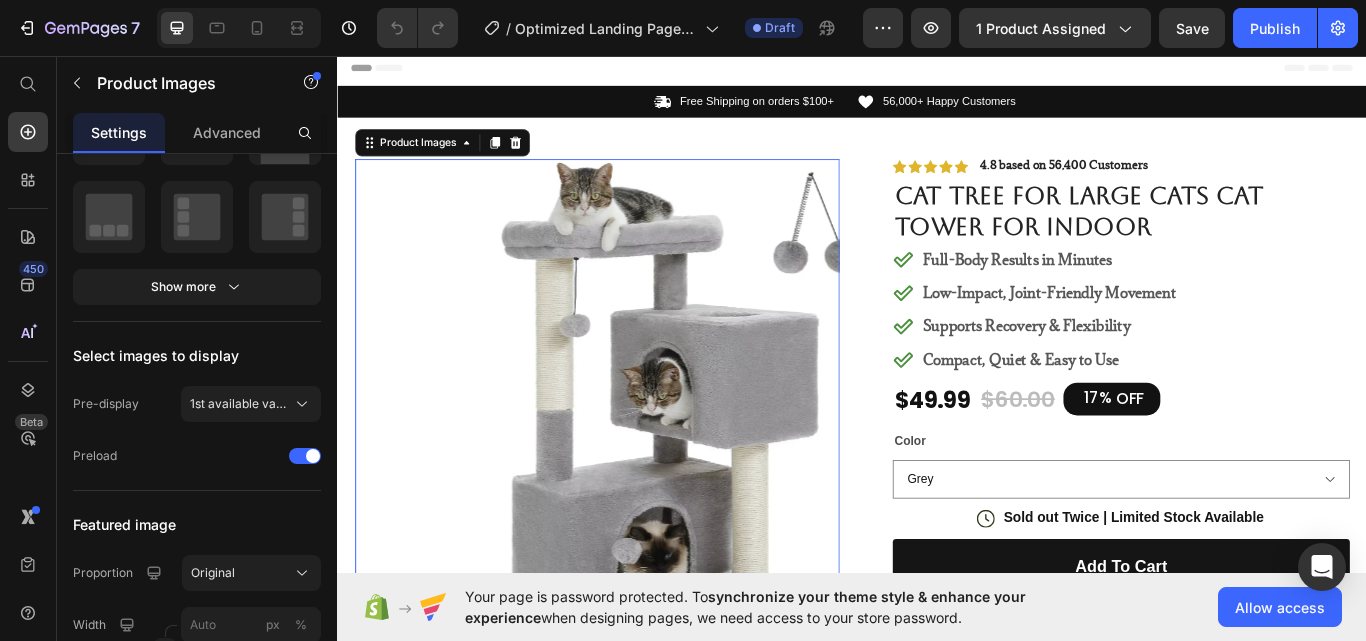 scroll, scrollTop: 0, scrollLeft: 0, axis: both 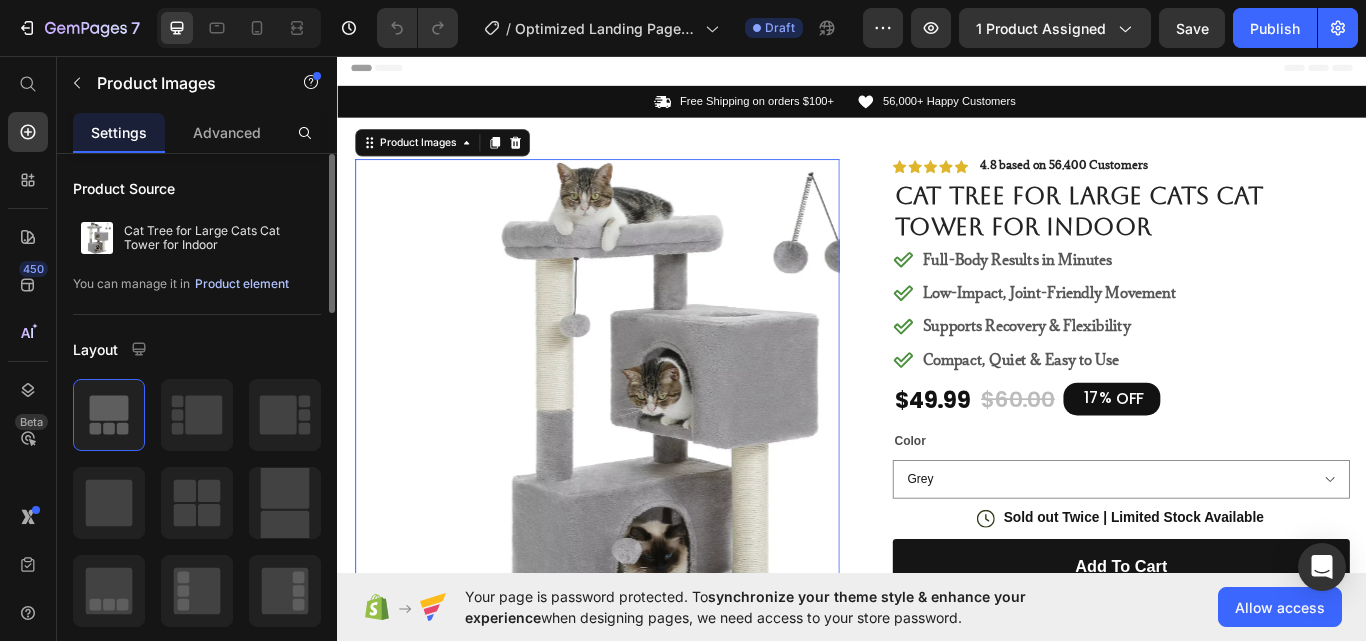 click on "Product element" at bounding box center (242, 284) 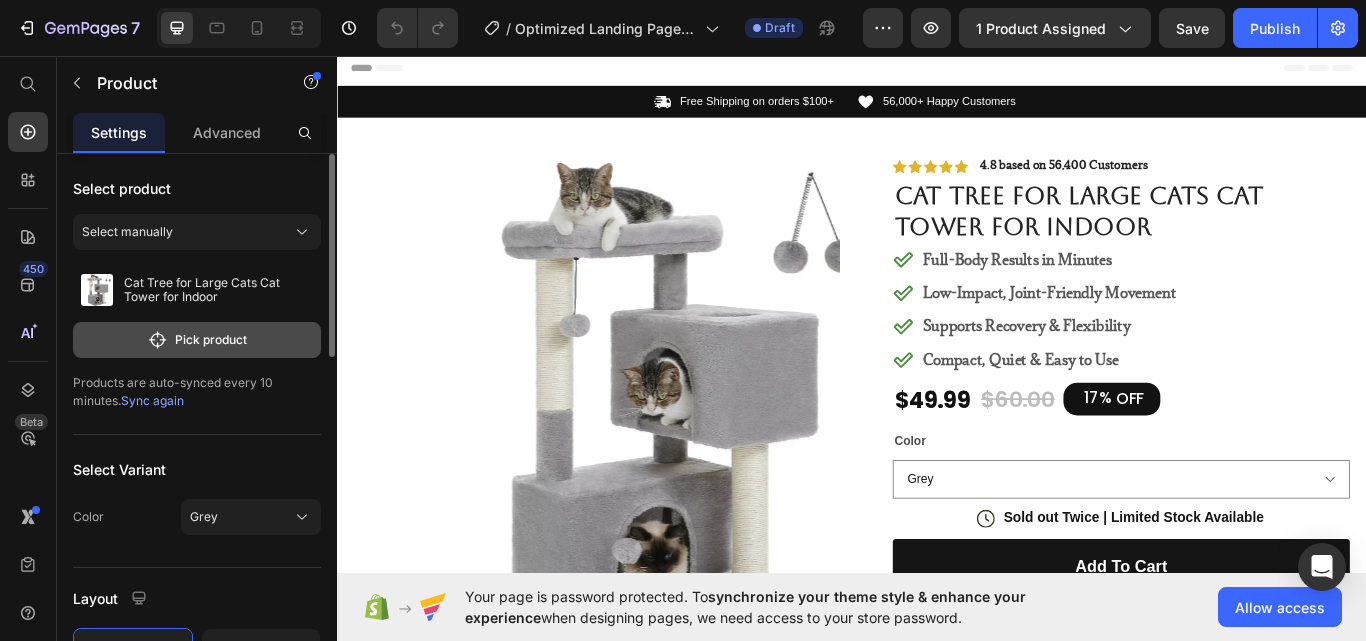 click on "Pick product" at bounding box center (197, 340) 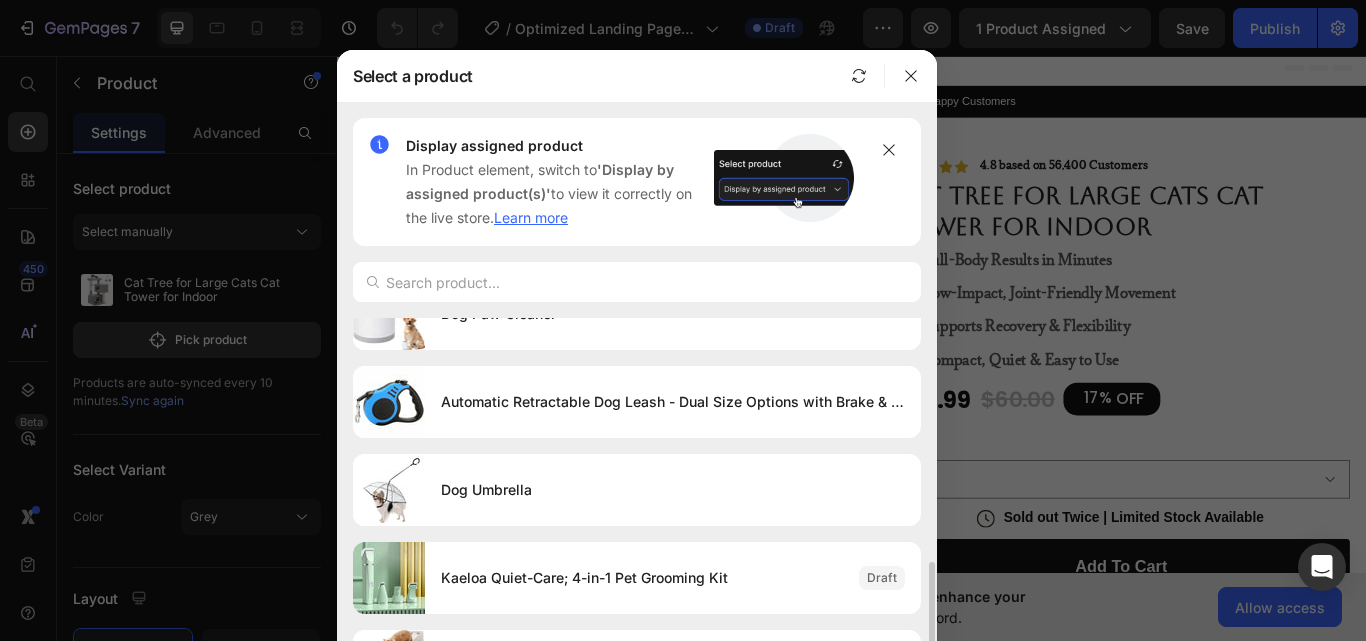 scroll, scrollTop: 349, scrollLeft: 0, axis: vertical 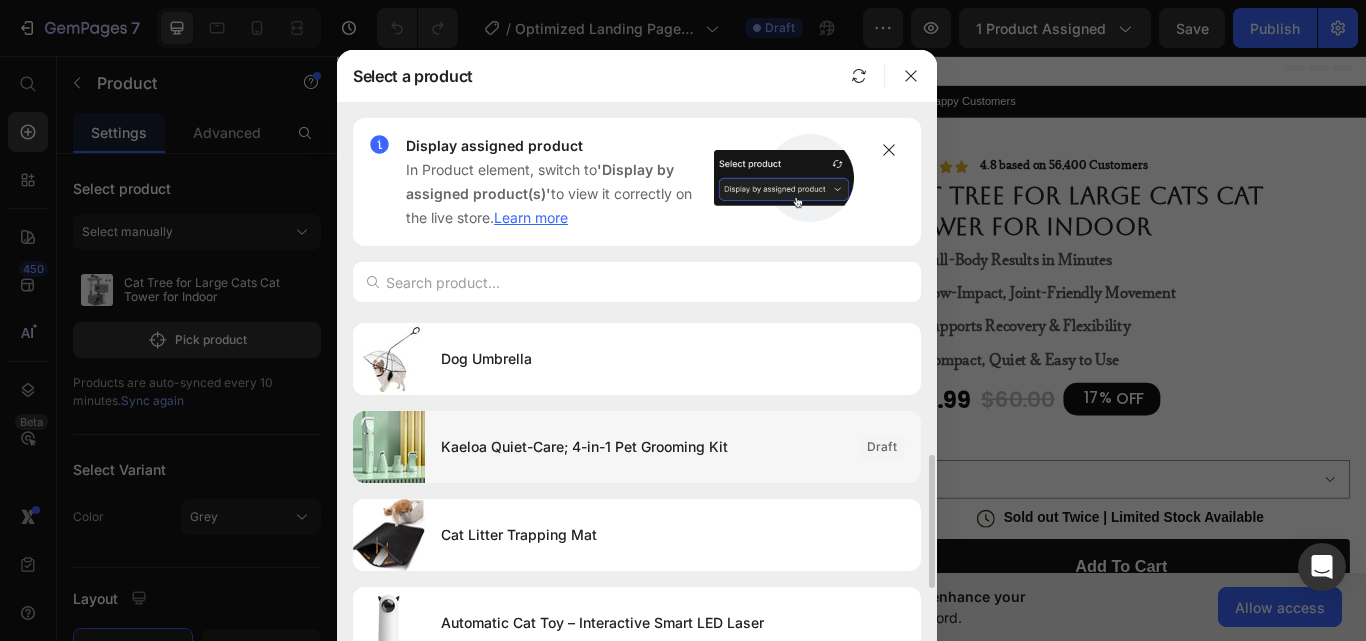 click on "Kaeloa Quiet-Care; 4-in-1 Pet Grooming Kit" at bounding box center [642, 447] 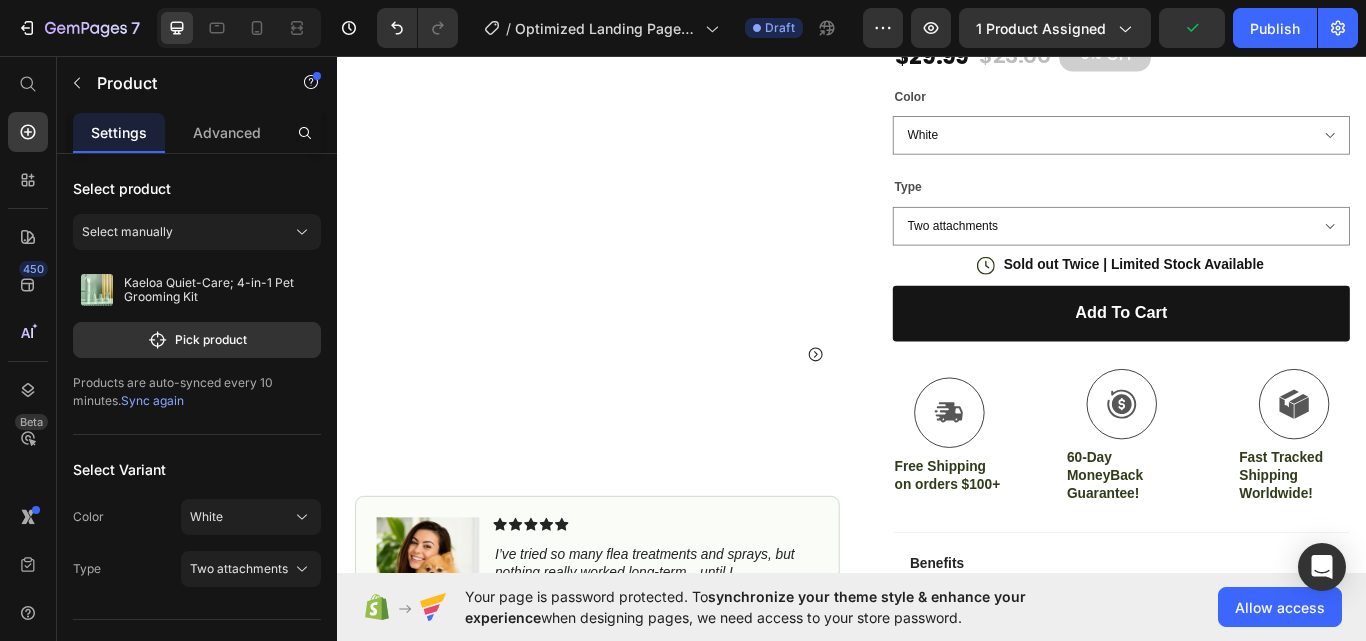 scroll, scrollTop: 187, scrollLeft: 0, axis: vertical 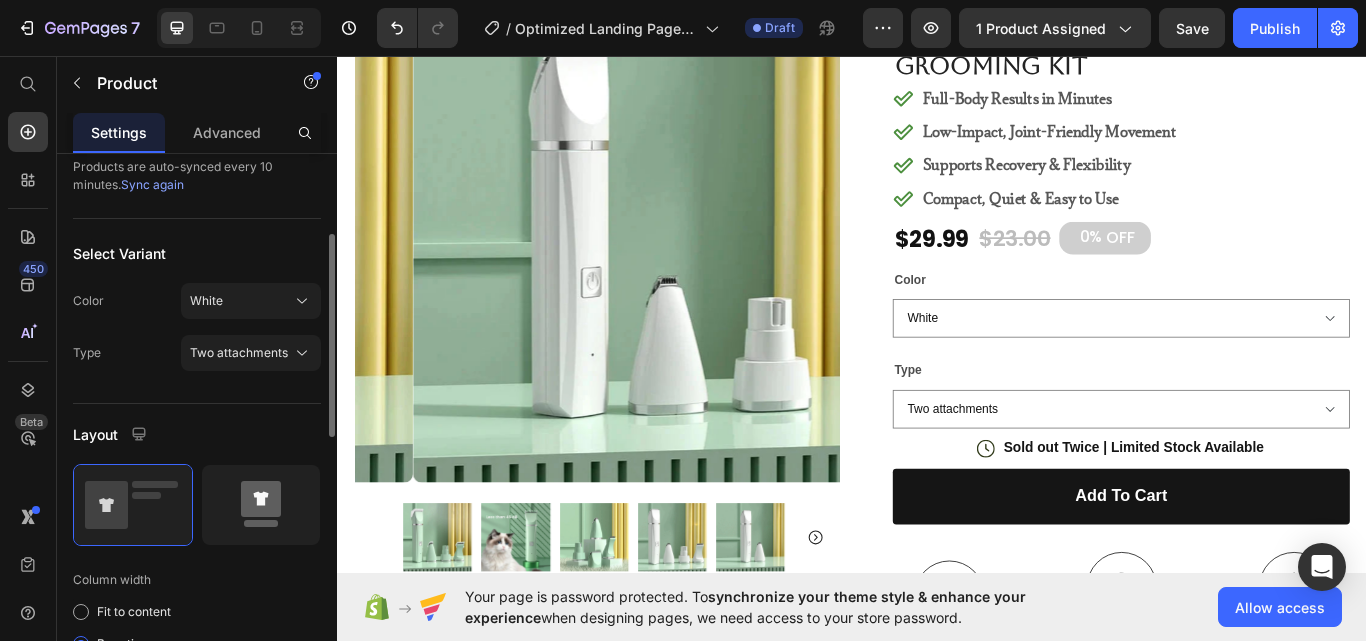 click 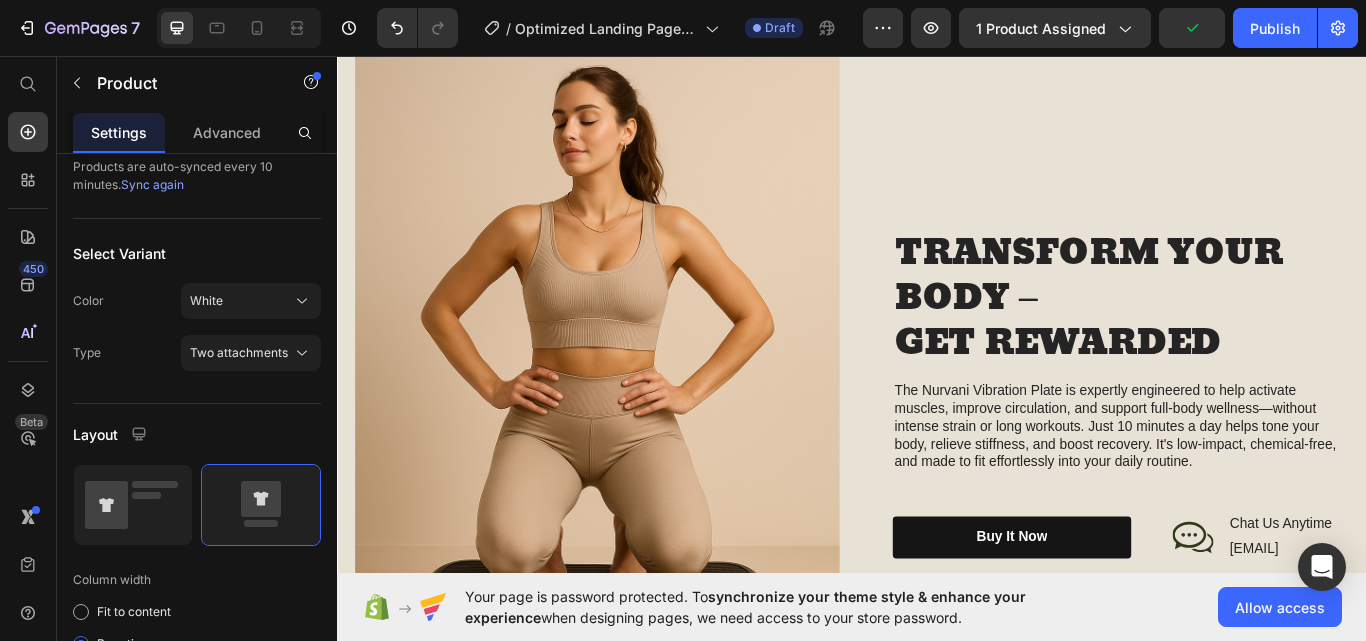 scroll, scrollTop: 3095, scrollLeft: 0, axis: vertical 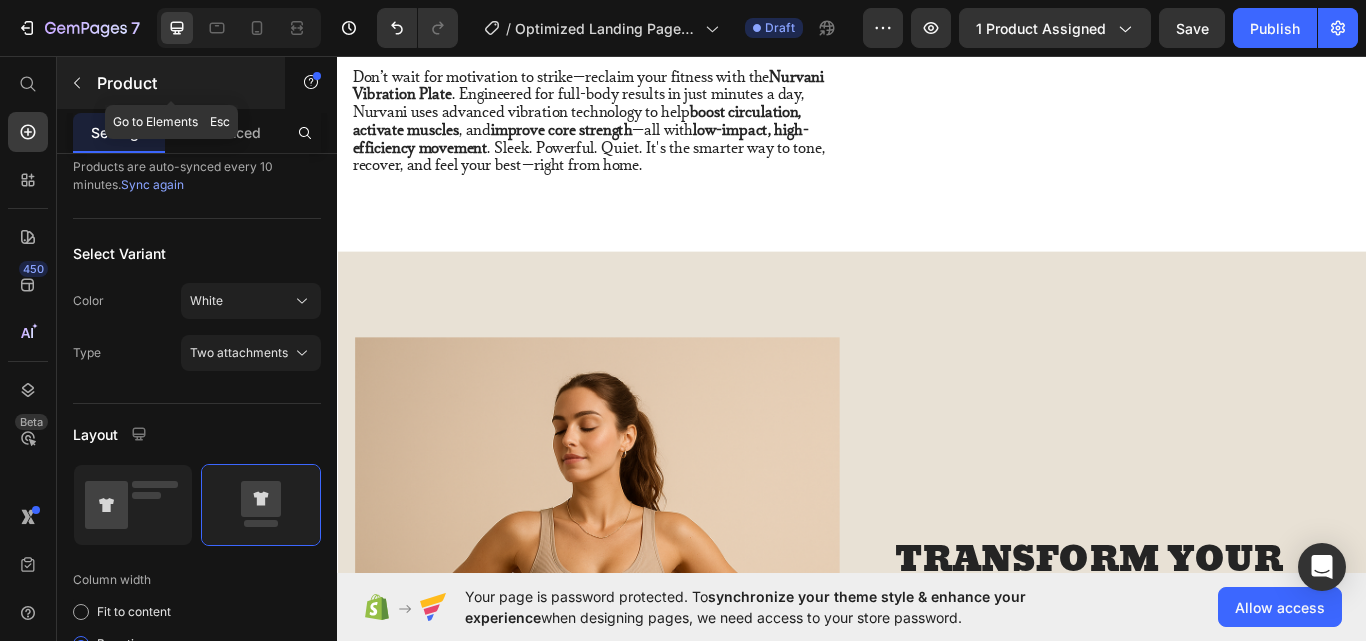 click 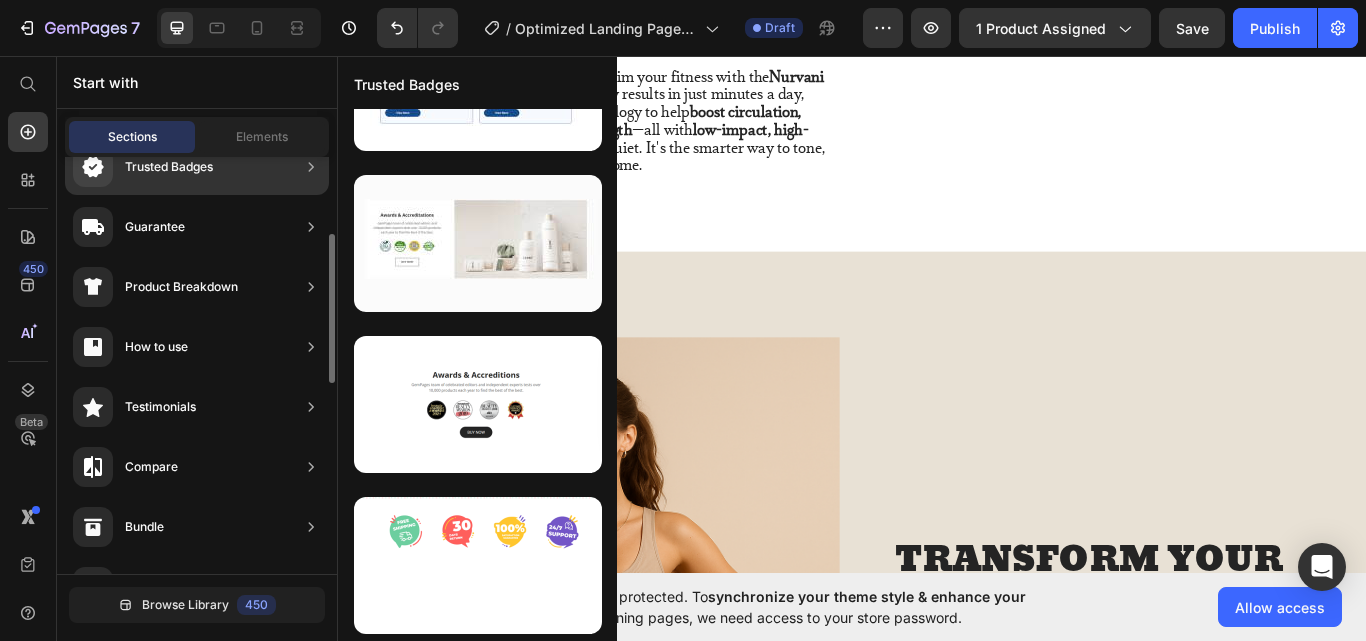 scroll, scrollTop: 0, scrollLeft: 0, axis: both 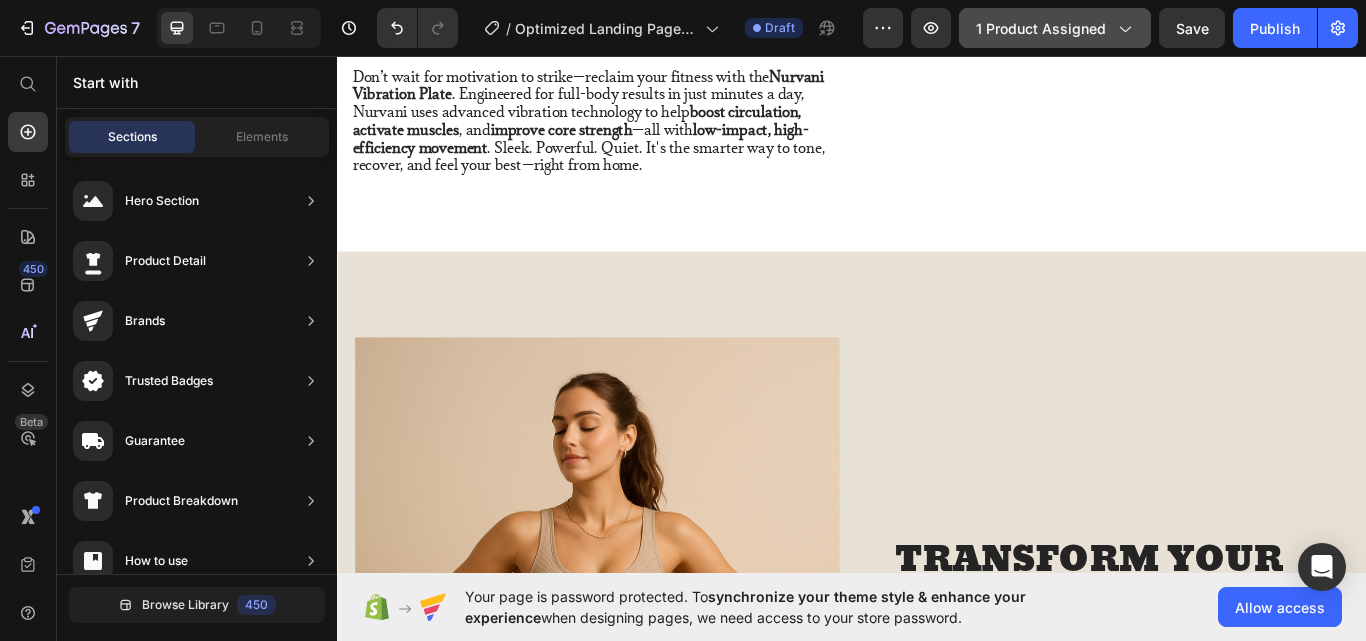 click on "1 product assigned" 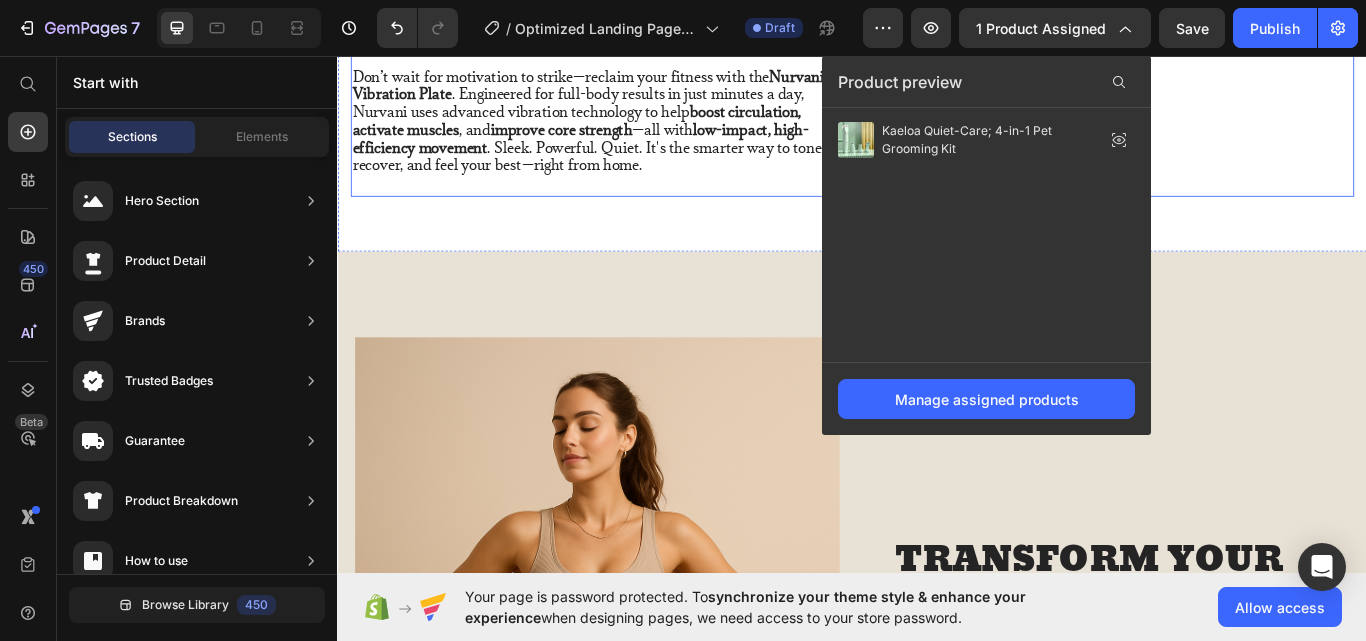click on "Title Line" at bounding box center (1237, 69) 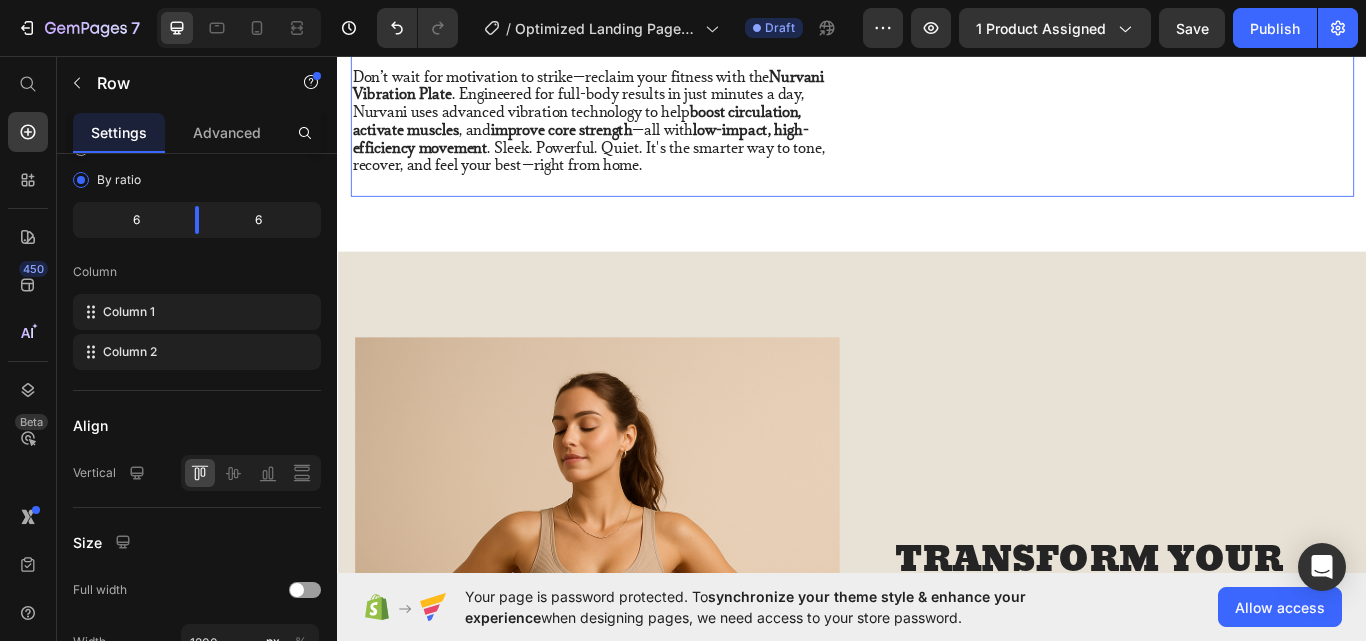 scroll, scrollTop: 0, scrollLeft: 0, axis: both 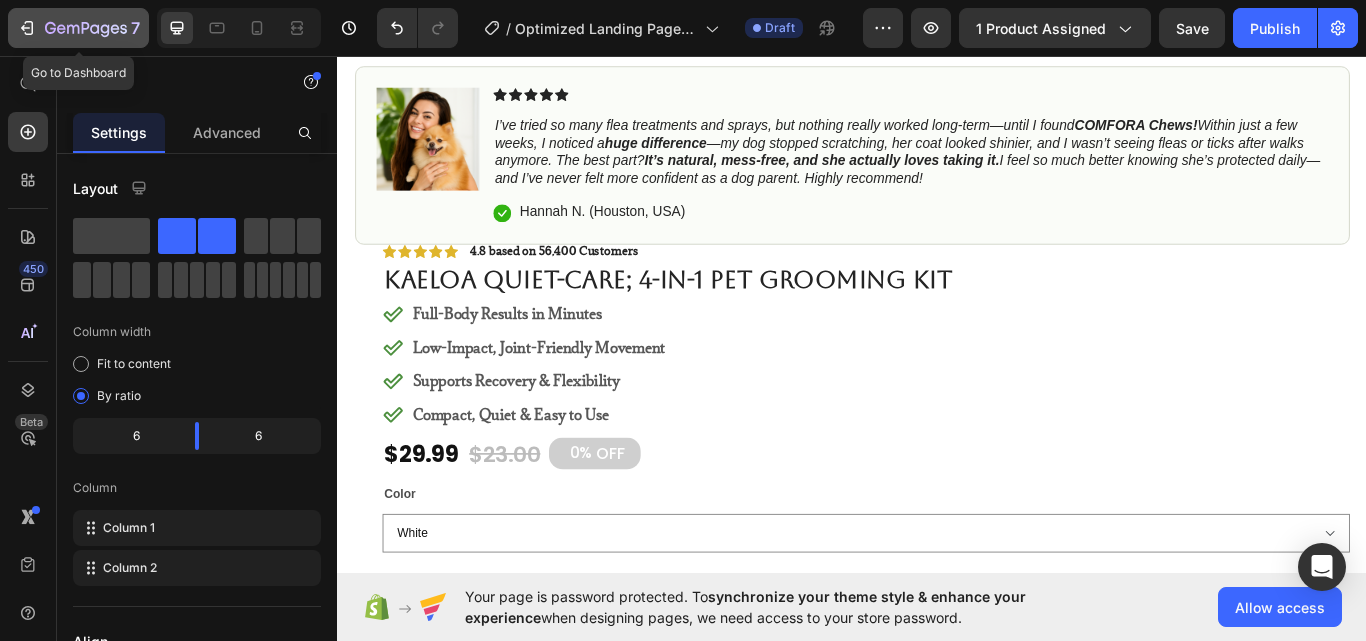 click 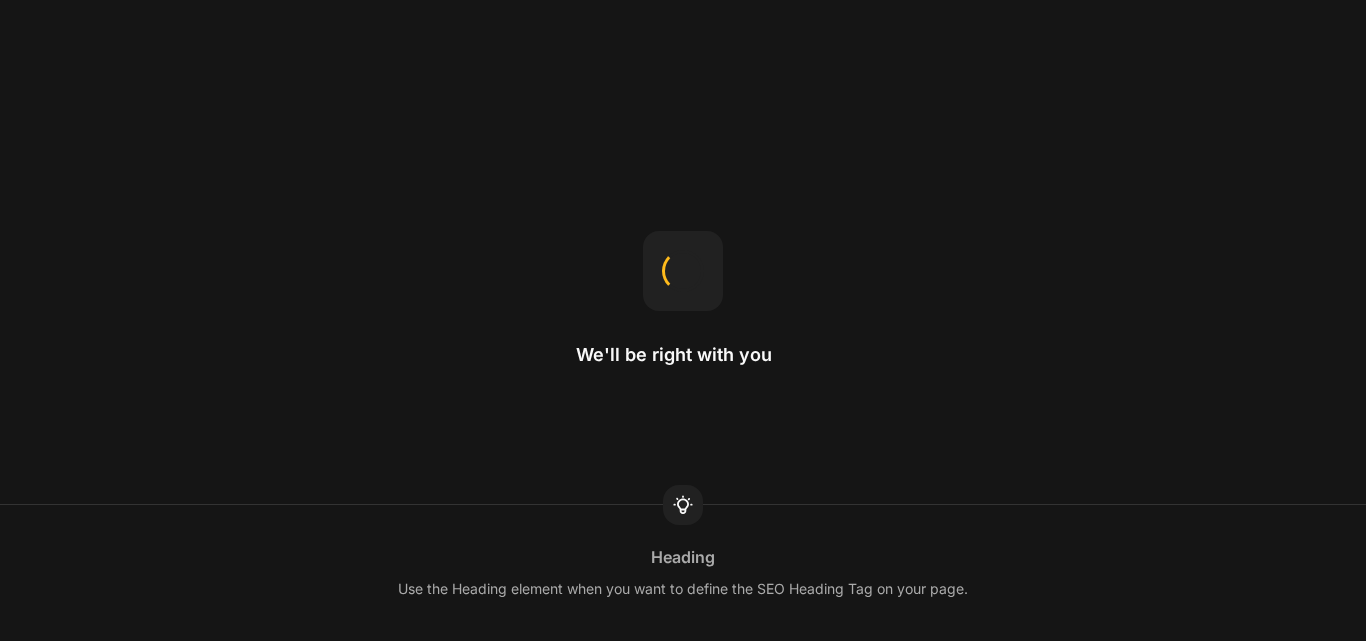 scroll, scrollTop: 0, scrollLeft: 0, axis: both 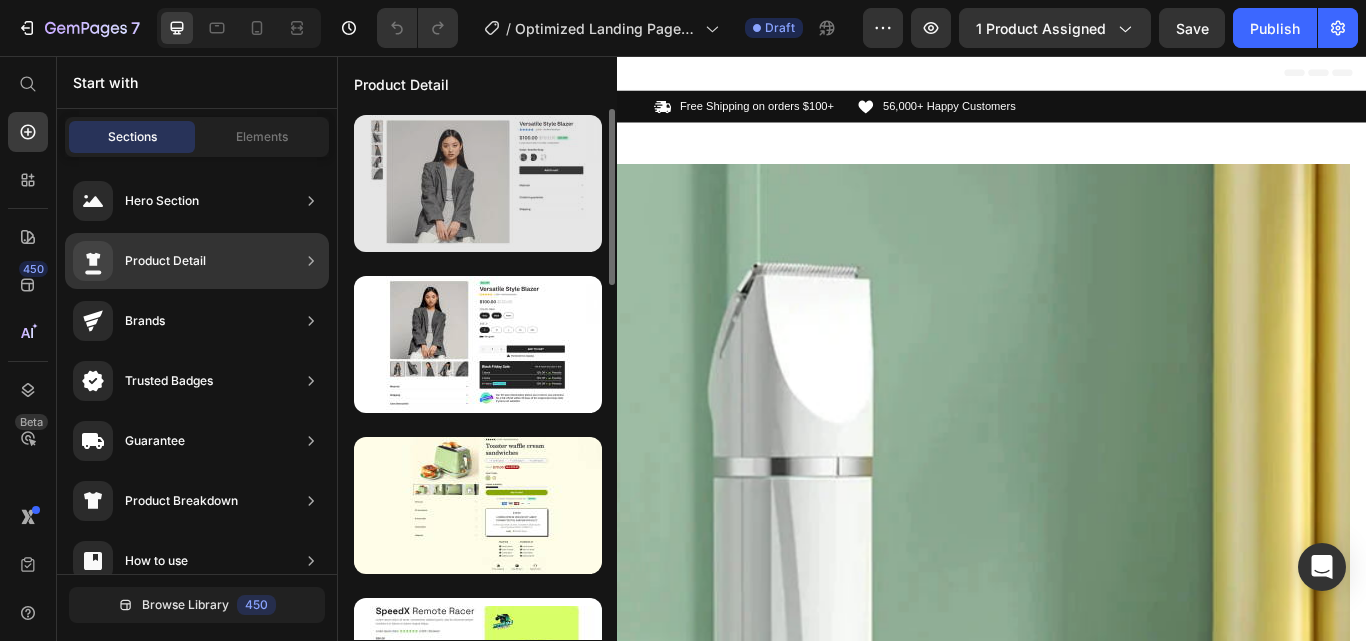click at bounding box center (478, 183) 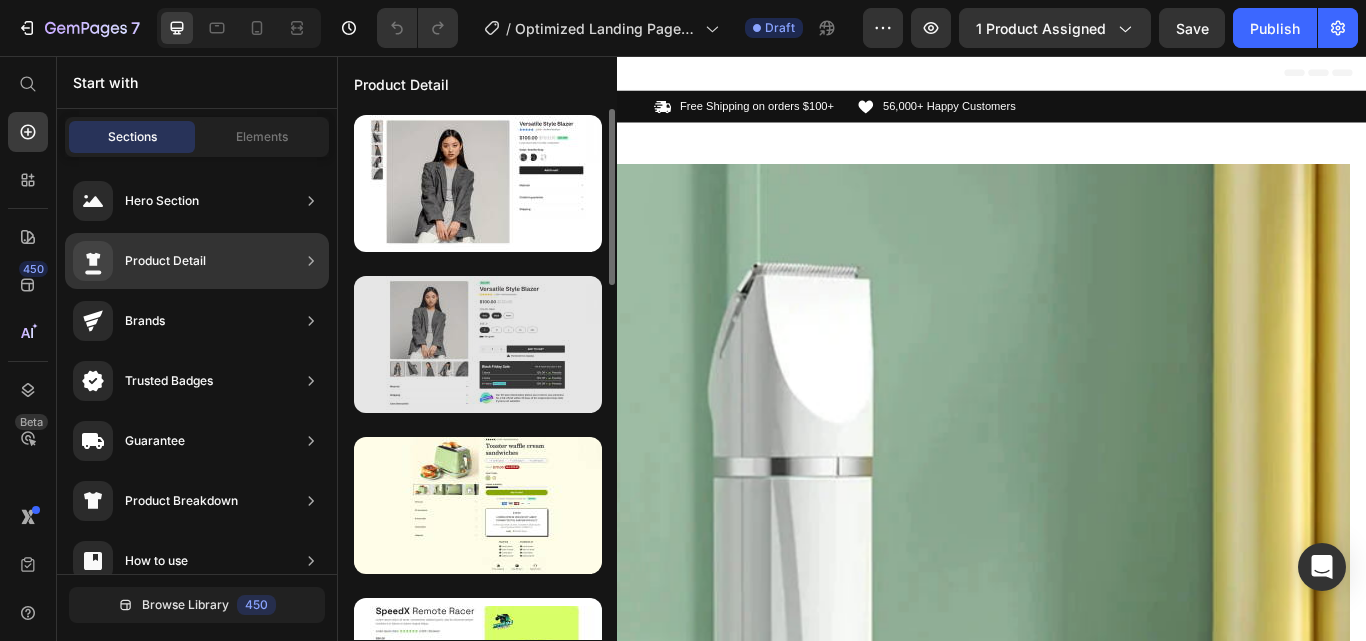 click at bounding box center [478, 344] 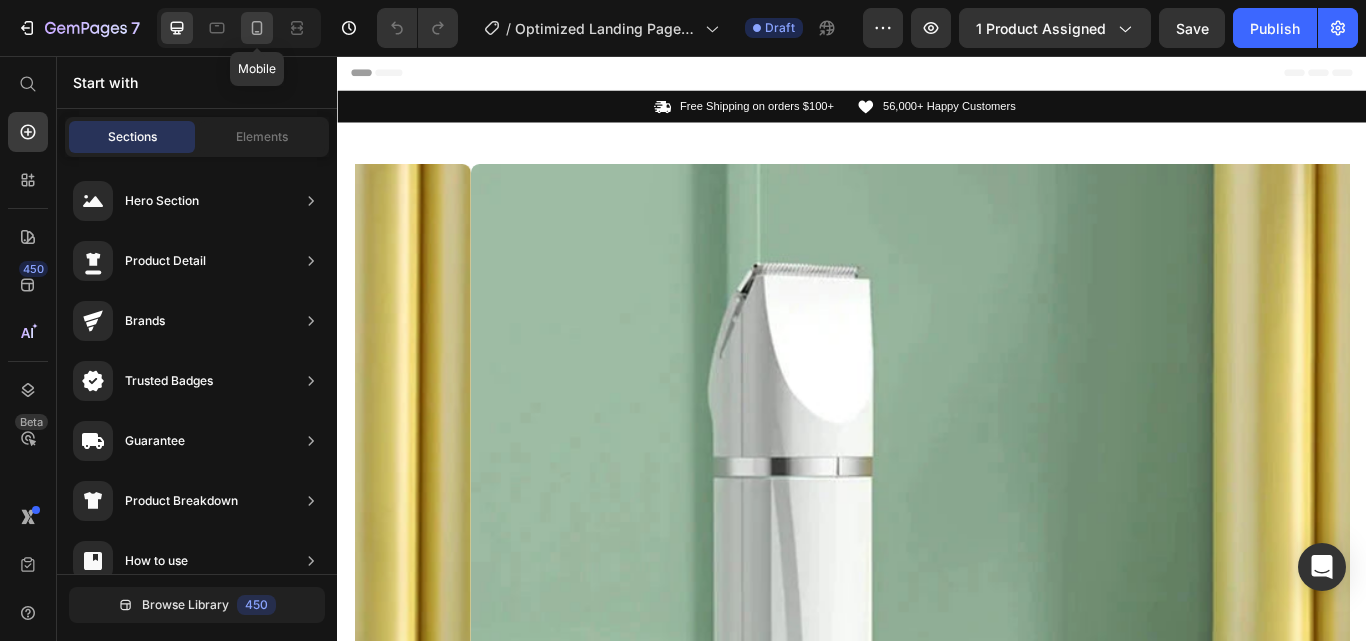 click 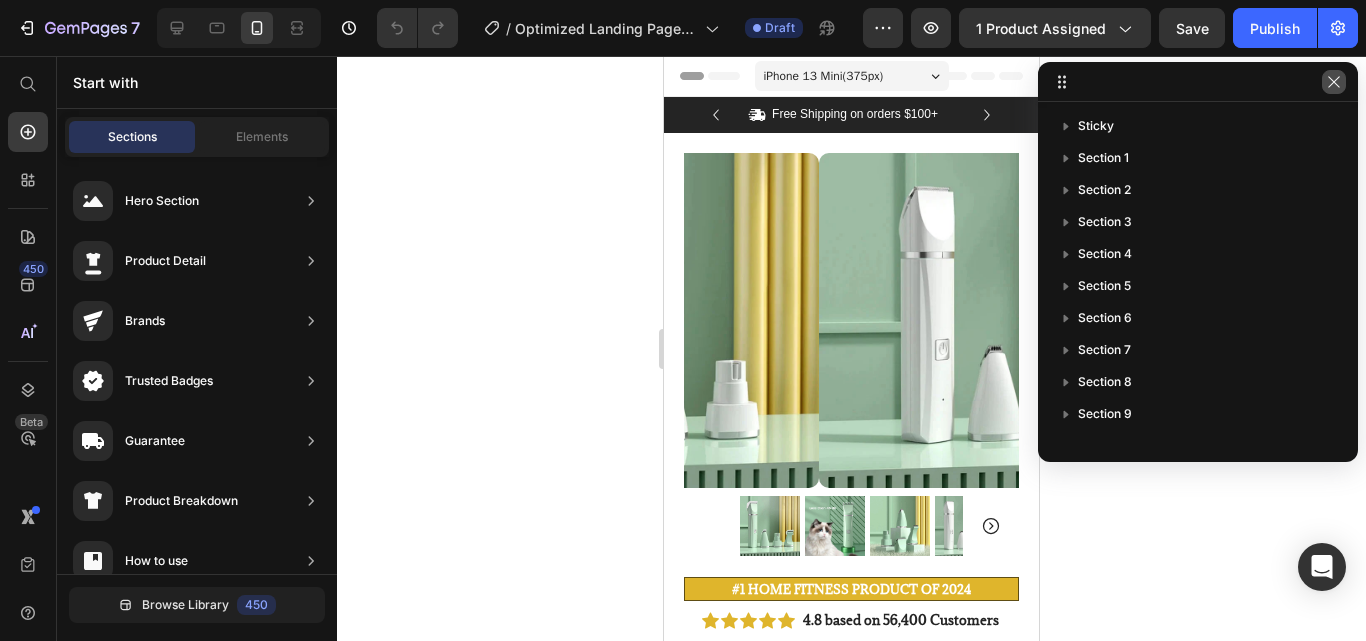 click 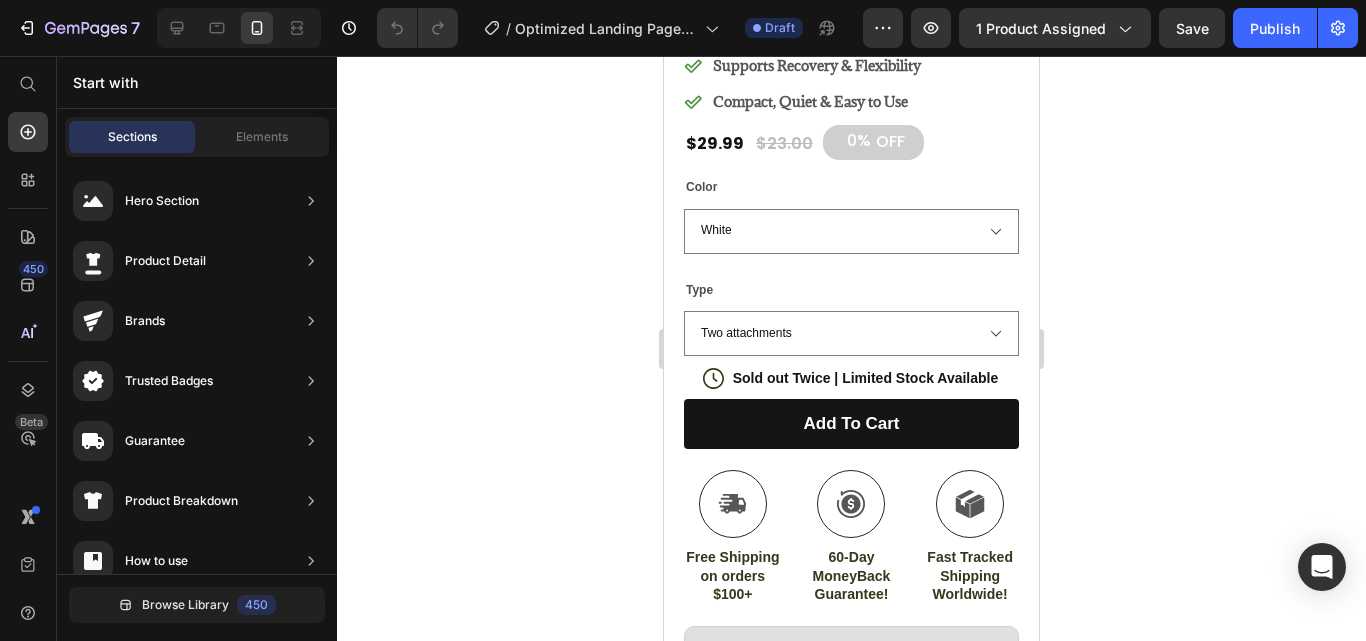 scroll, scrollTop: 542, scrollLeft: 0, axis: vertical 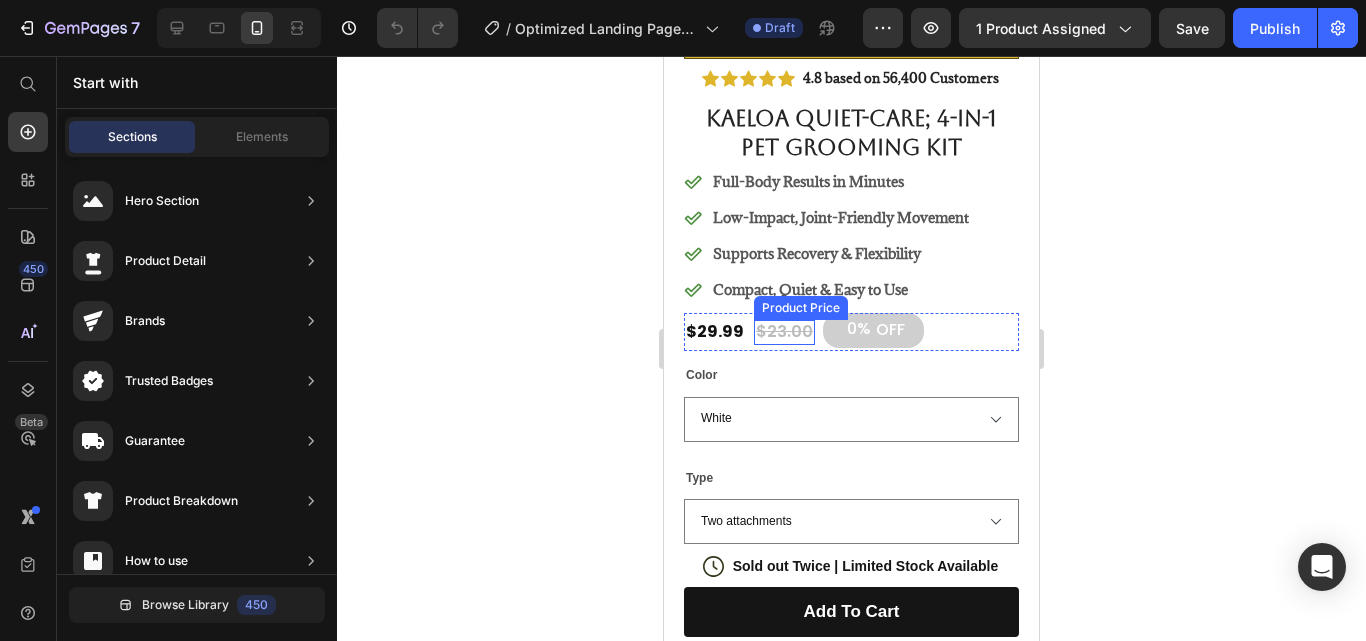 click on "$23.00" at bounding box center [784, 332] 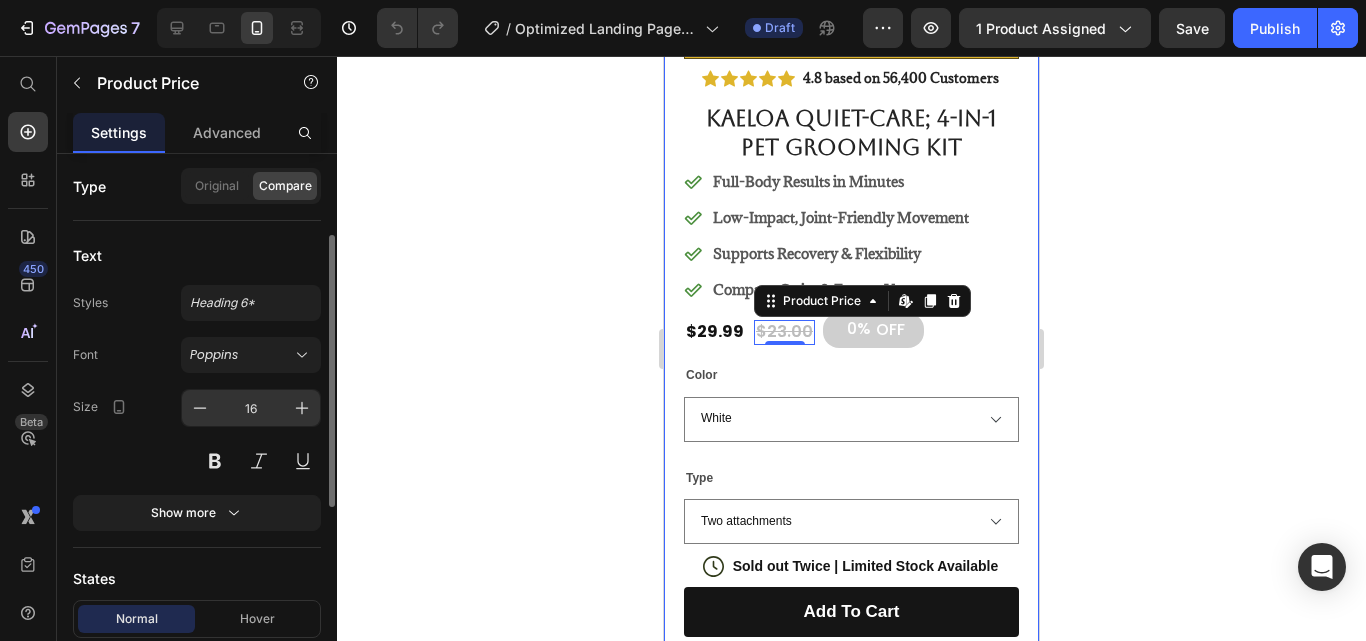 scroll, scrollTop: 0, scrollLeft: 0, axis: both 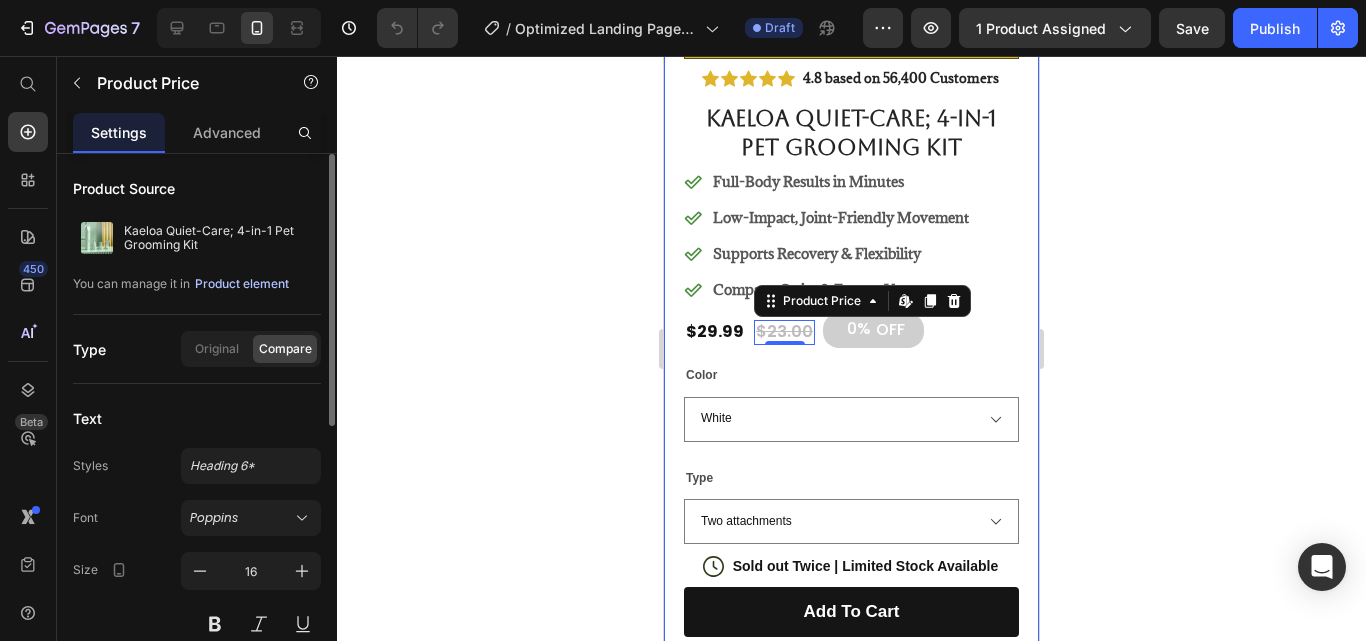 click on "Product element" at bounding box center [242, 284] 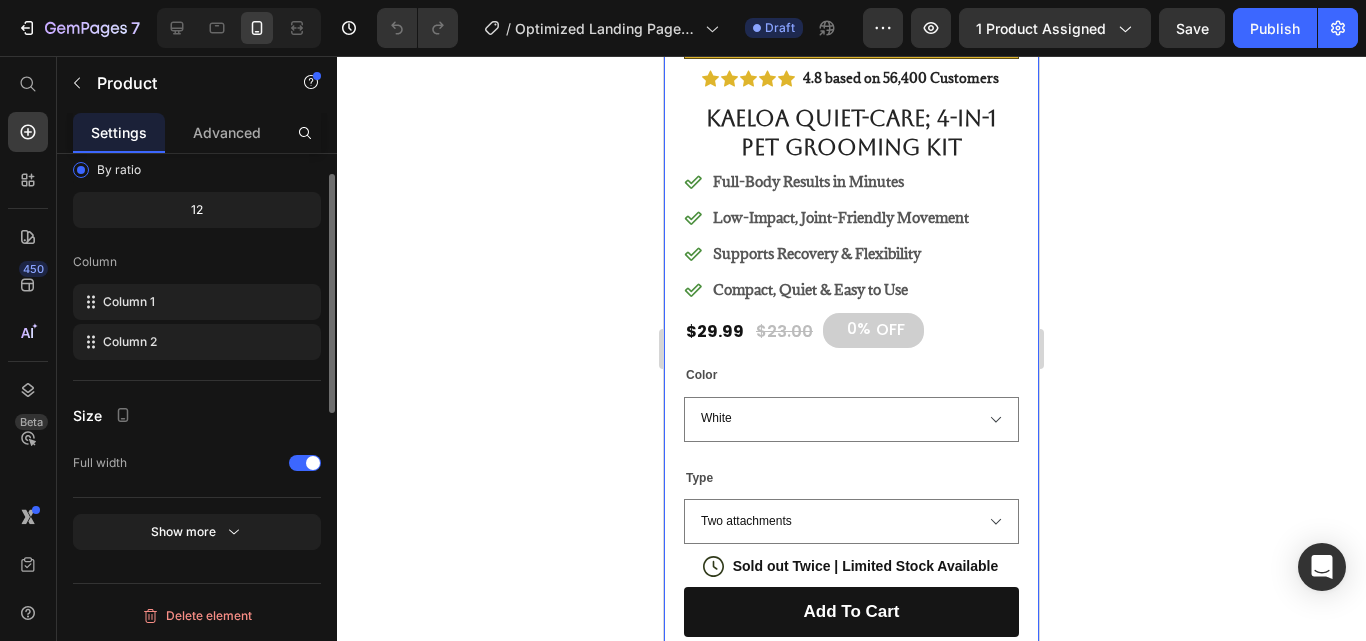 scroll, scrollTop: 308, scrollLeft: 0, axis: vertical 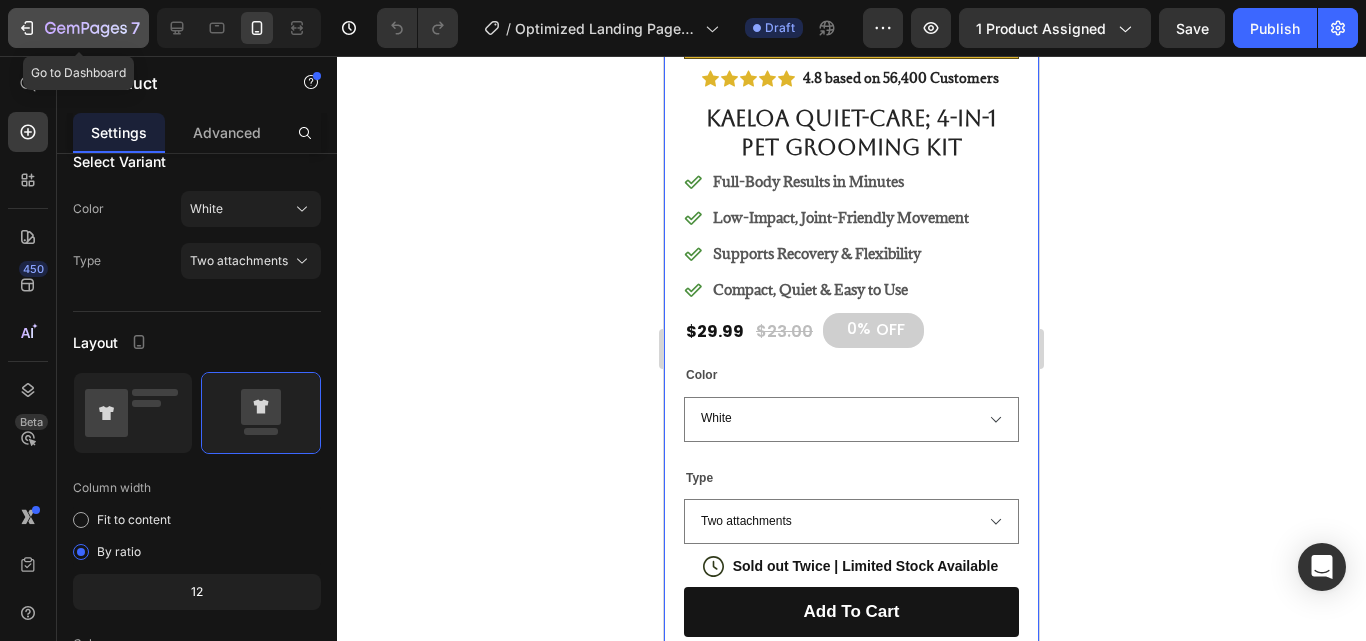 click 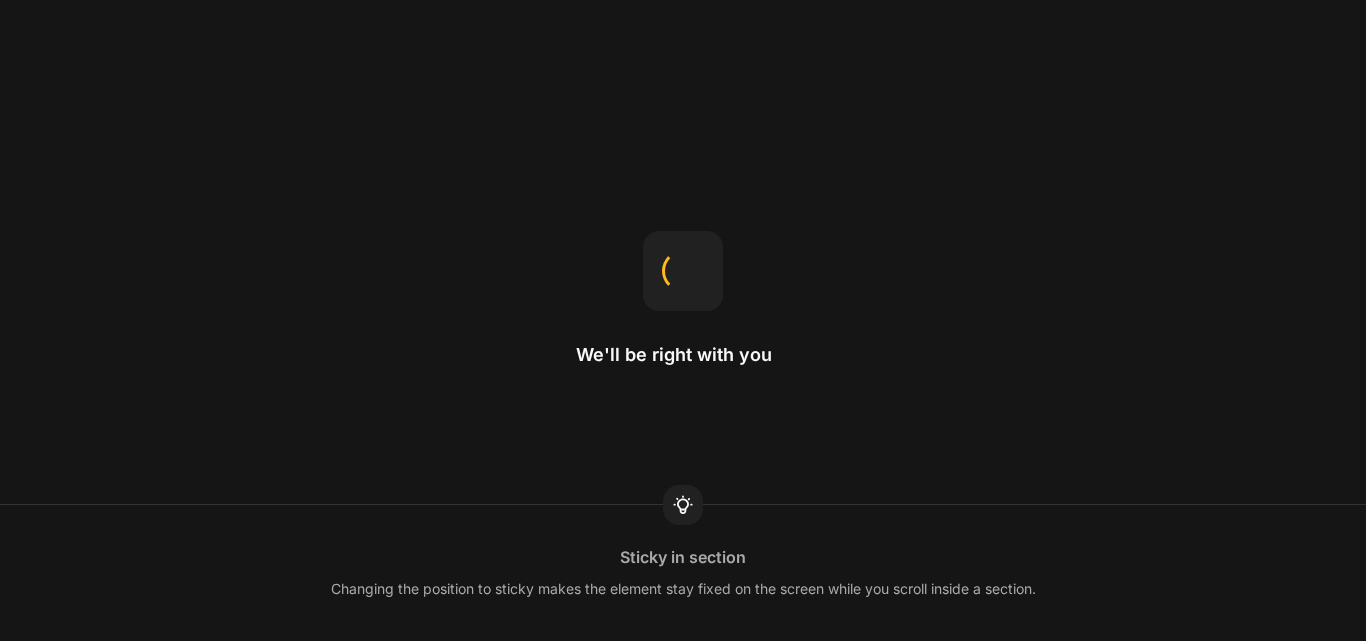 scroll, scrollTop: 0, scrollLeft: 0, axis: both 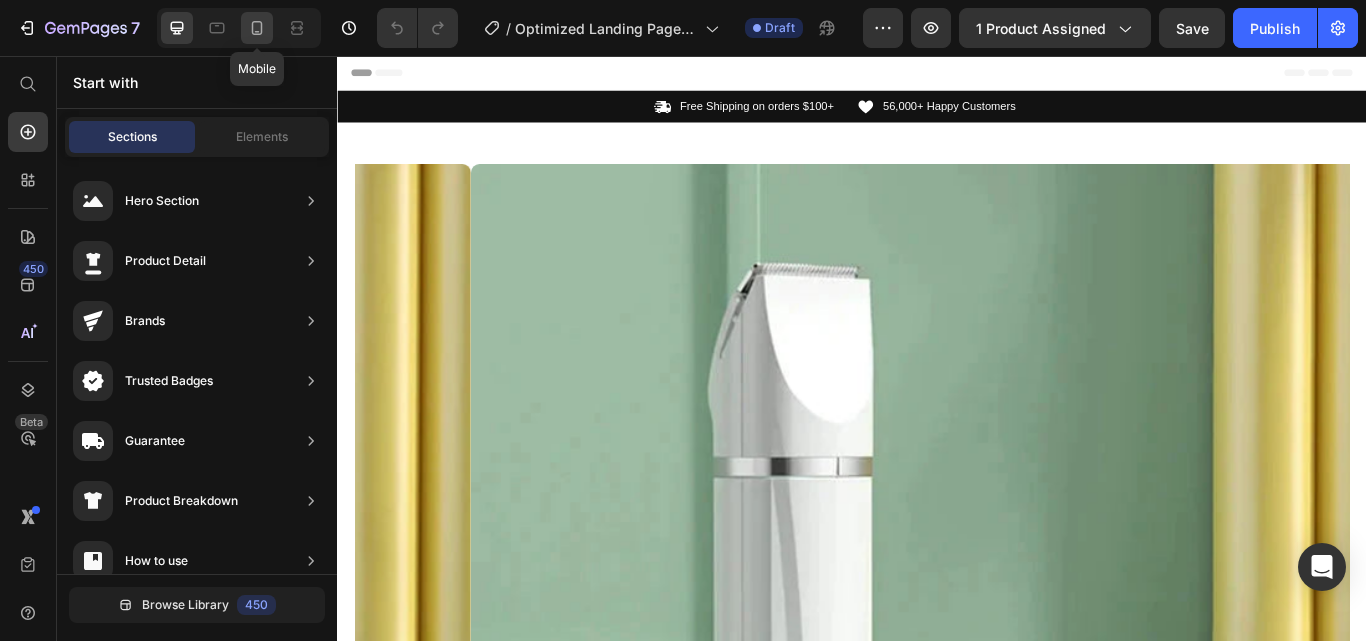 click 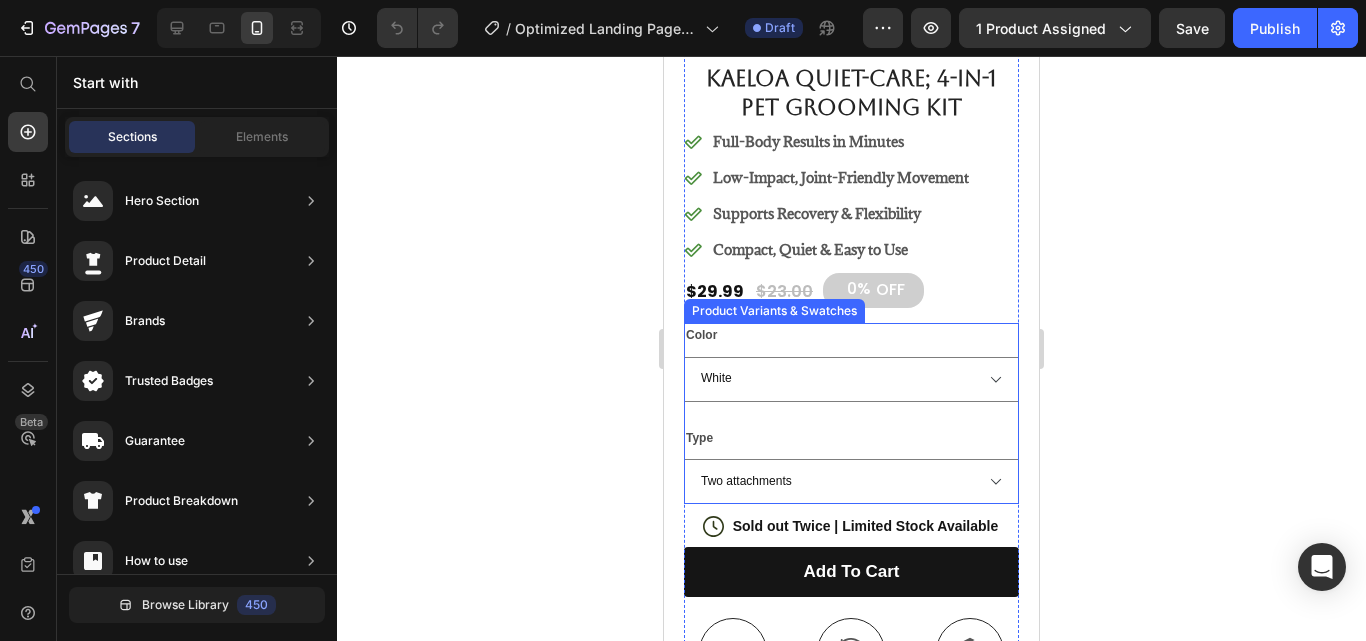 scroll, scrollTop: 578, scrollLeft: 0, axis: vertical 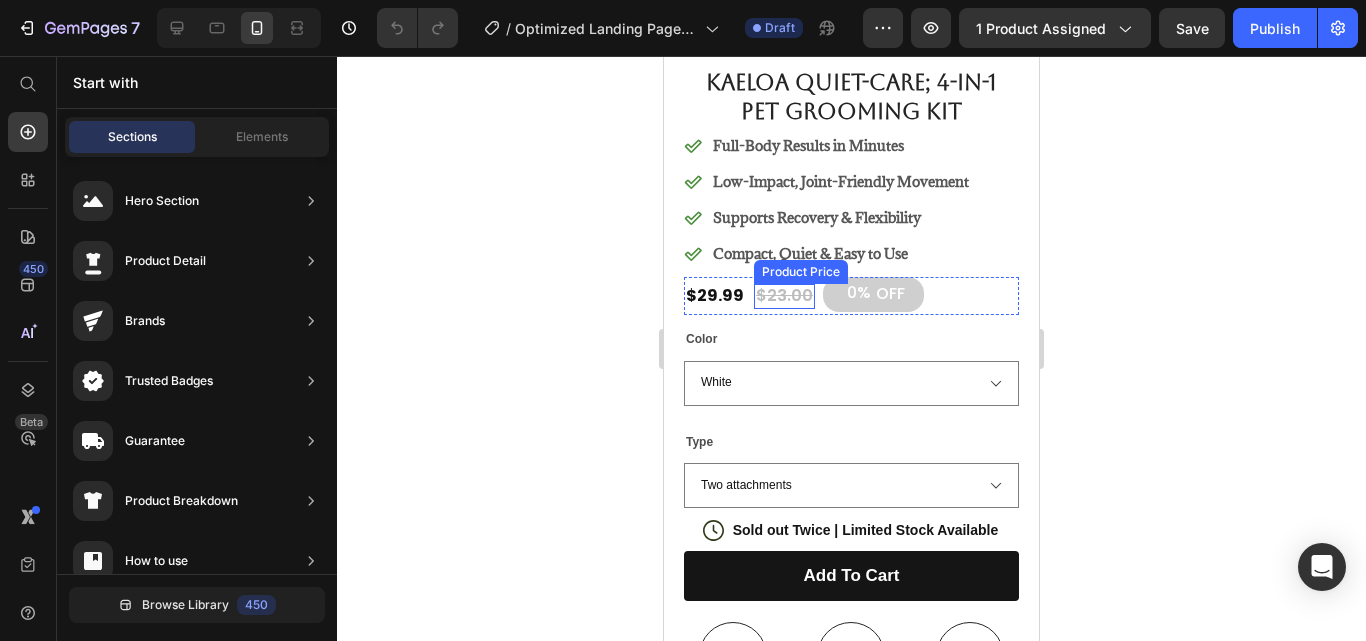 click on "$23.00" at bounding box center (784, 296) 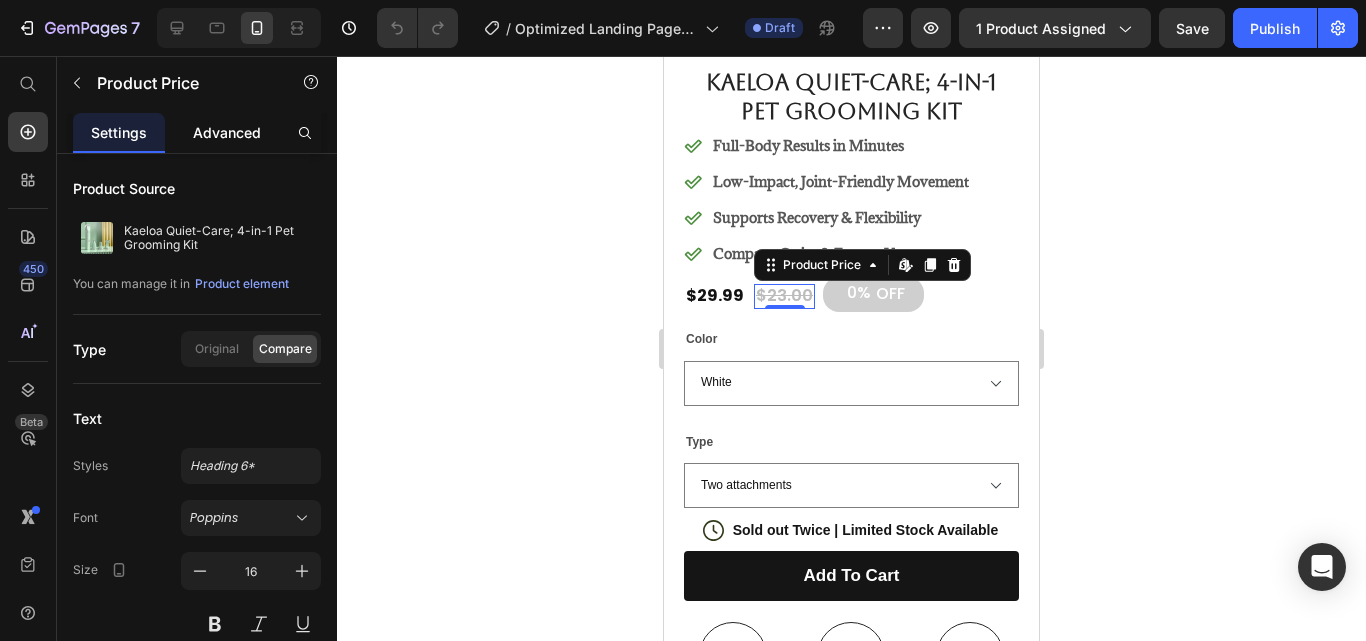 click on "Advanced" at bounding box center [227, 132] 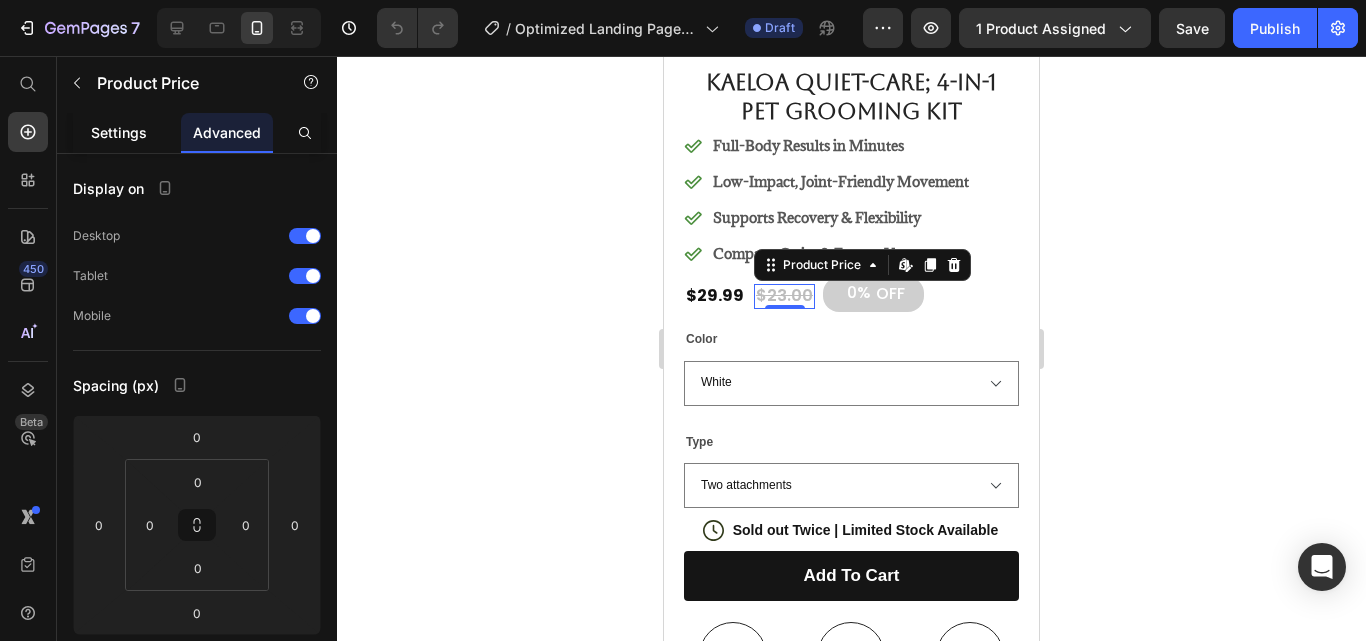 click on "Settings" at bounding box center (119, 132) 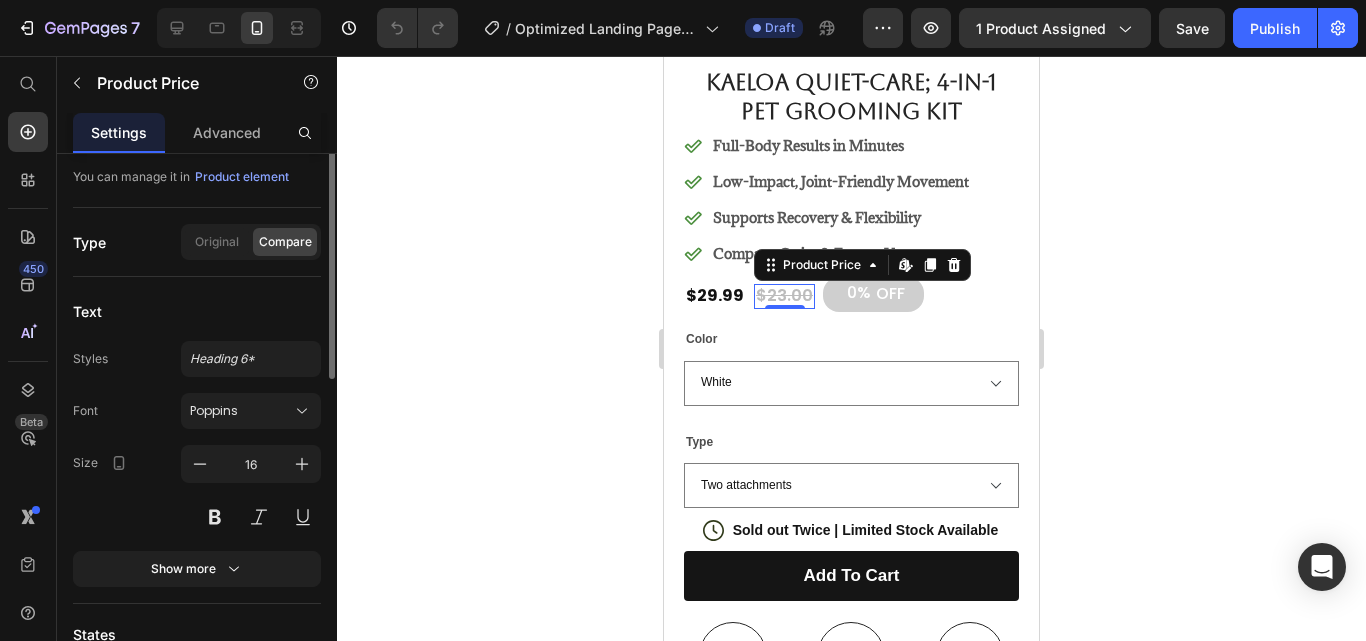 scroll, scrollTop: 0, scrollLeft: 0, axis: both 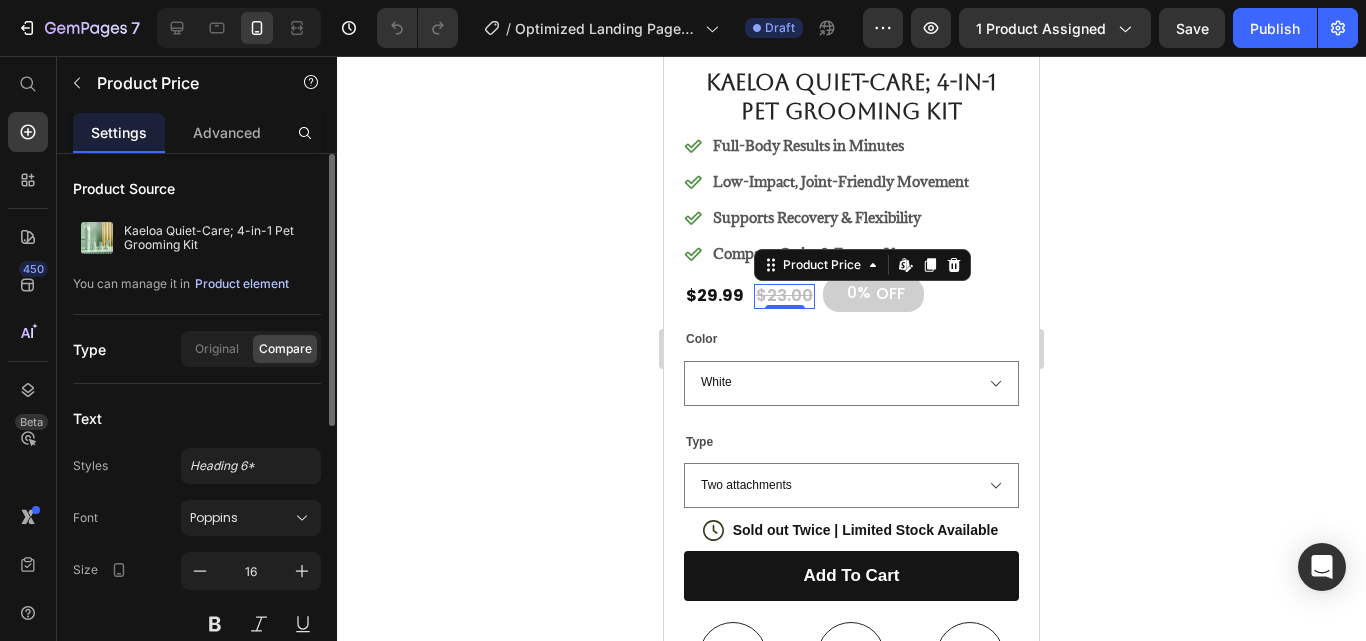 click on "Product element" at bounding box center [242, 284] 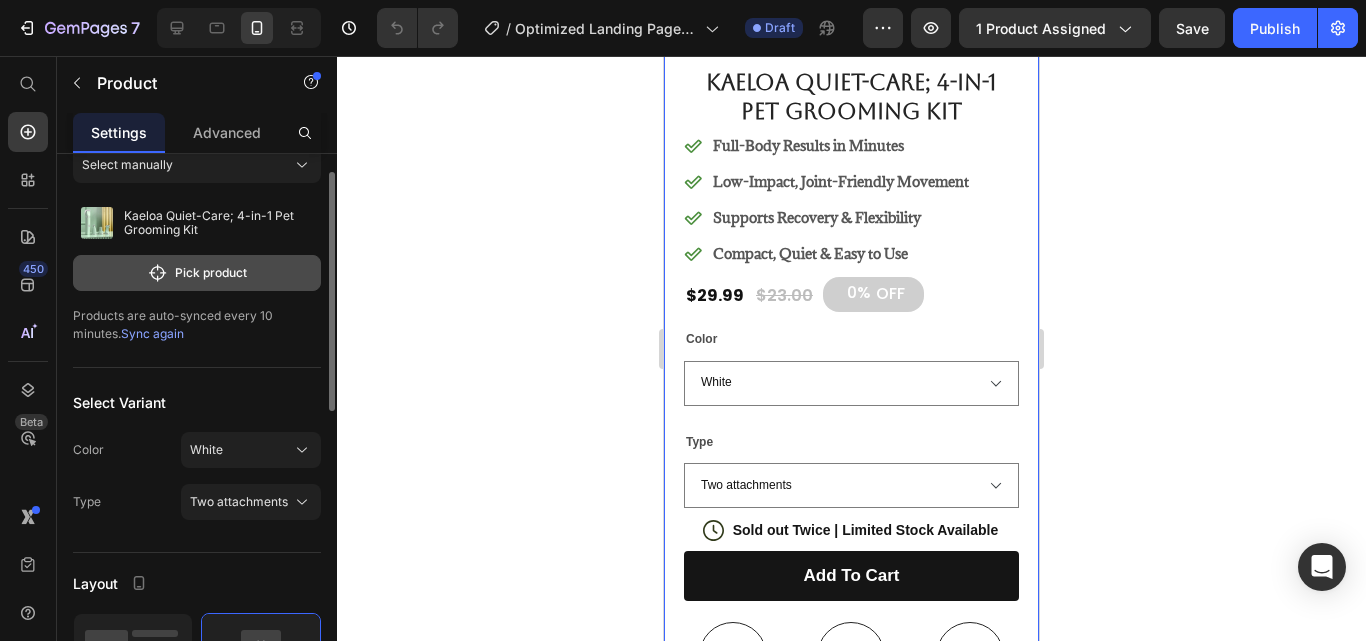 scroll, scrollTop: 31, scrollLeft: 0, axis: vertical 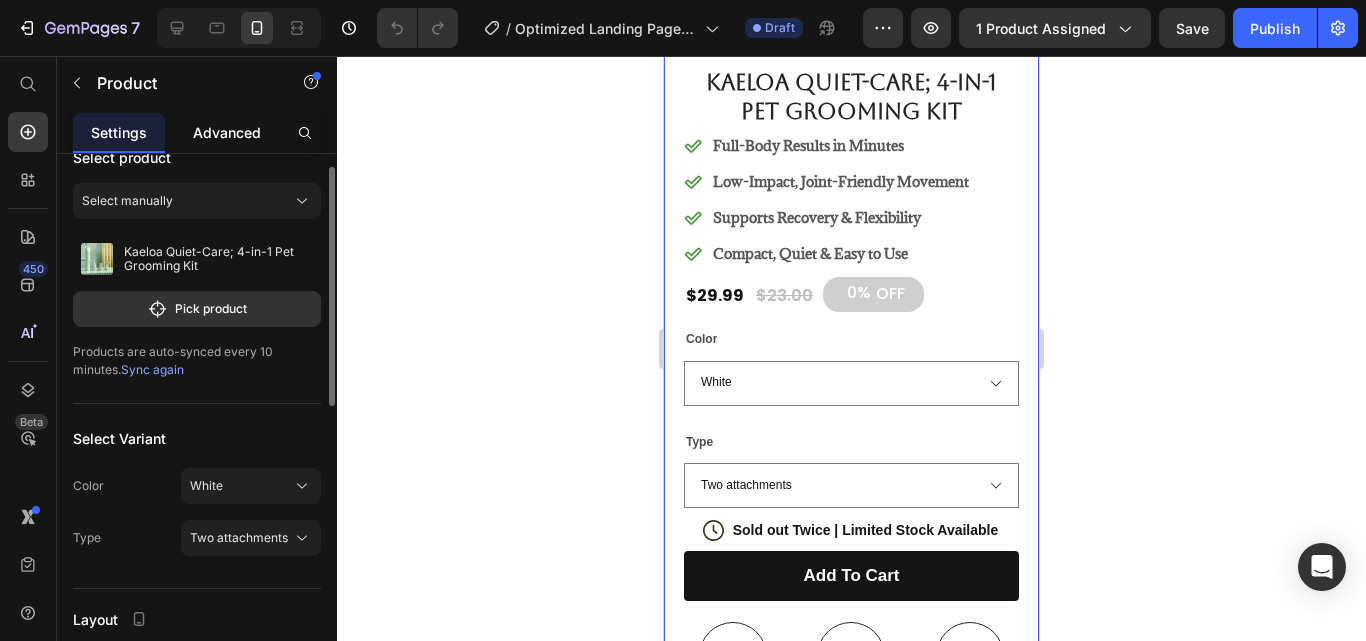 click on "Advanced" at bounding box center (227, 132) 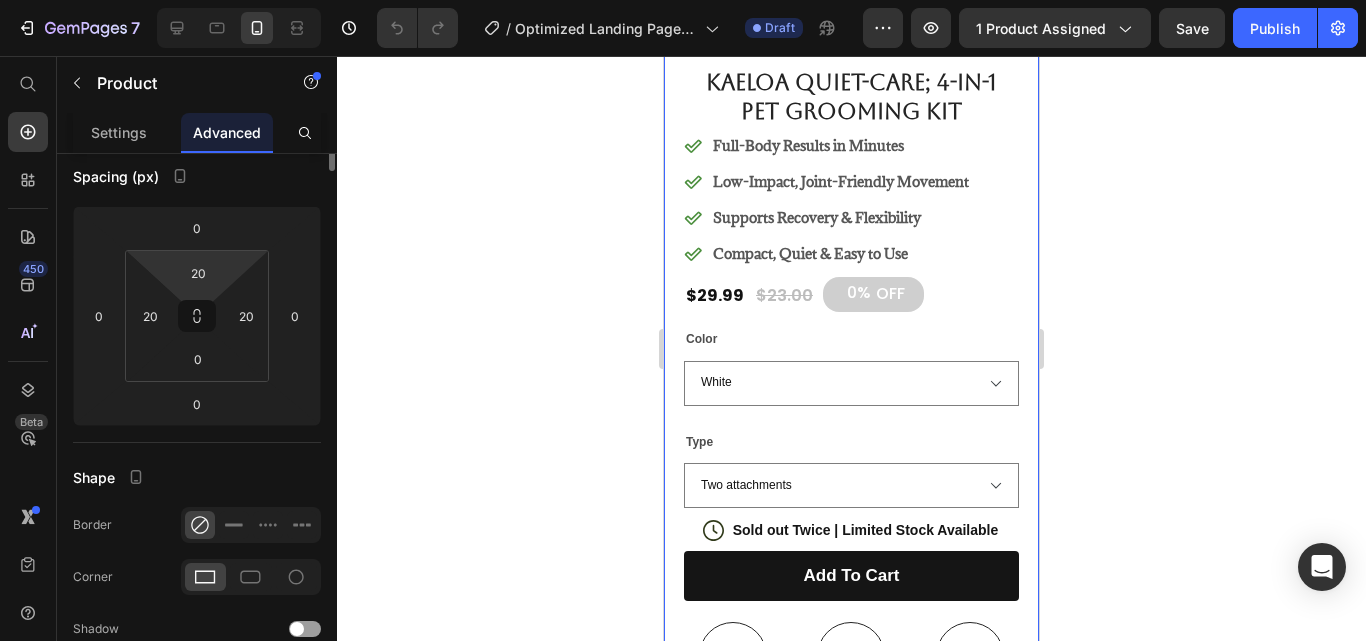scroll, scrollTop: 0, scrollLeft: 0, axis: both 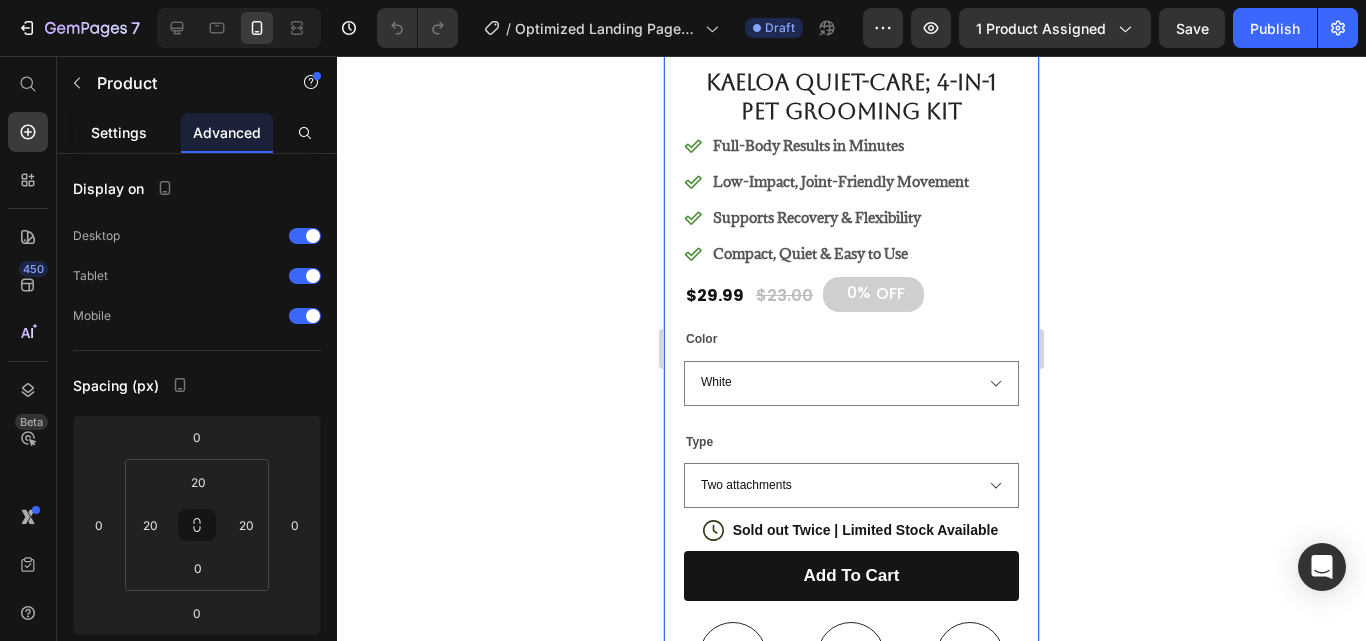 click on "Settings" at bounding box center (119, 132) 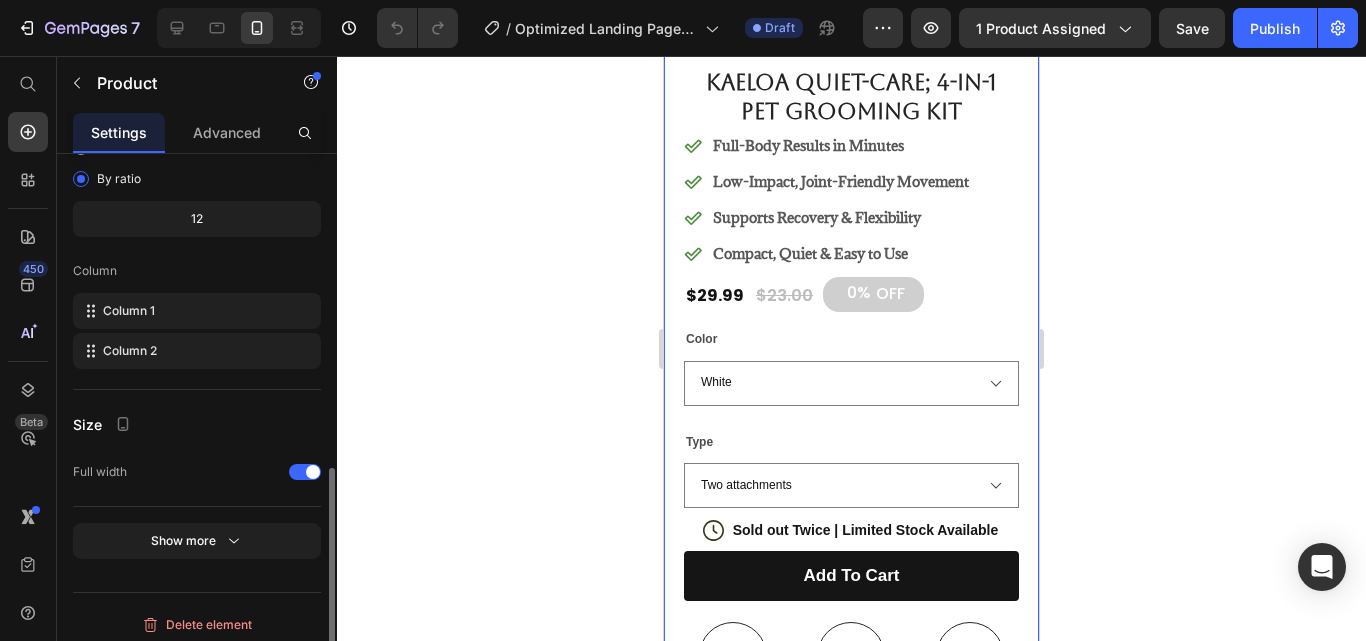 scroll, scrollTop: 690, scrollLeft: 0, axis: vertical 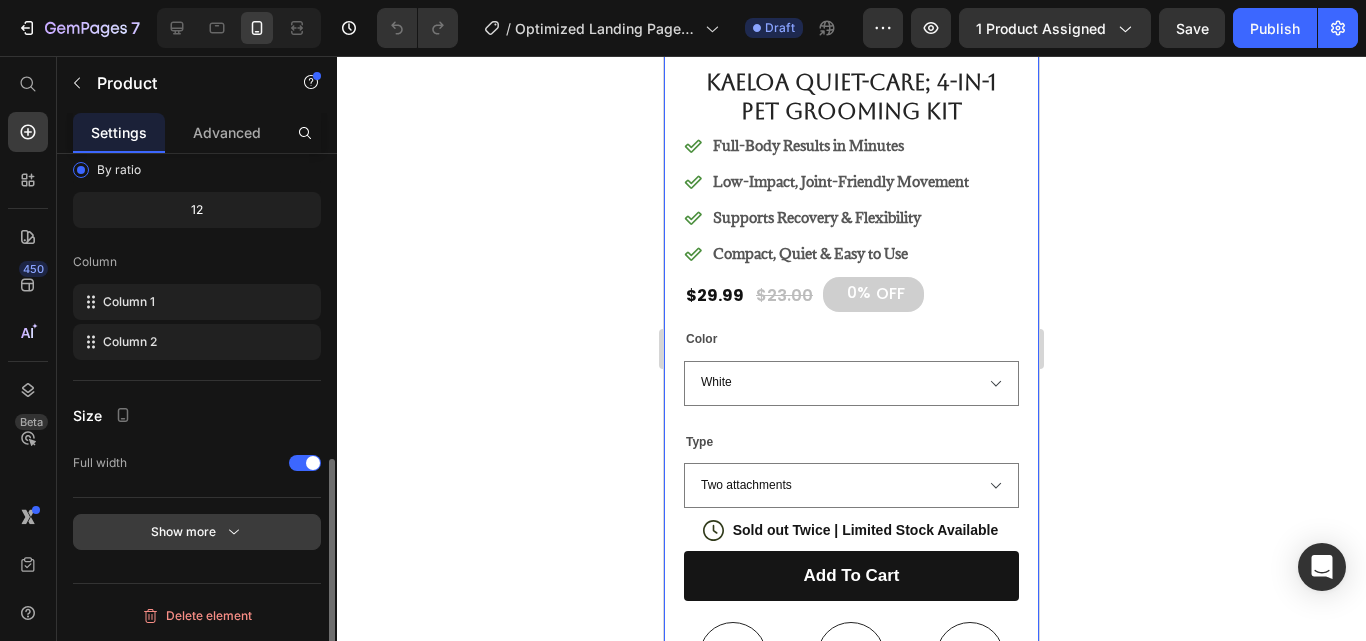 click on "Show more" at bounding box center [197, 532] 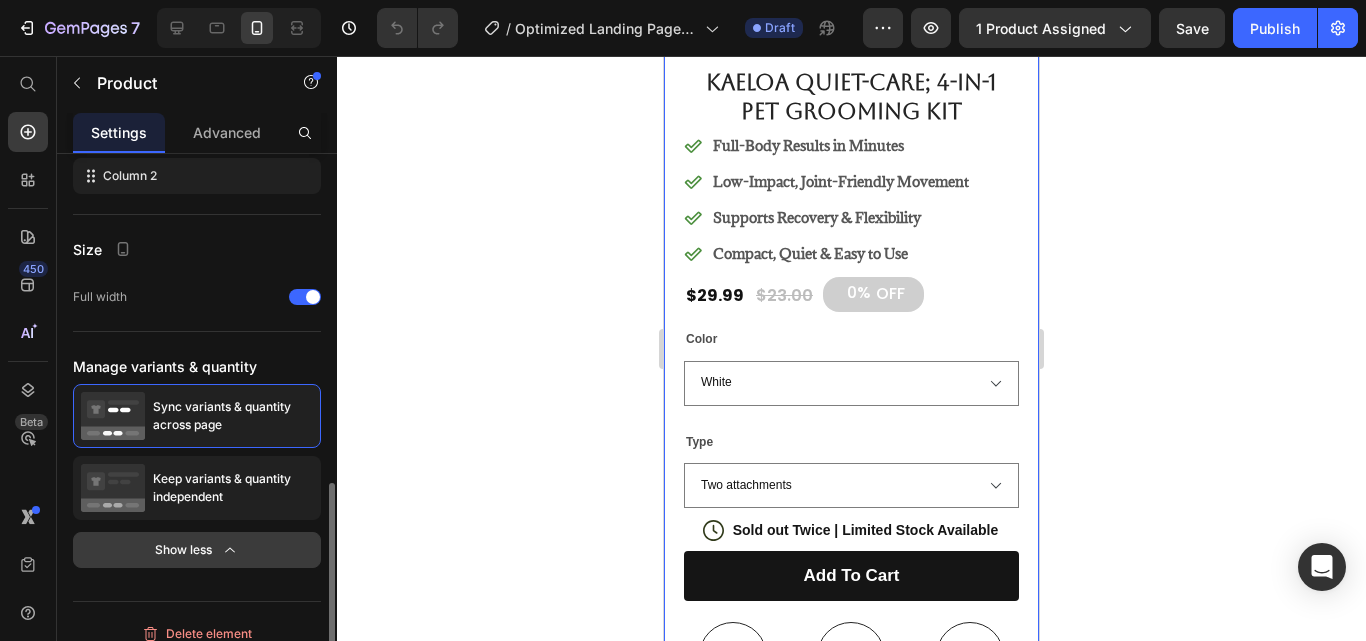 scroll, scrollTop: 874, scrollLeft: 0, axis: vertical 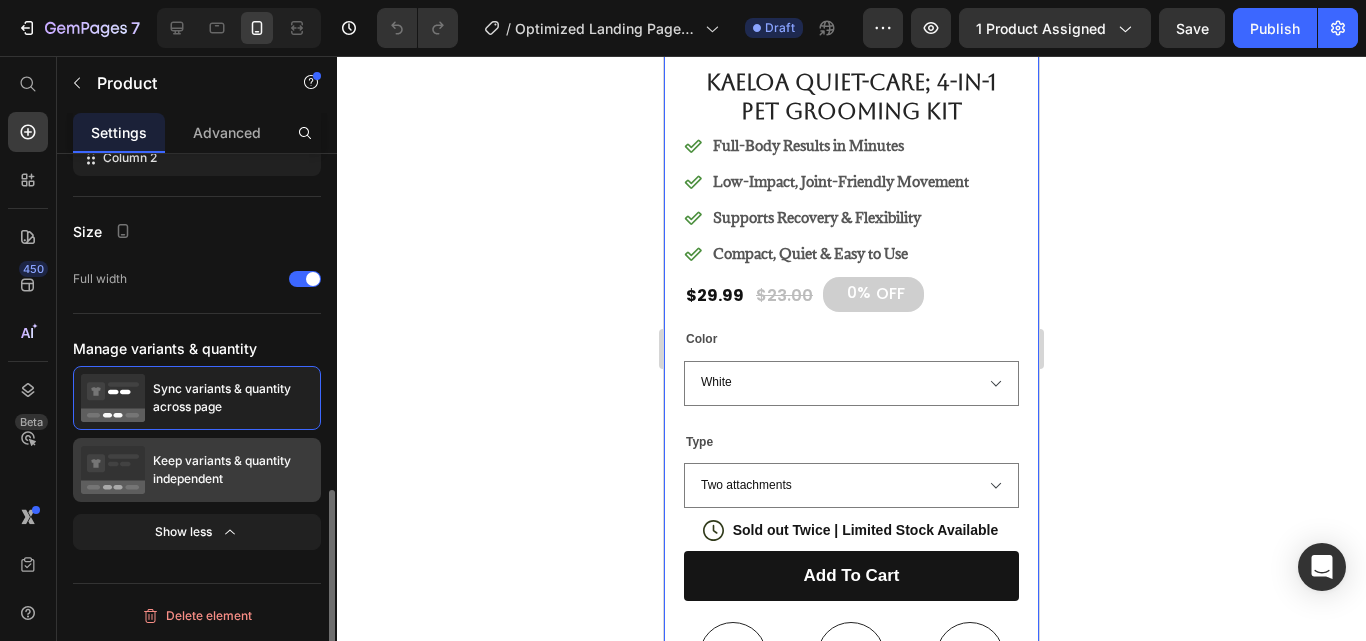 click on "Keep variants & quantity independent" at bounding box center [233, 470] 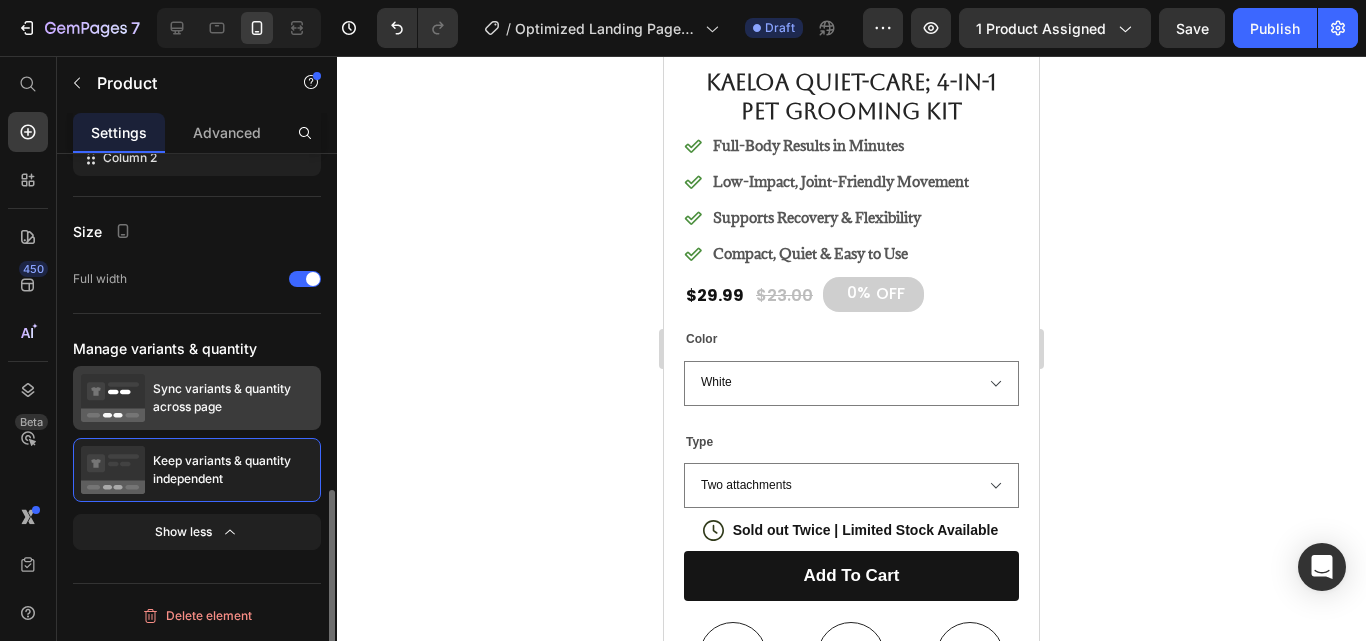 click on "Sync variants & quantity across page" at bounding box center (233, 398) 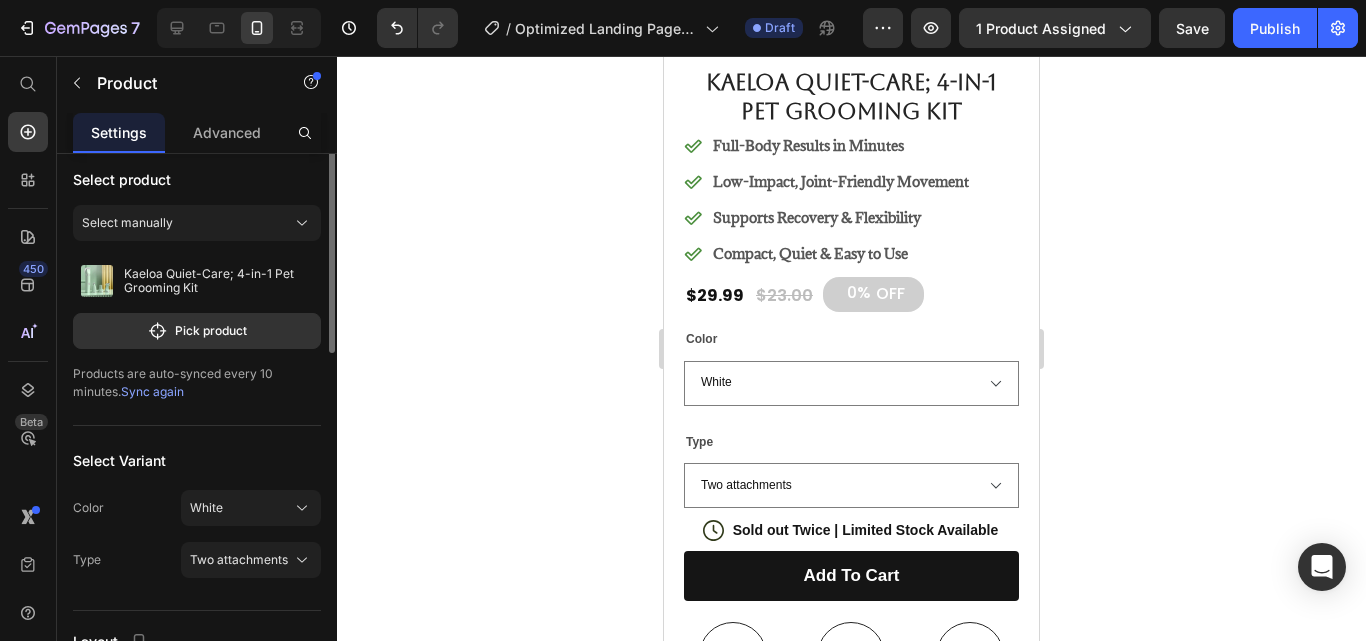 scroll, scrollTop: 0, scrollLeft: 0, axis: both 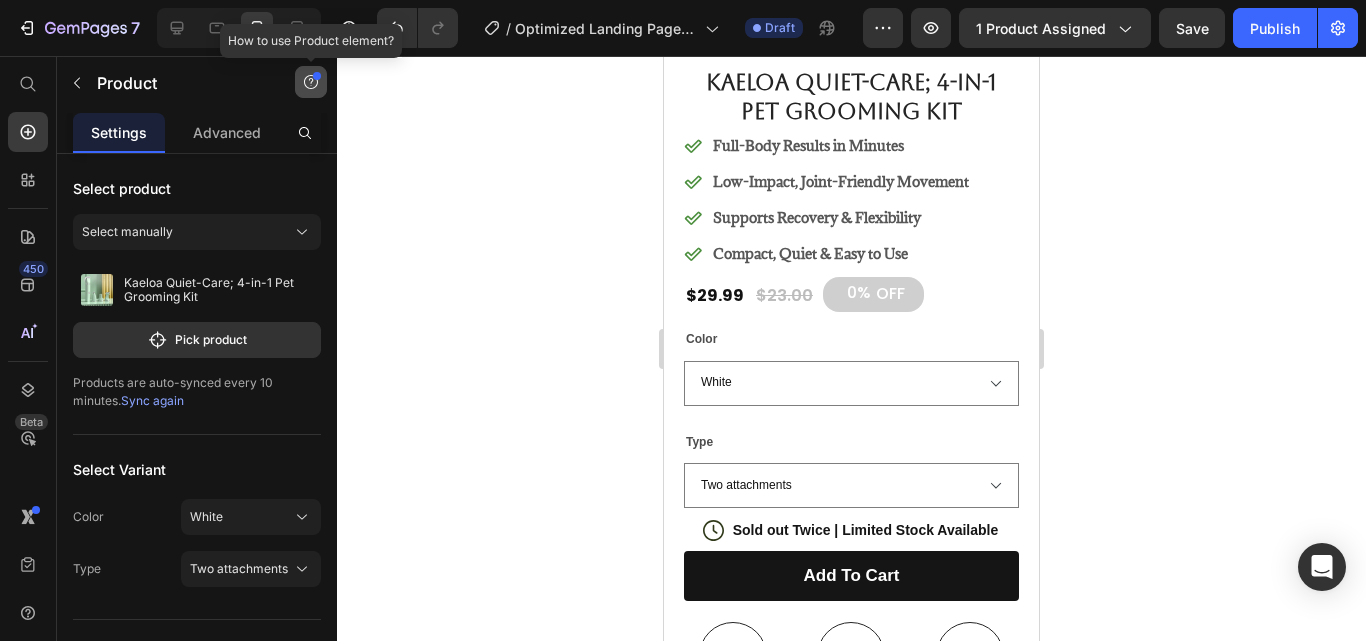 click at bounding box center [311, 82] 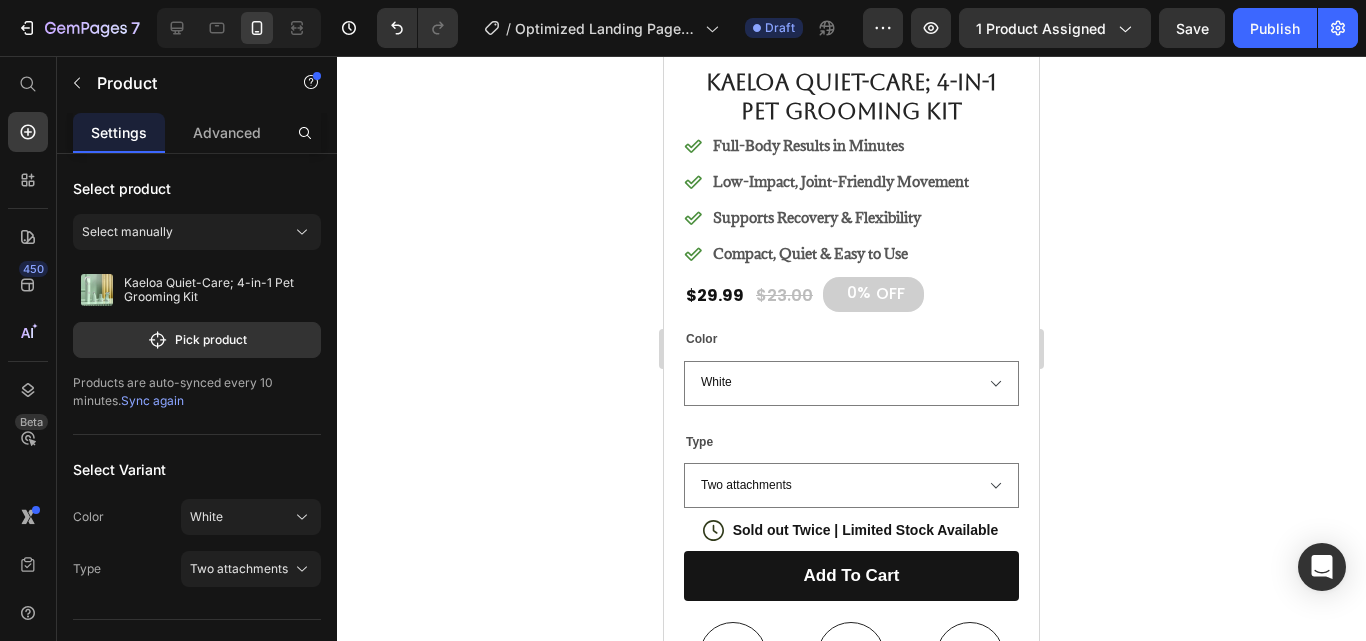 click 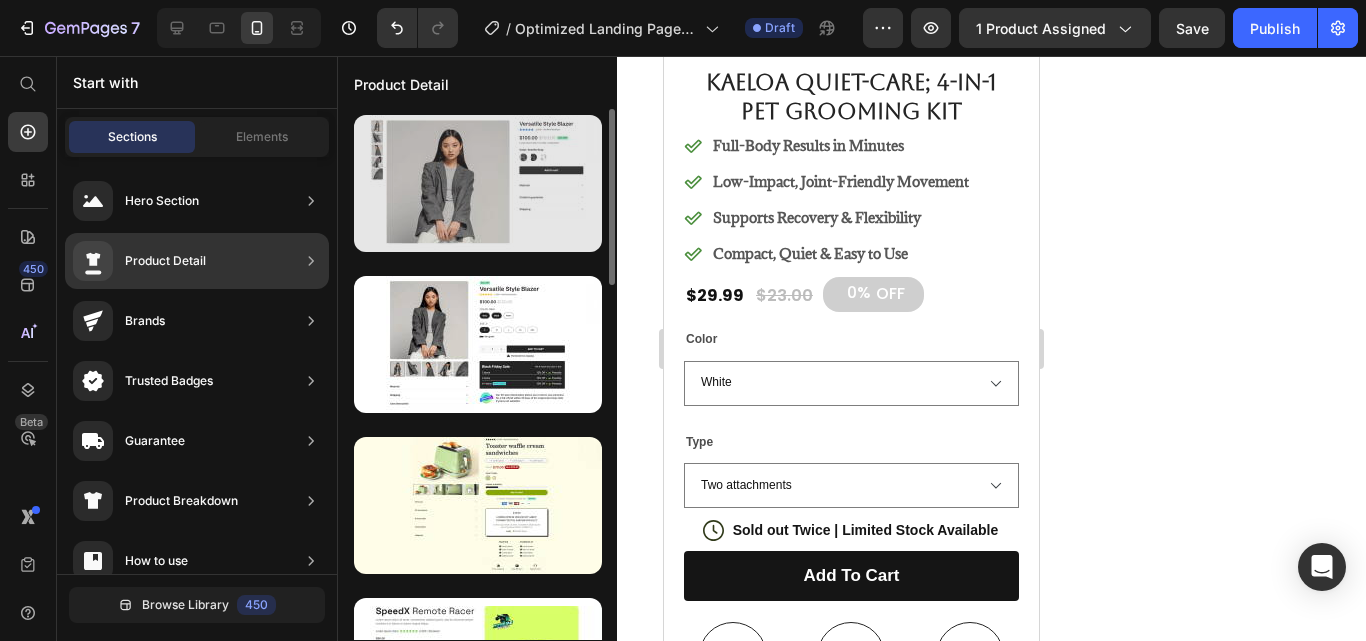 click at bounding box center [478, 183] 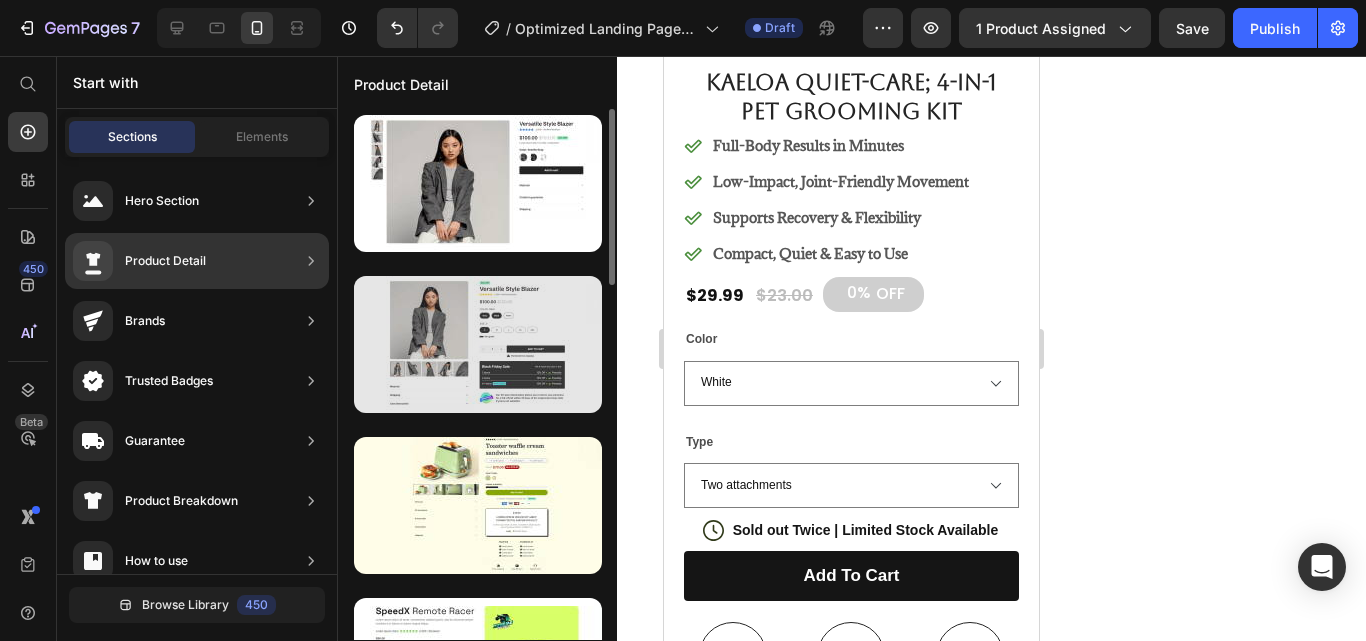 click at bounding box center [478, 344] 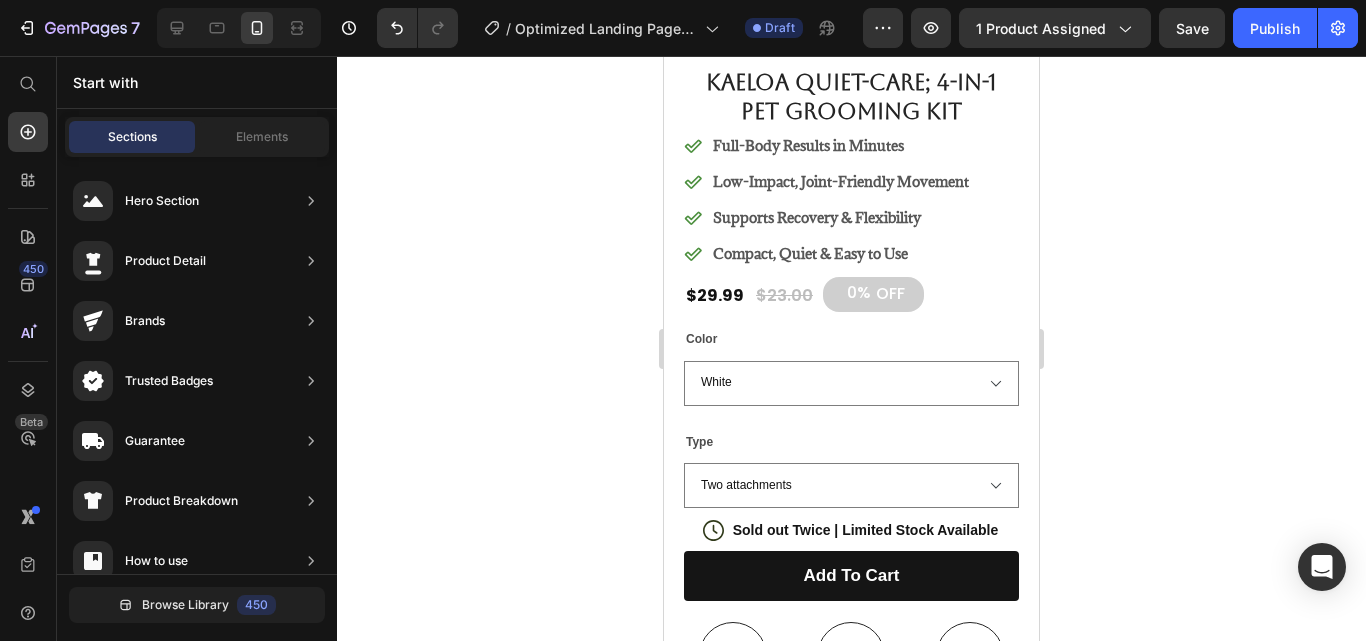 click 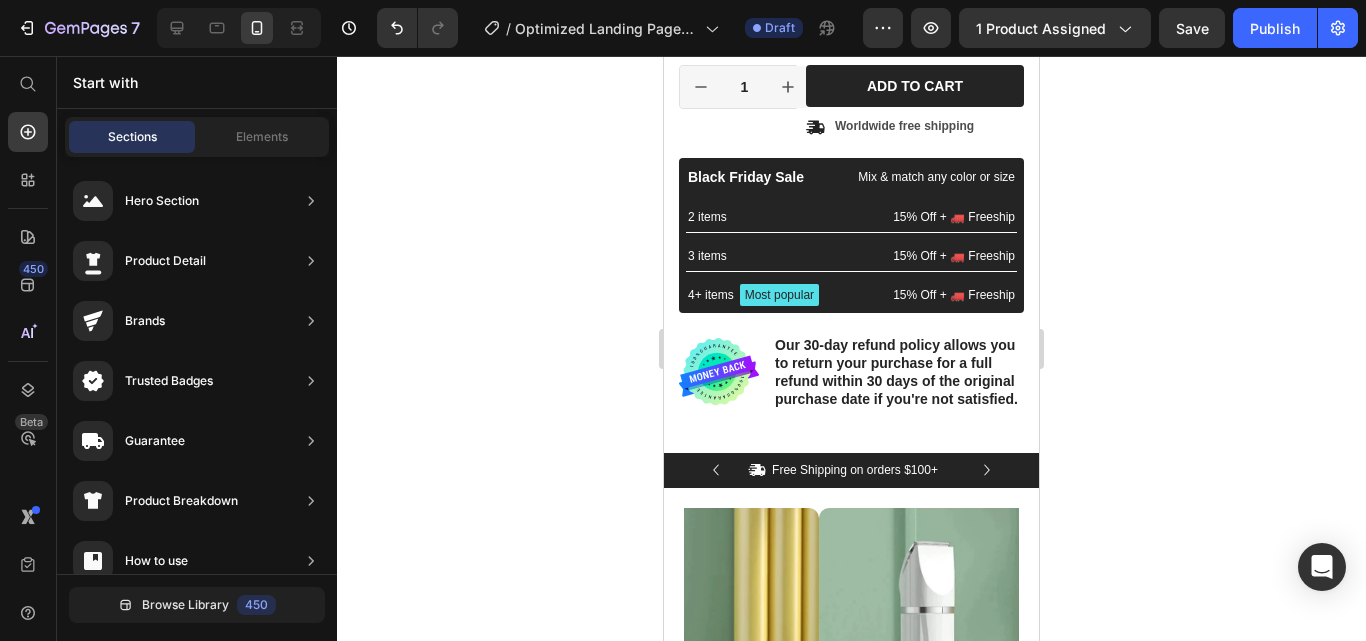 scroll, scrollTop: 0, scrollLeft: 0, axis: both 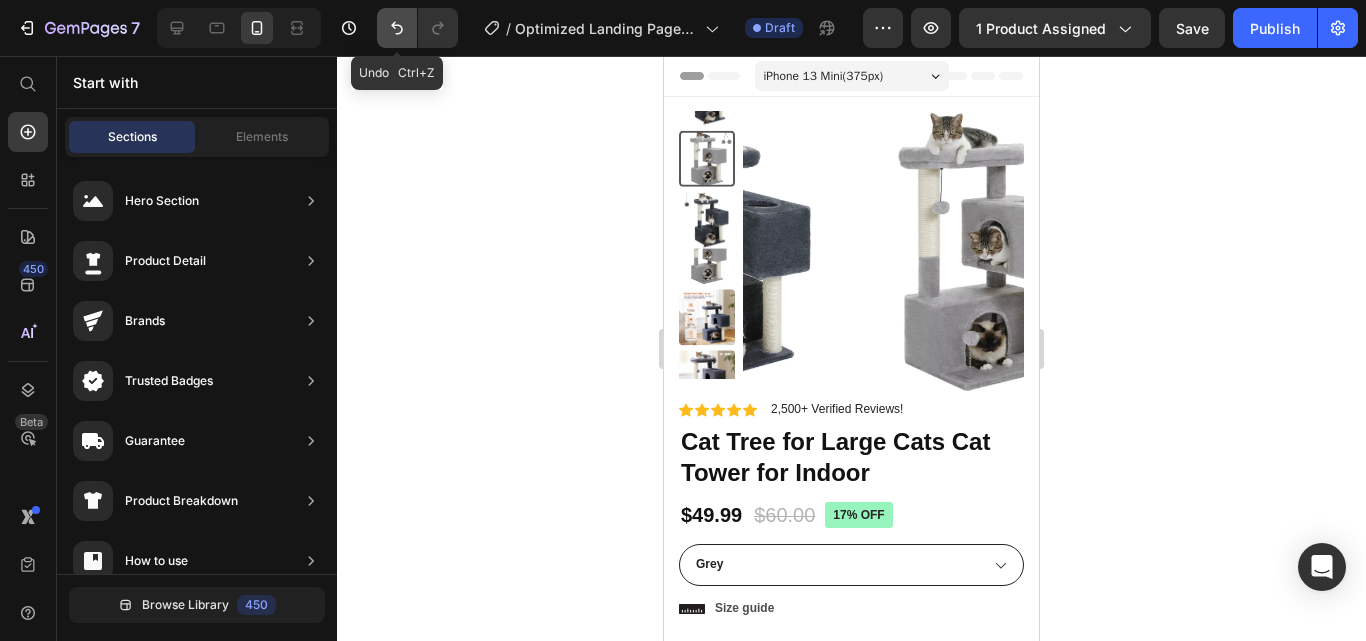 click 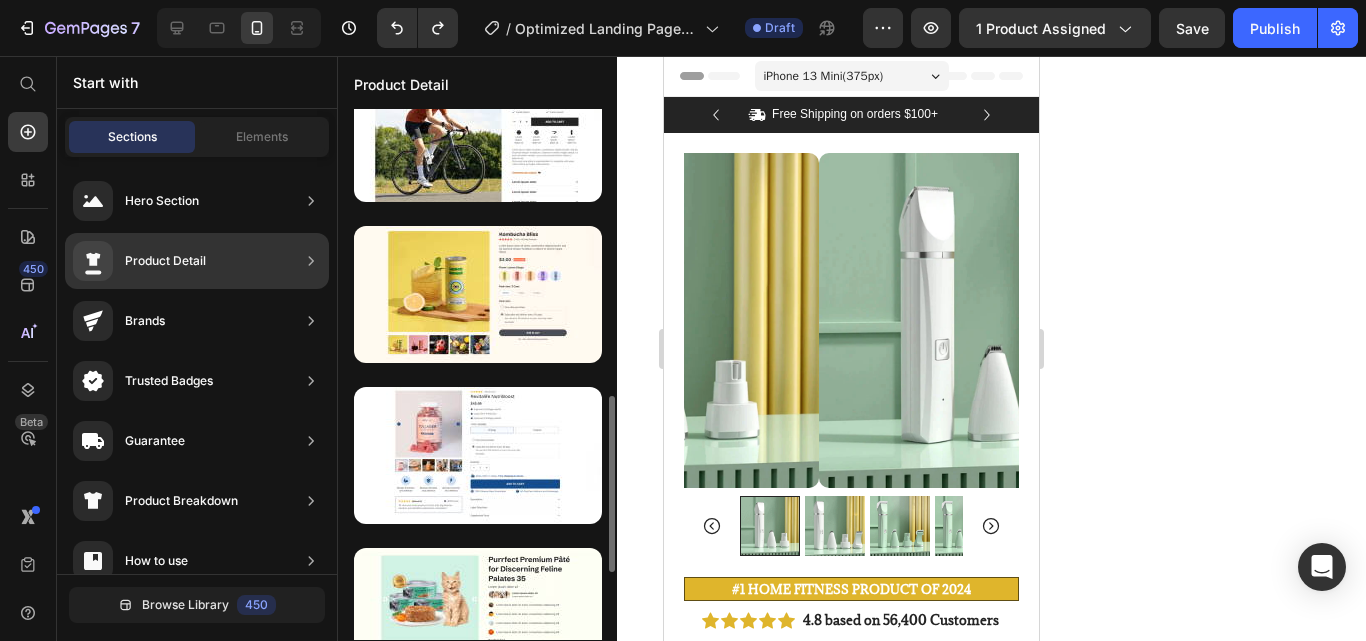 scroll, scrollTop: 857, scrollLeft: 0, axis: vertical 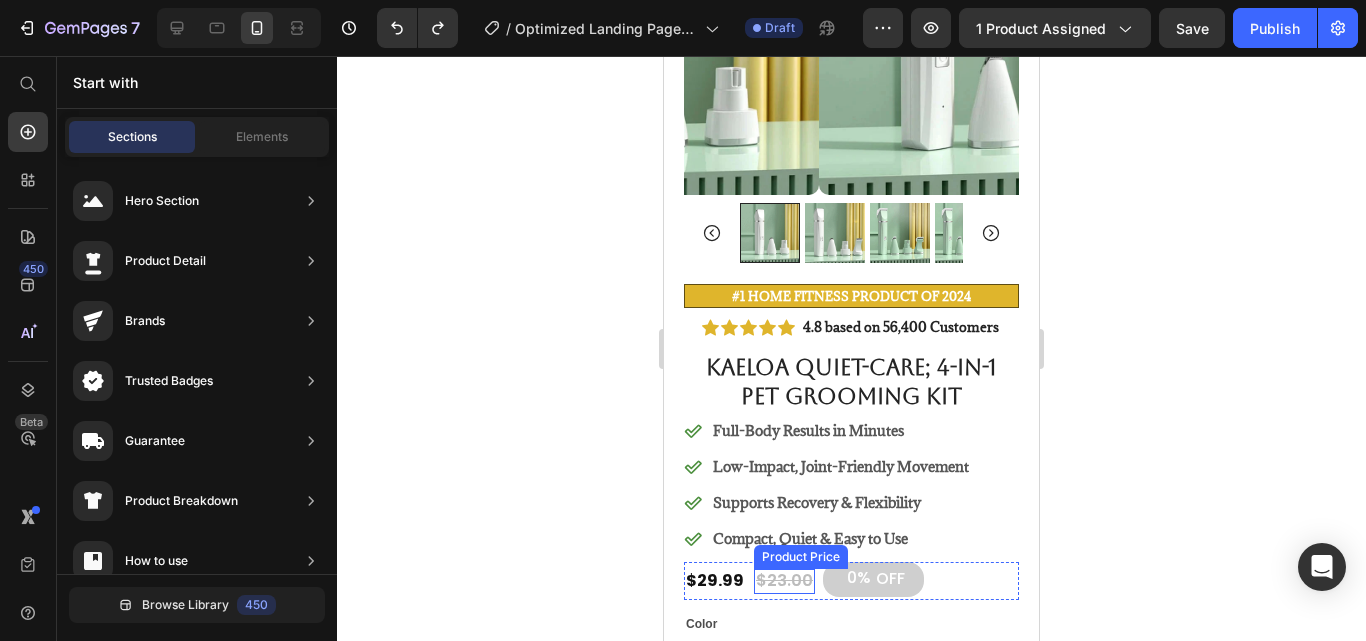 click on "$23.00" at bounding box center [784, 581] 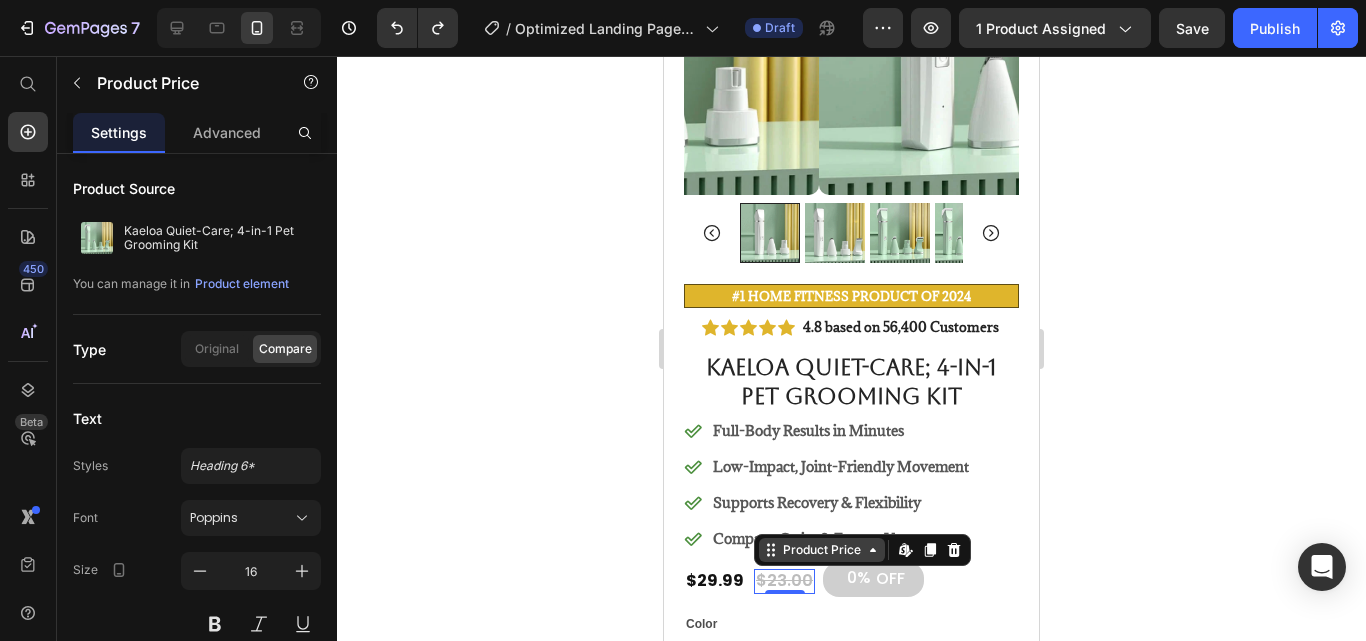 click on "Product Price" at bounding box center (822, 550) 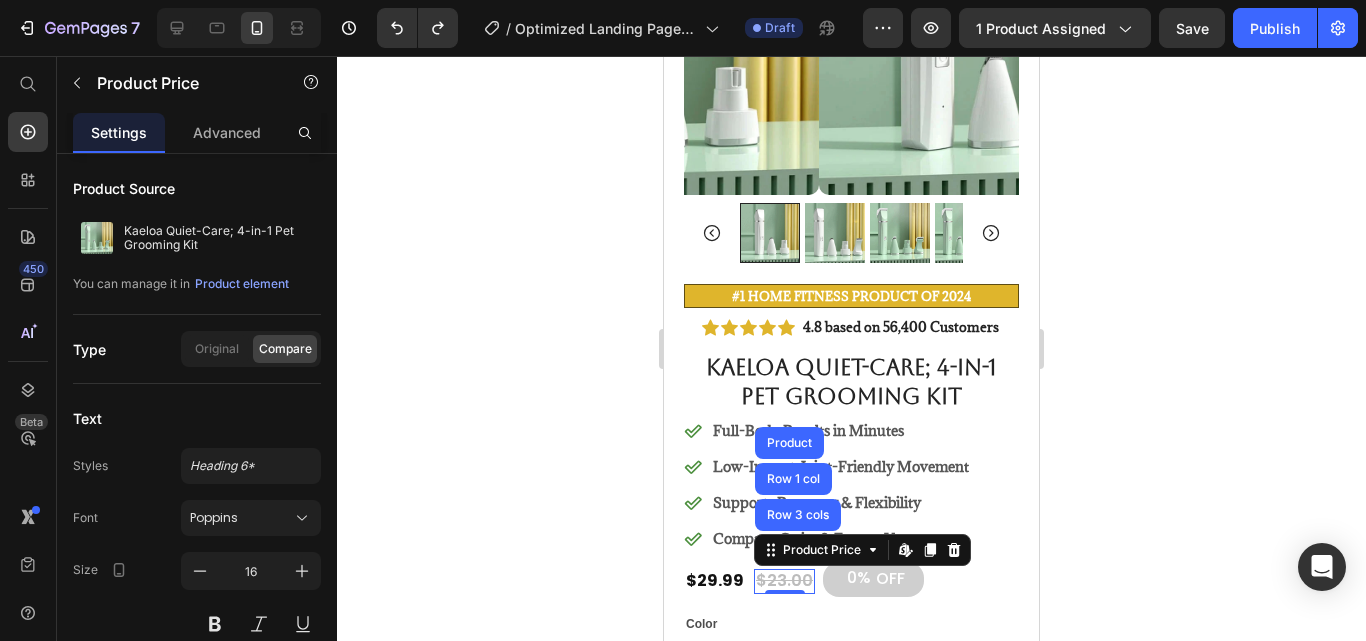 click on "Product" at bounding box center [789, 443] 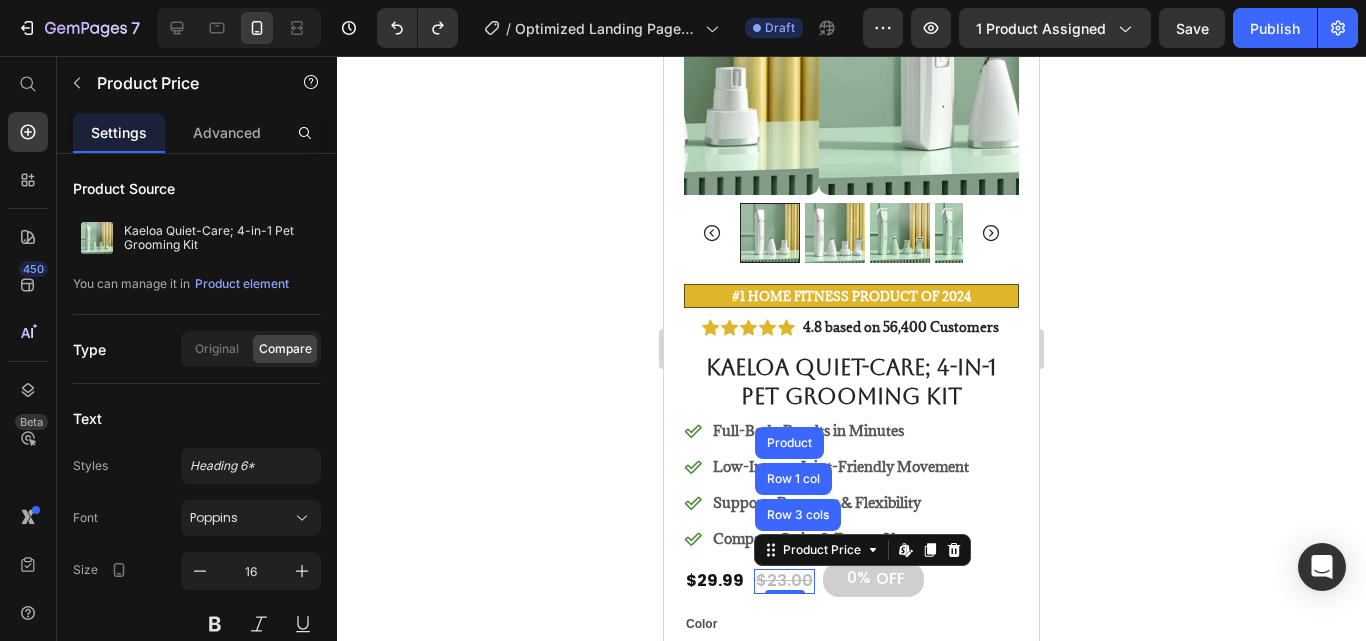 click on "Compact, Quiet & Easy to Use" at bounding box center (810, 538) 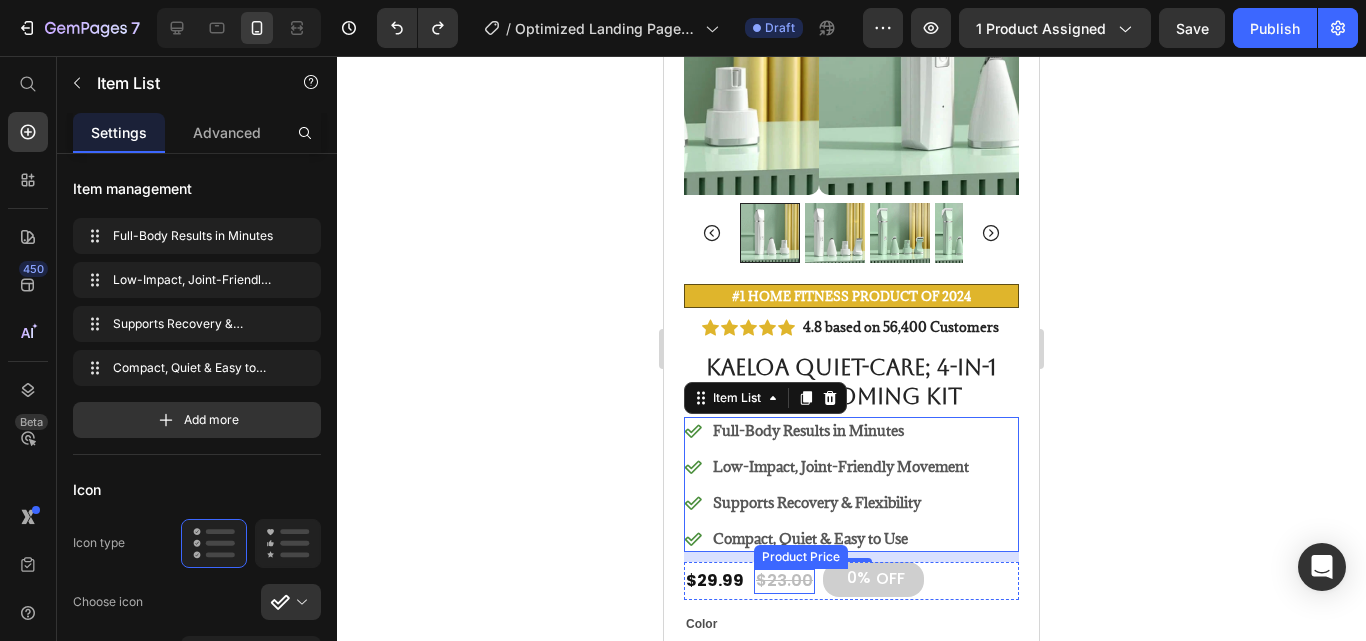 click on "$23.00" at bounding box center [784, 581] 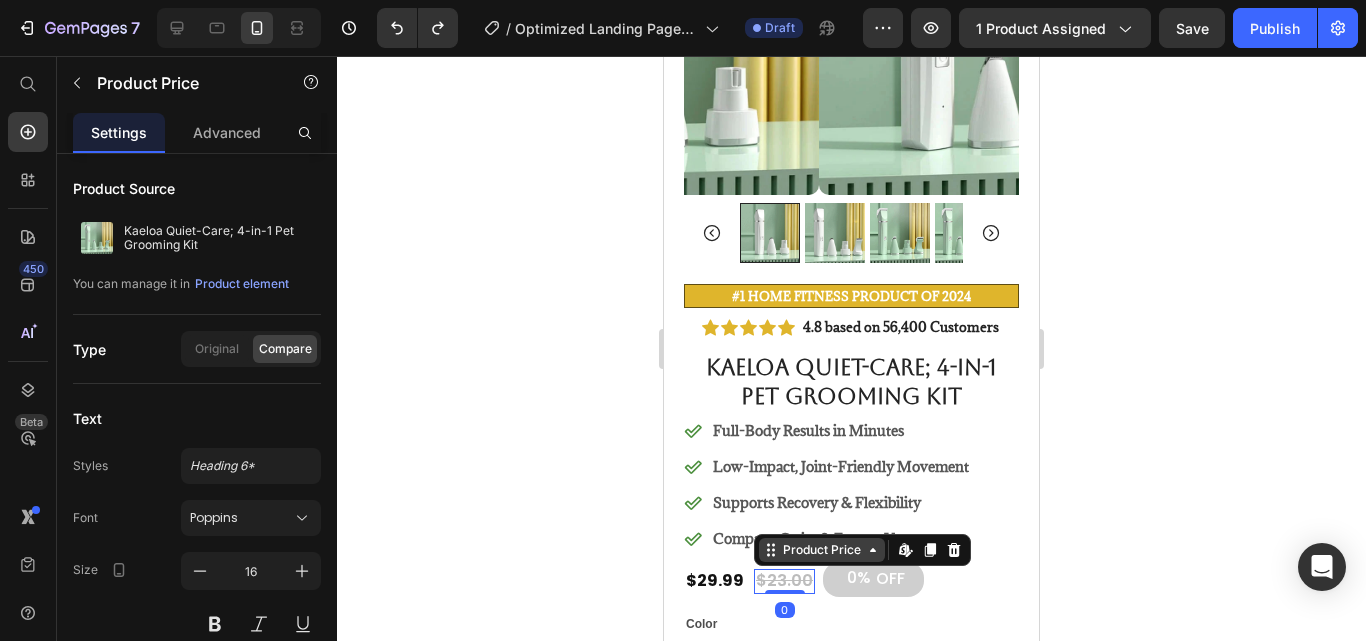 click on "Product Price" at bounding box center [822, 550] 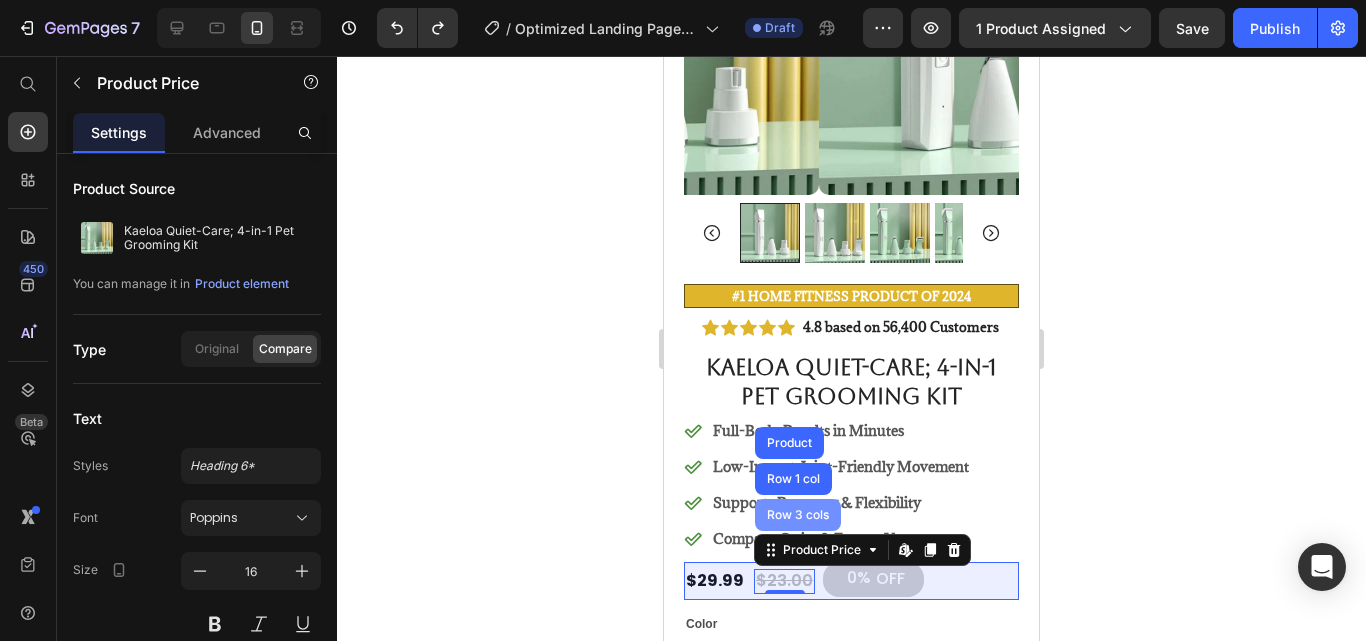 click on "Row 3 cols" at bounding box center [798, 515] 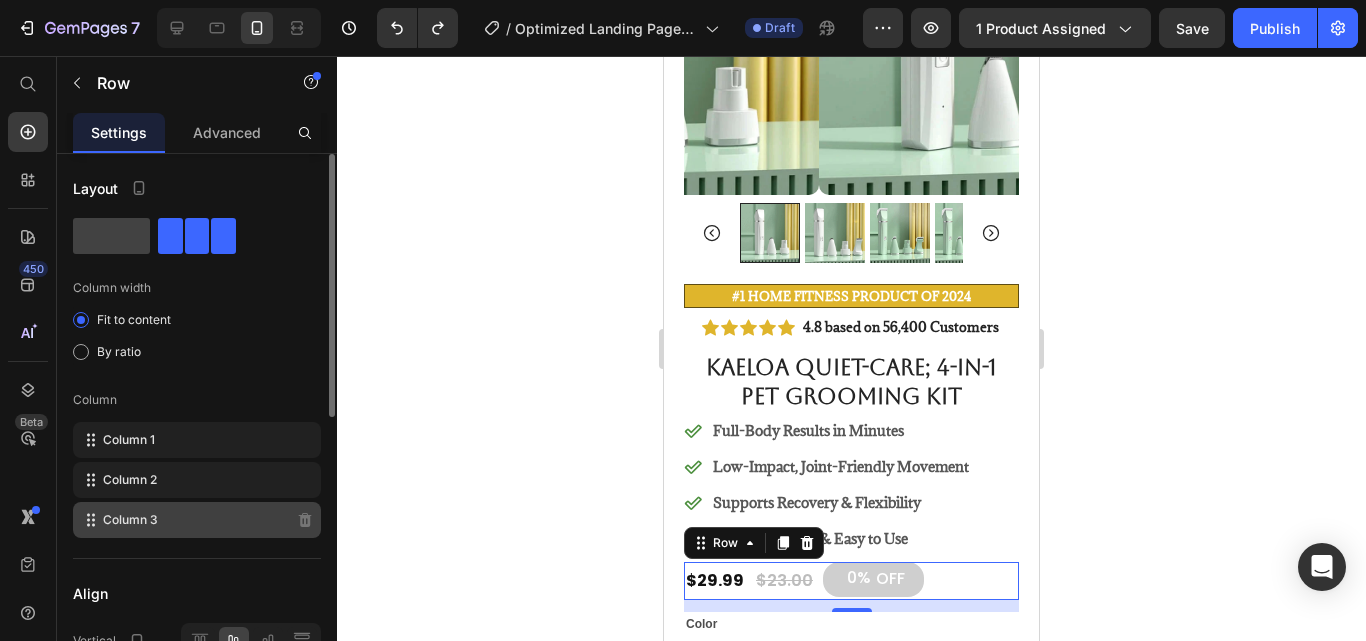 click on "Column 3" 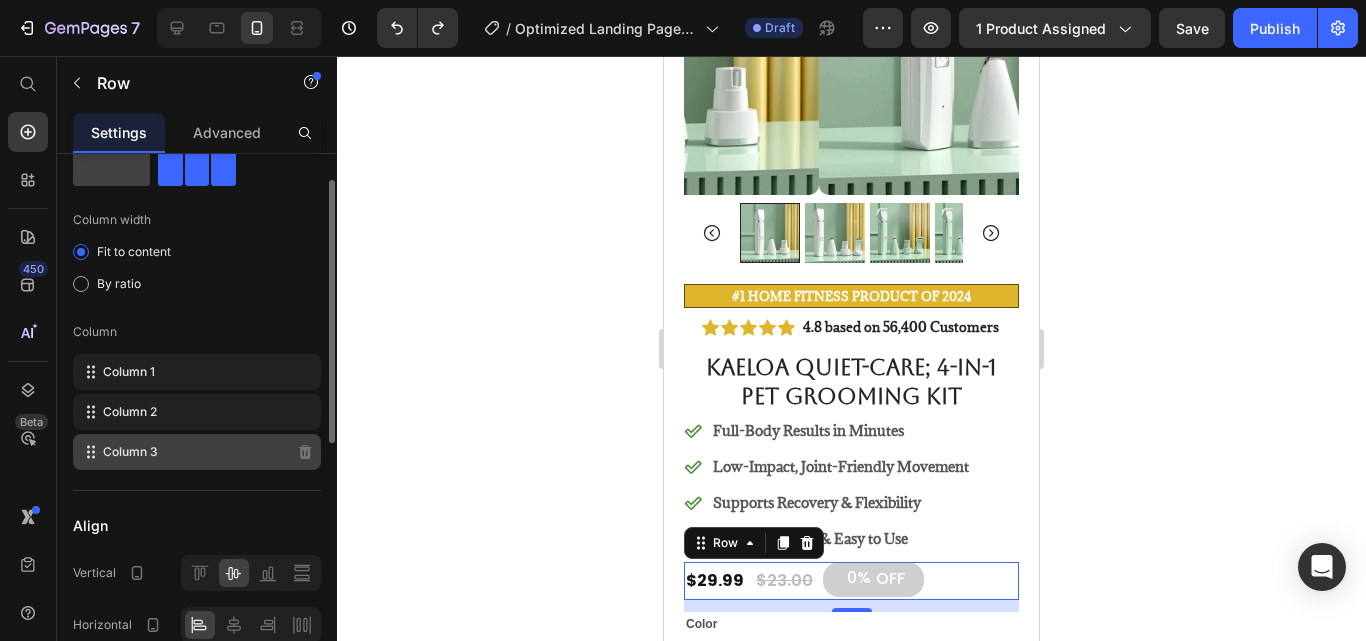 scroll, scrollTop: 78, scrollLeft: 0, axis: vertical 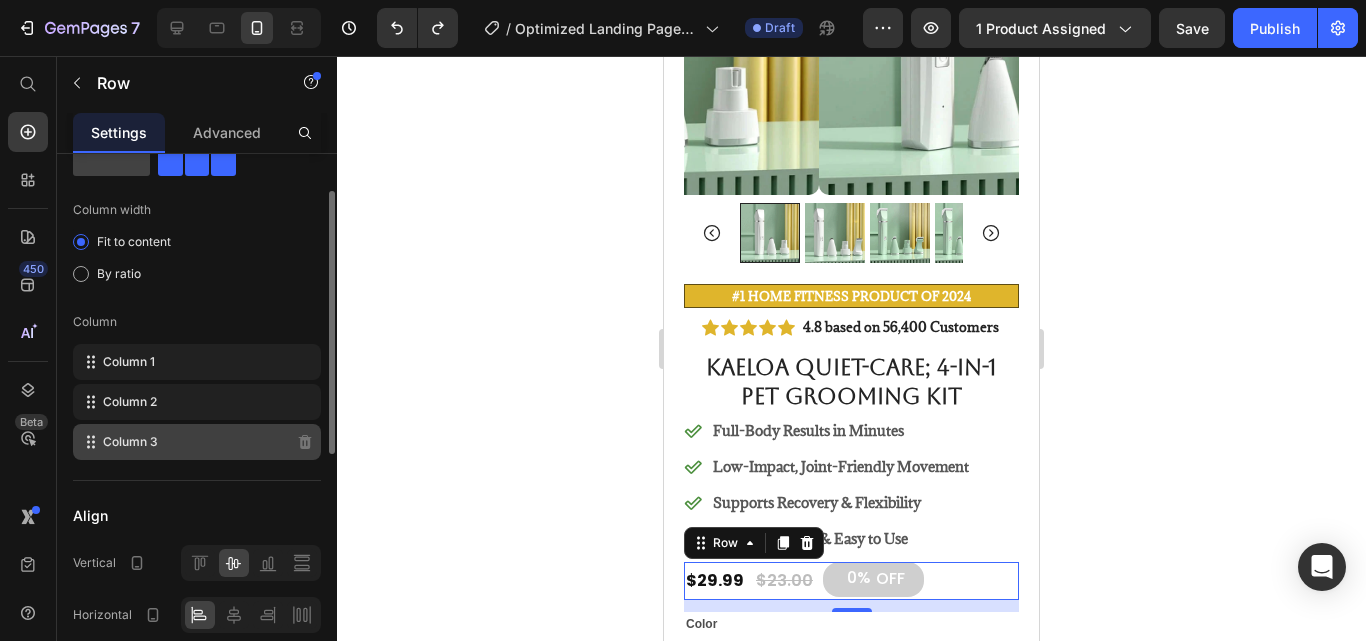 click on "Column 3" at bounding box center (130, 442) 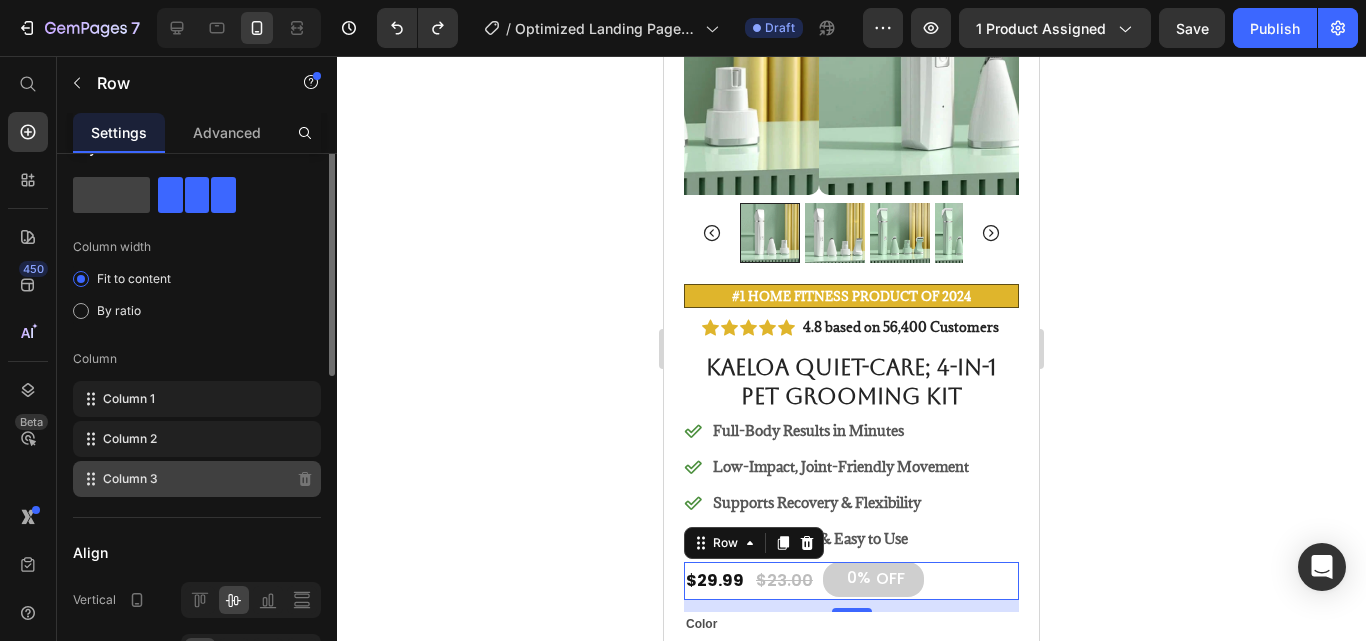 scroll, scrollTop: 0, scrollLeft: 0, axis: both 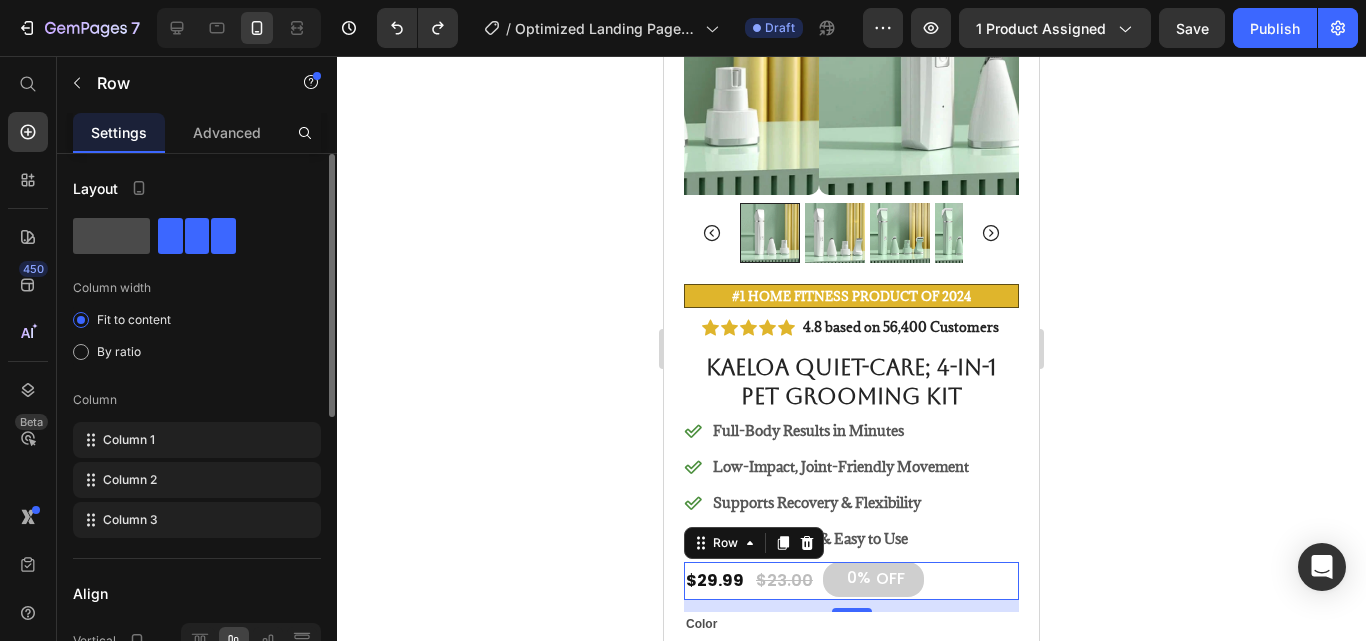 click 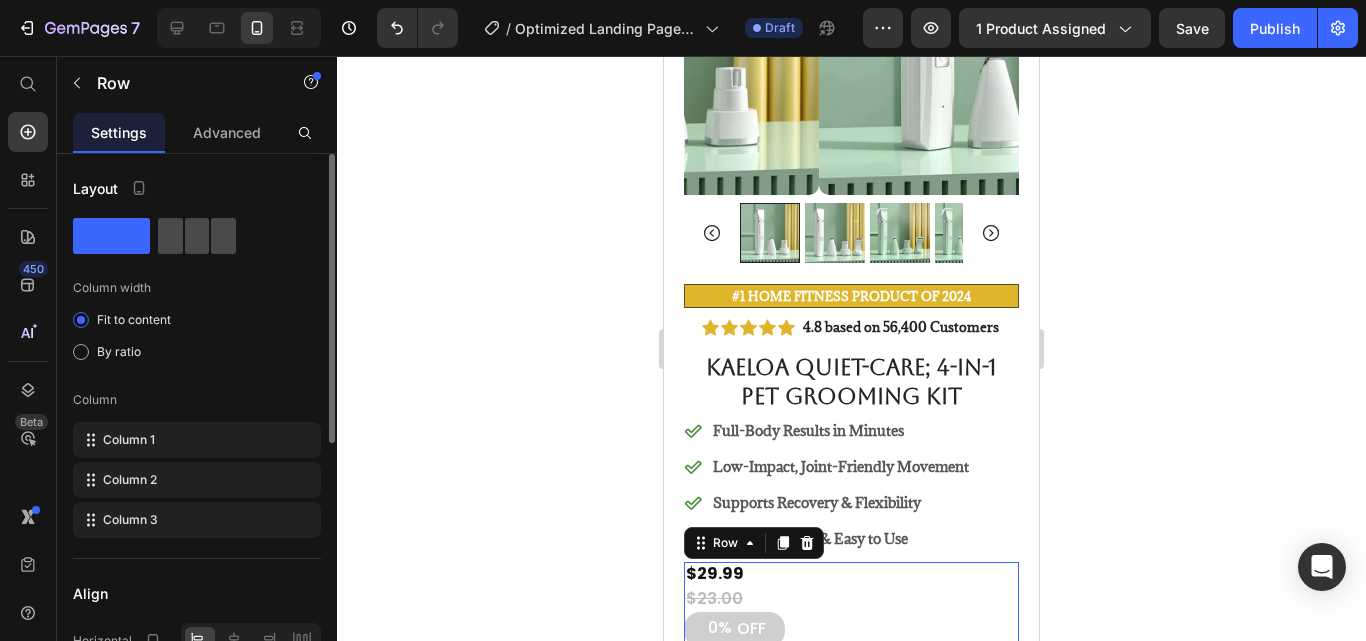 click 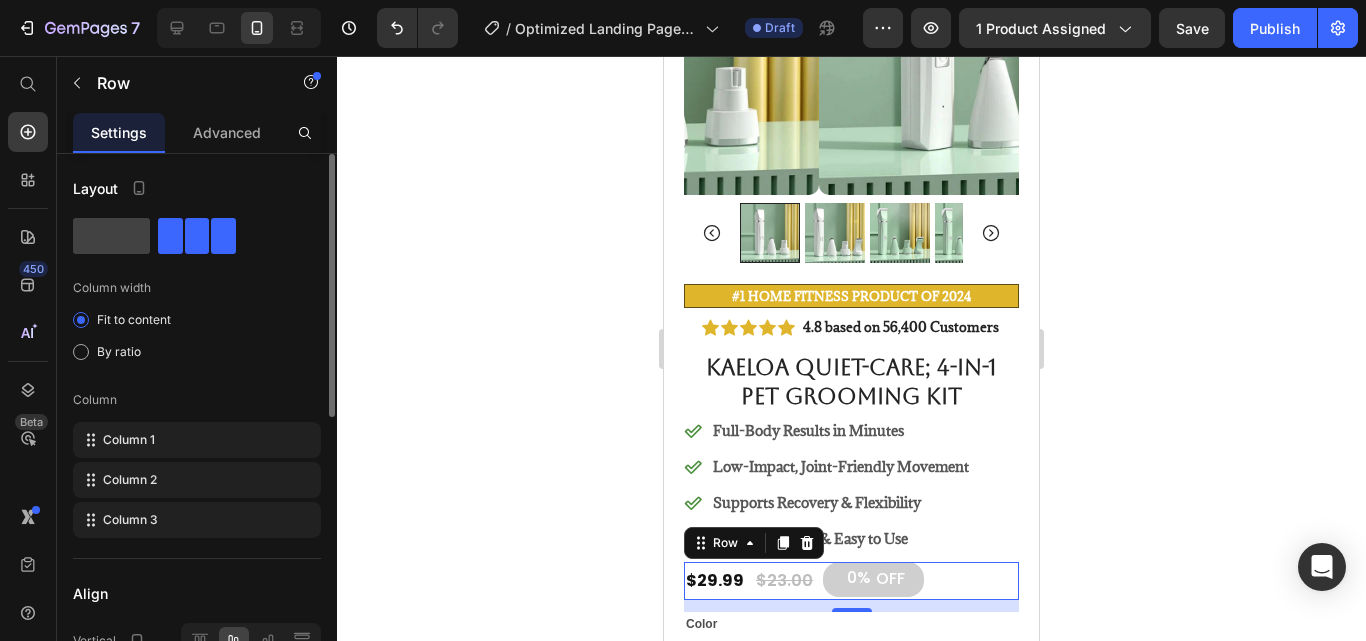 click 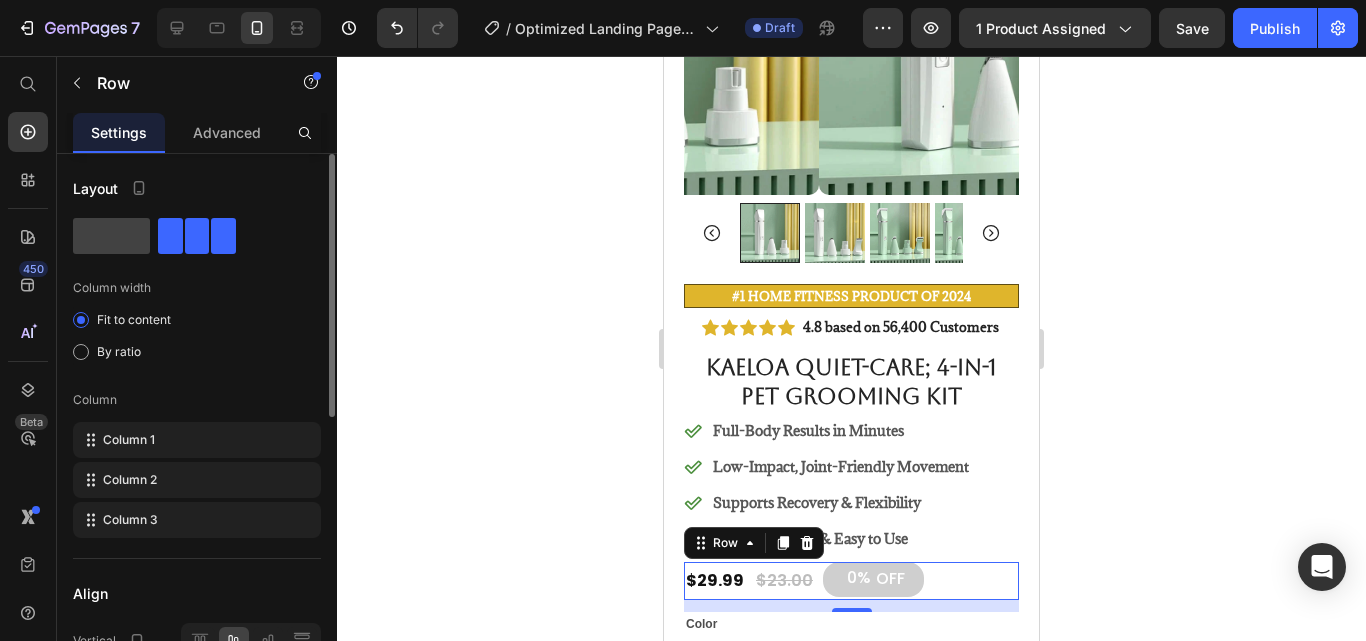 click 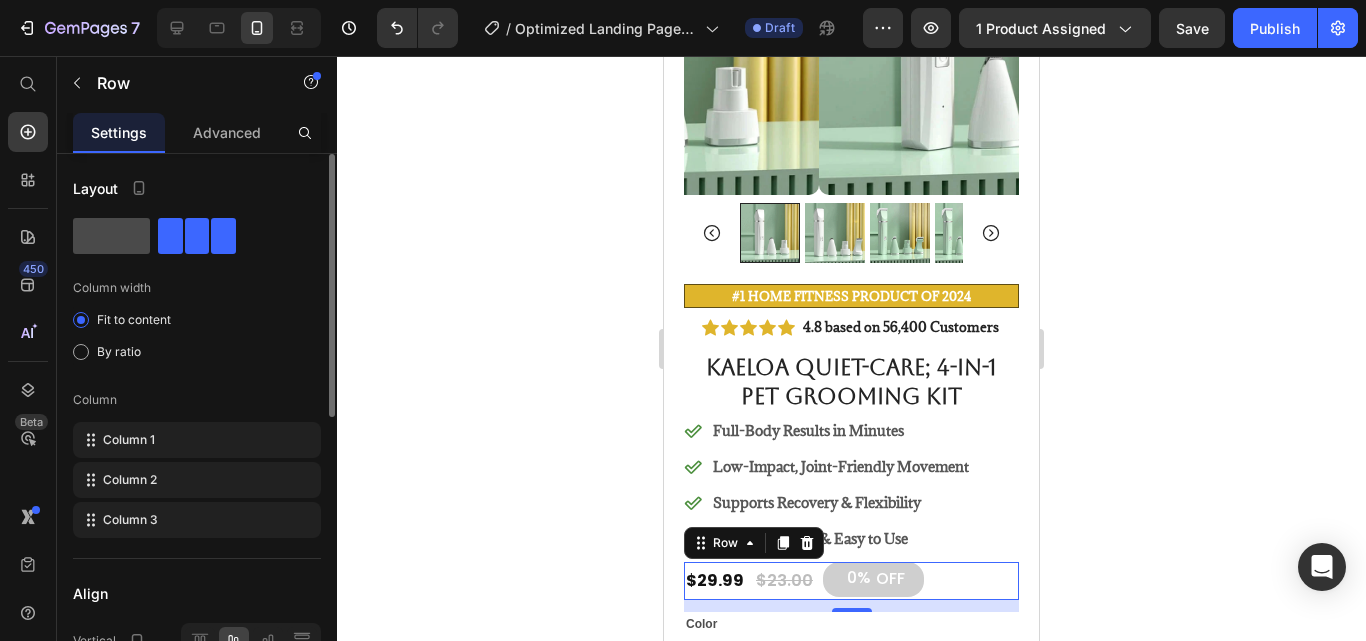 click 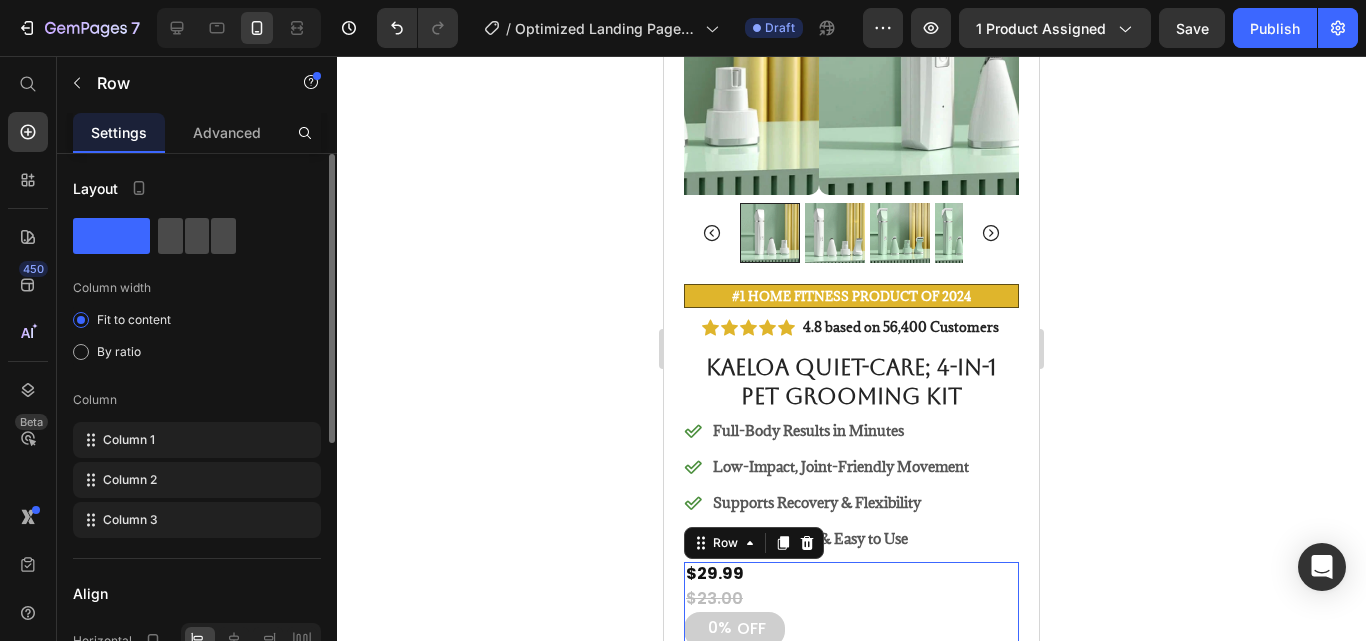 click 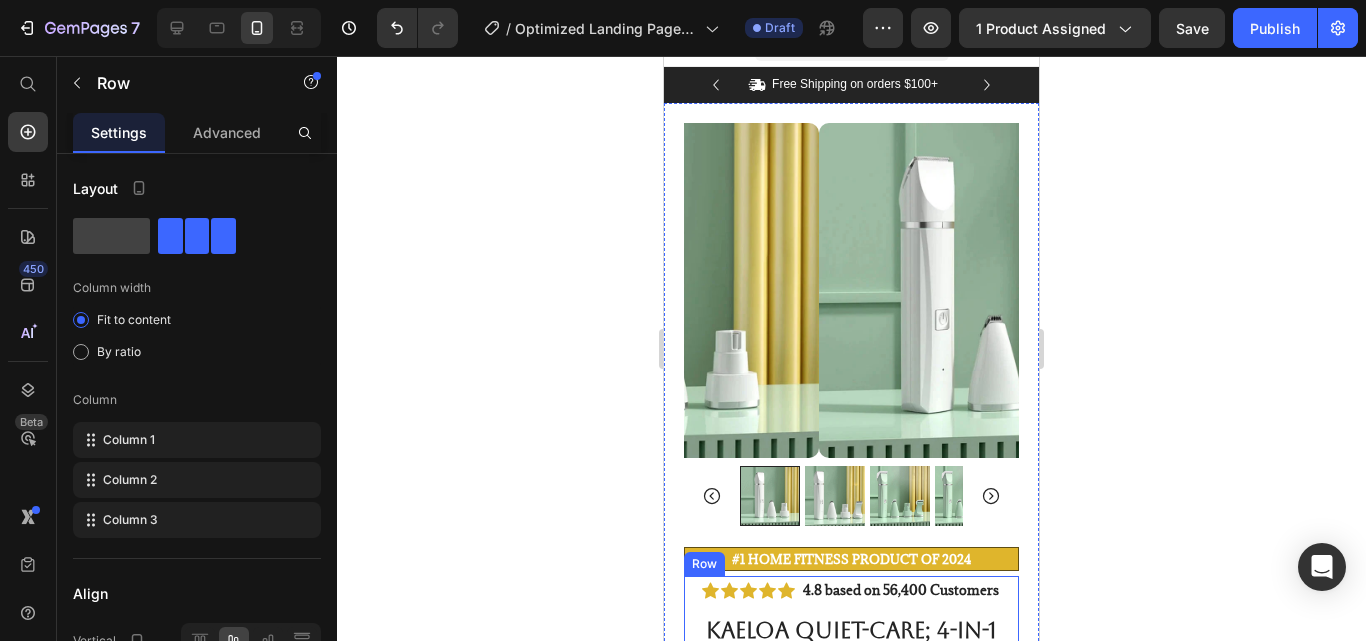 scroll, scrollTop: 0, scrollLeft: 0, axis: both 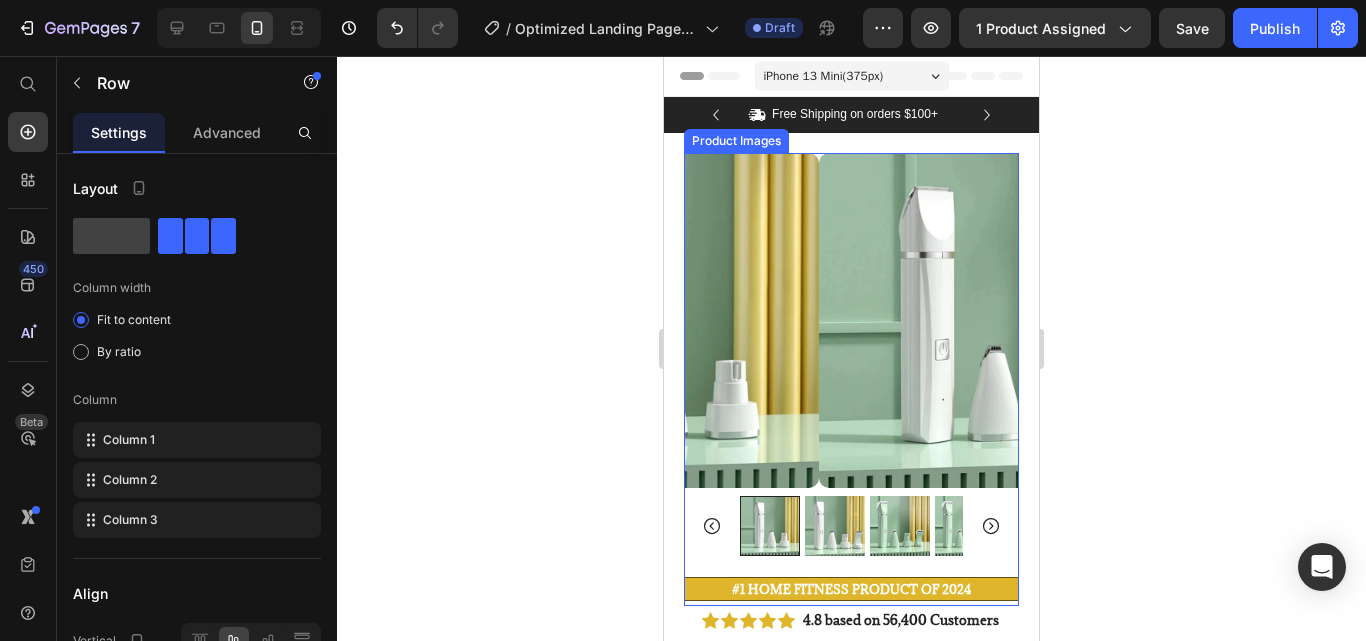 click 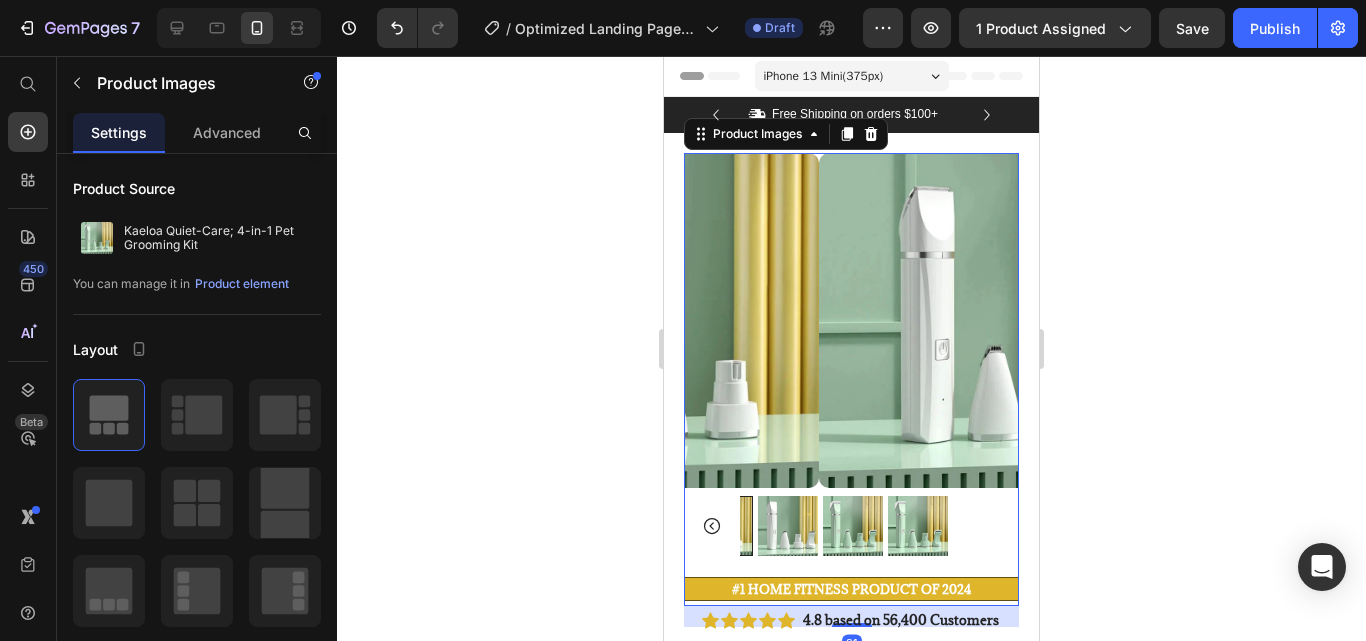 click at bounding box center (851, 526) 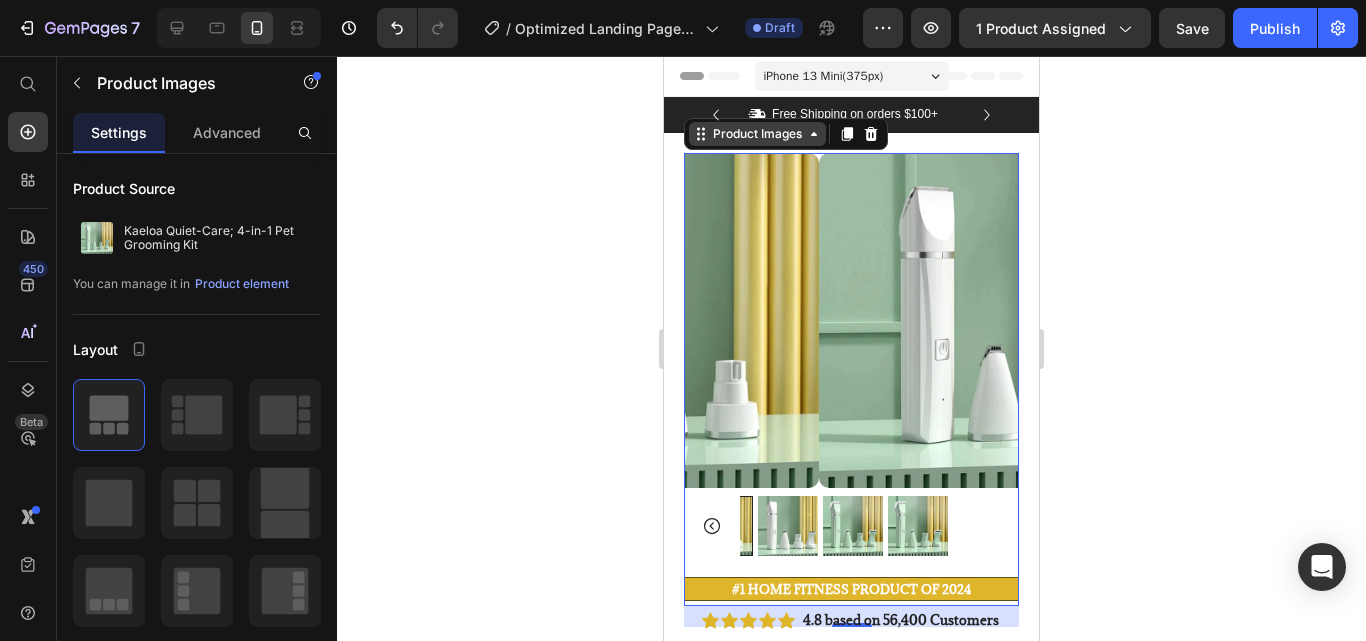 click on "Product Images" at bounding box center (757, 134) 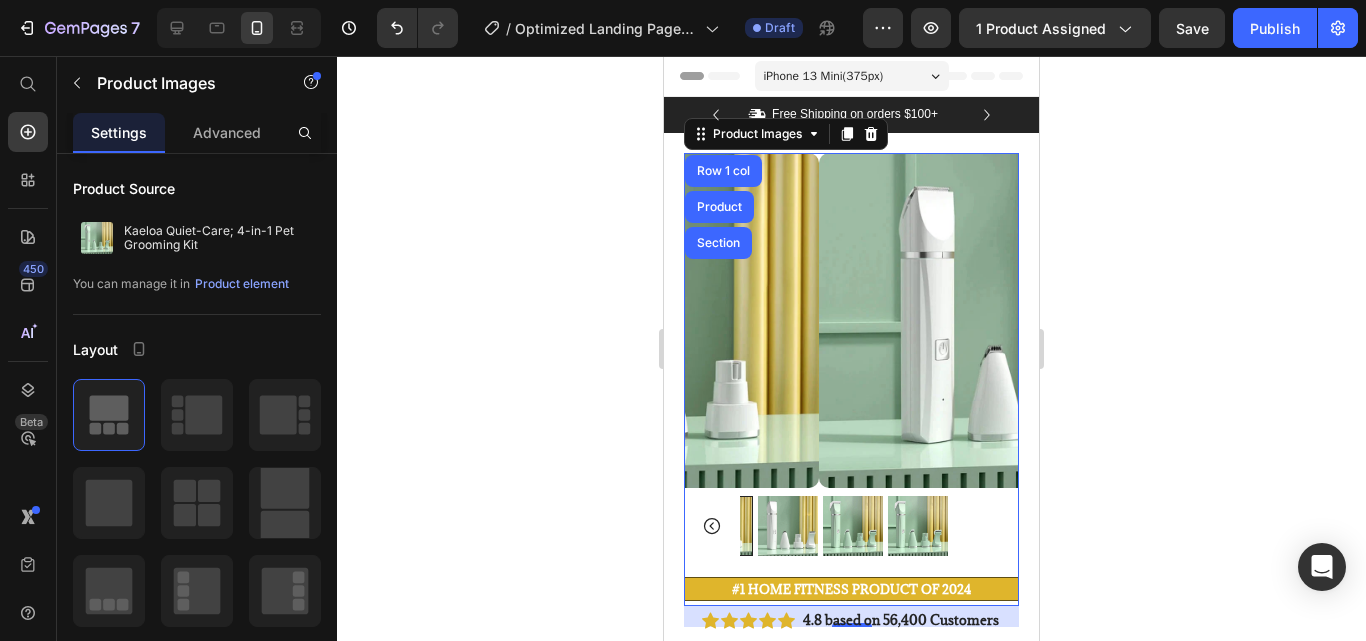 click 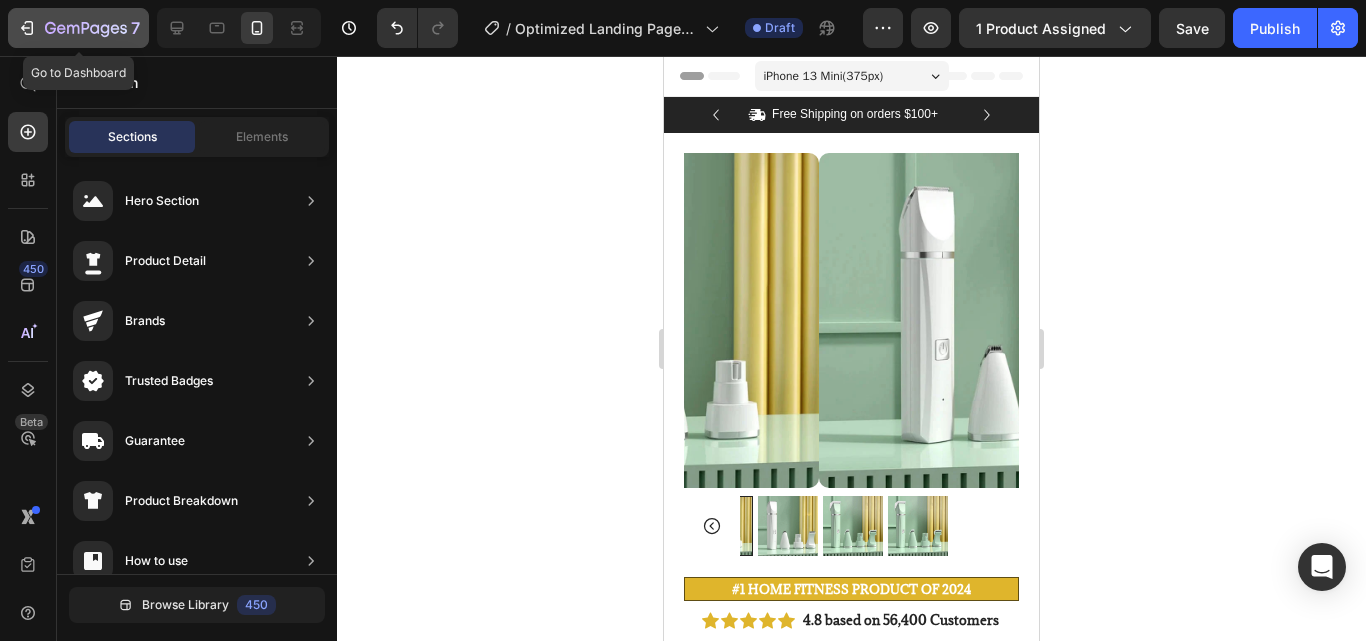 click 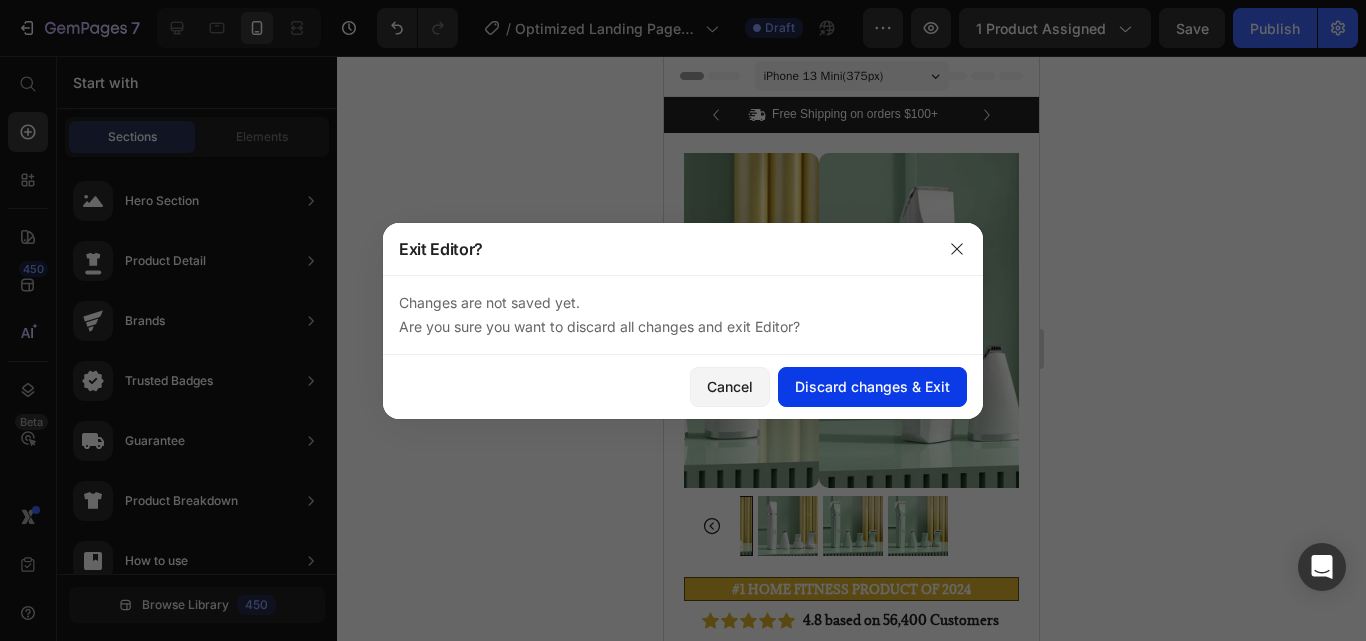 click on "Discard changes & Exit" at bounding box center (872, 386) 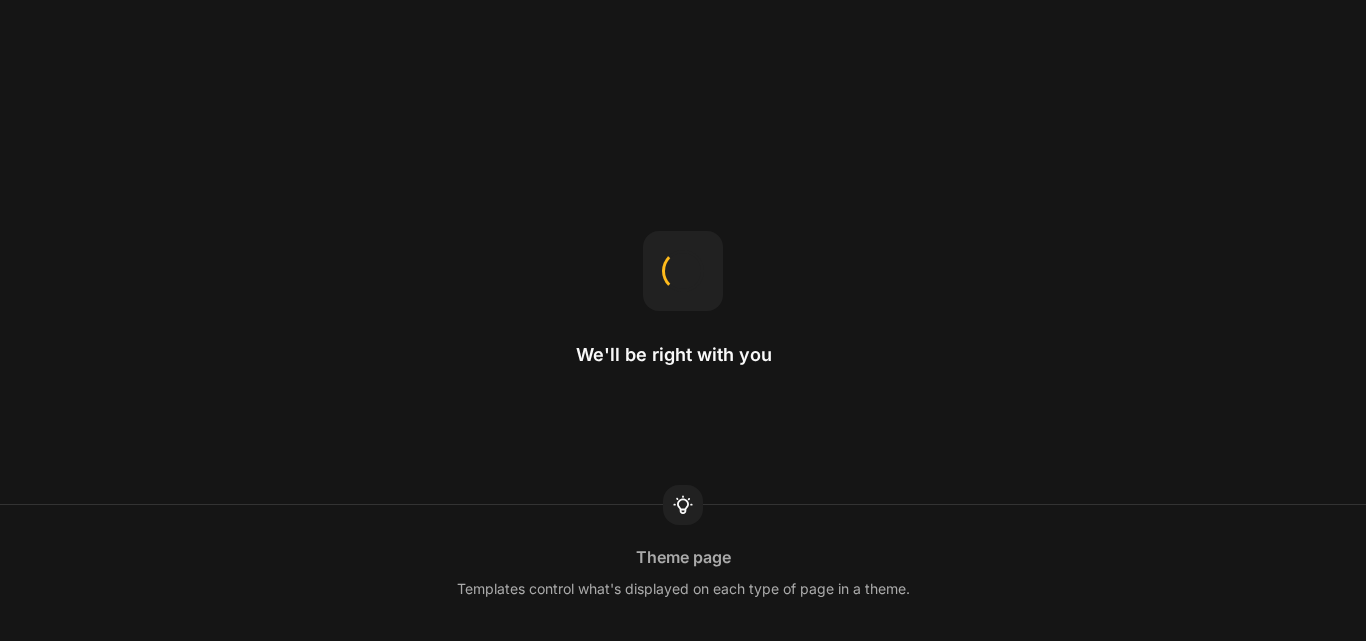 scroll, scrollTop: 0, scrollLeft: 0, axis: both 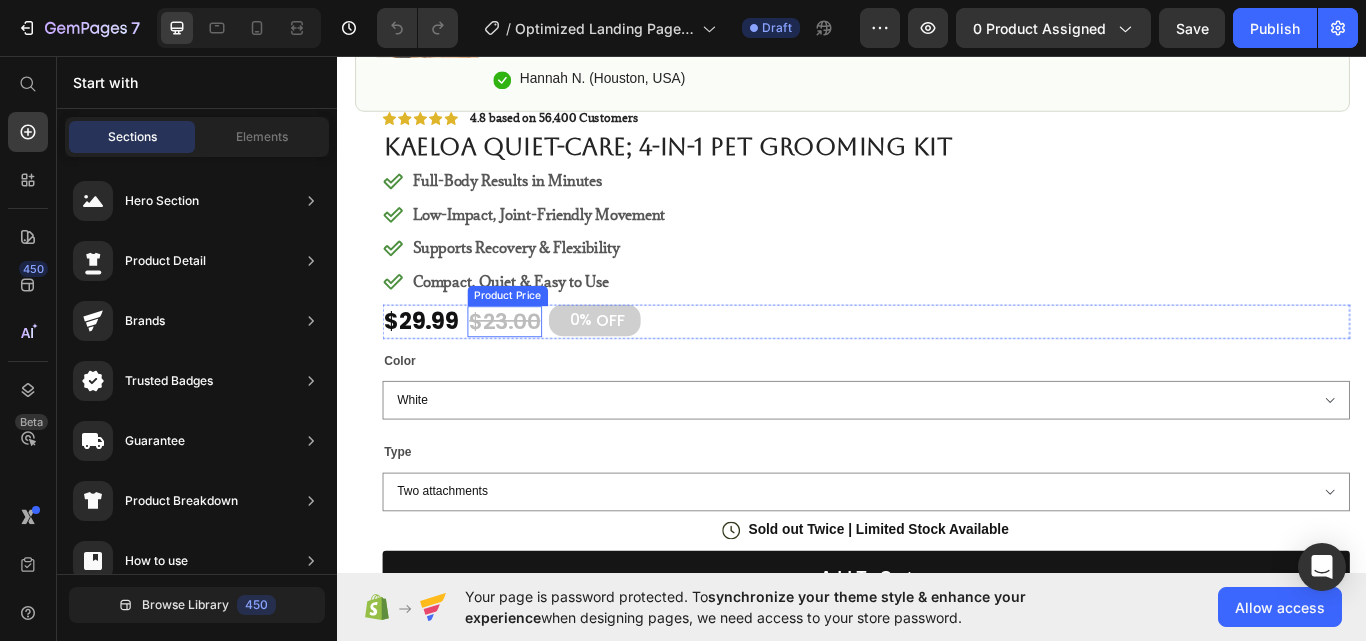 click on "$23.00" at bounding box center [531, 367] 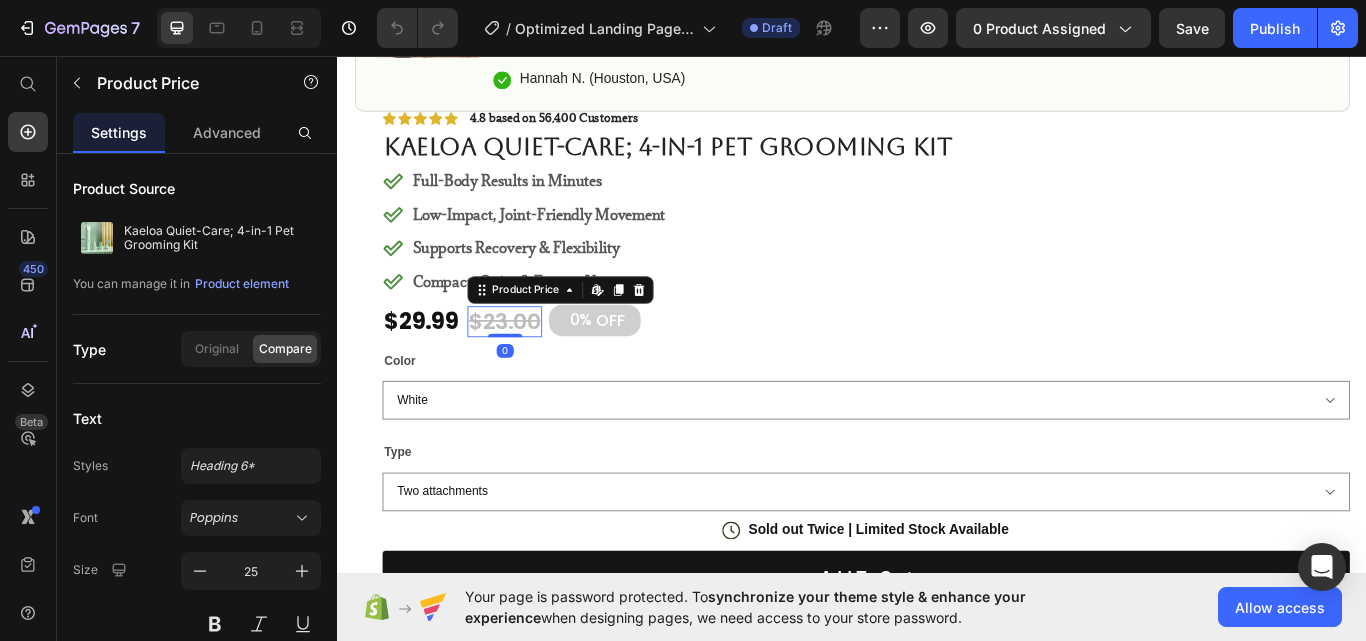 click on "$23.00" at bounding box center (531, 367) 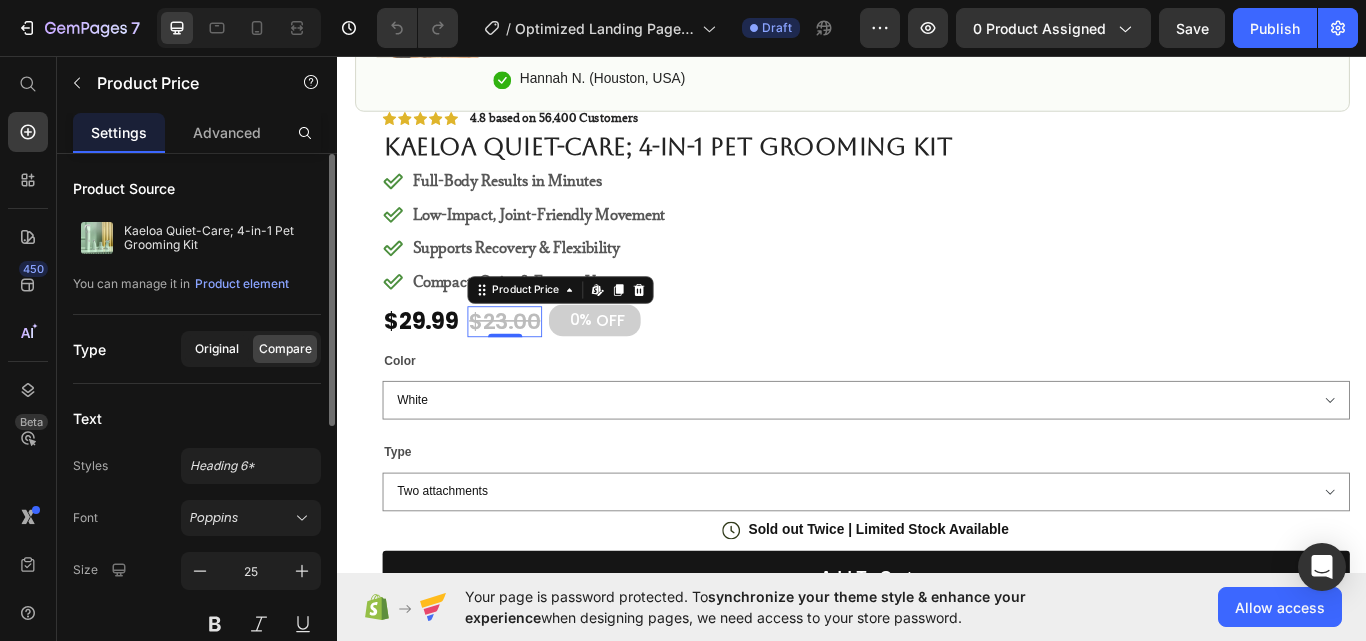 click on "Original" 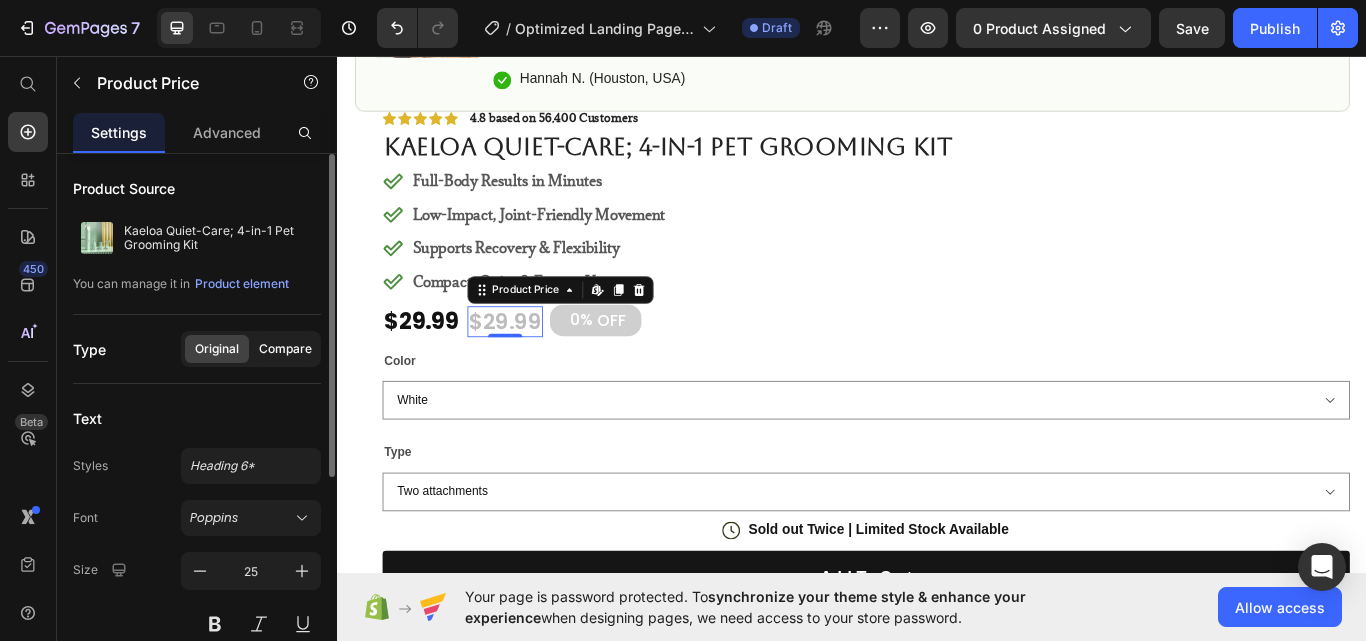 click on "Compare" 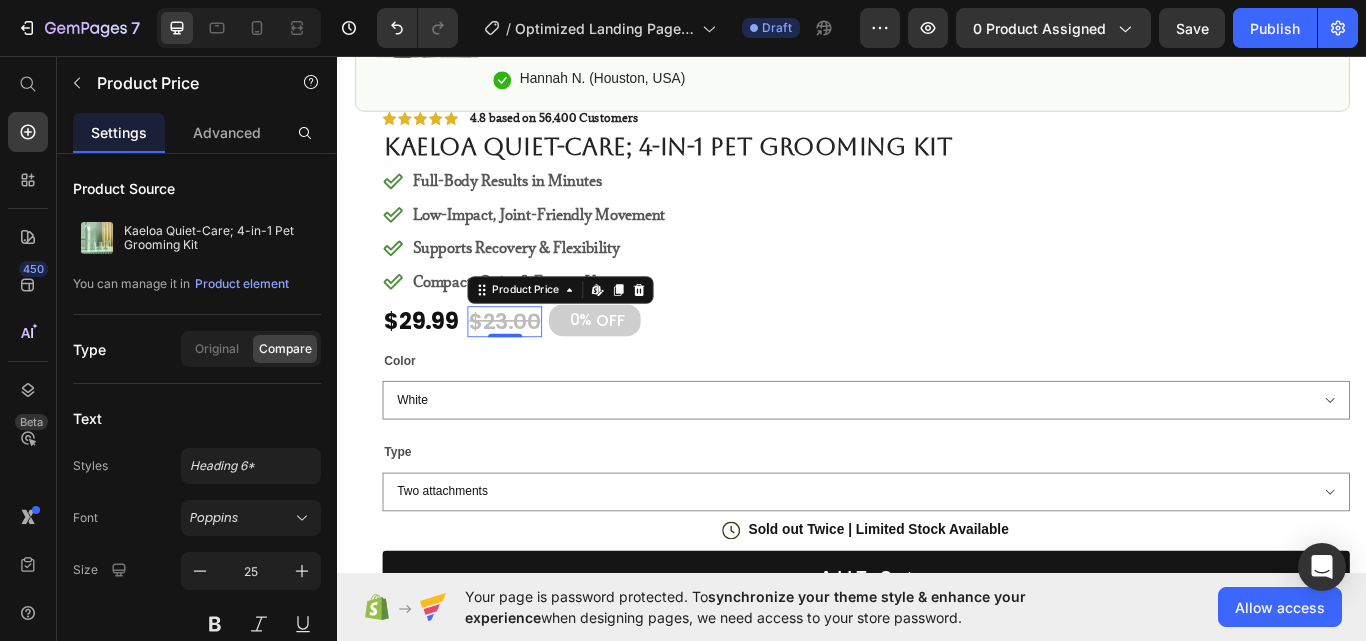 click on "$23.00" at bounding box center (531, 367) 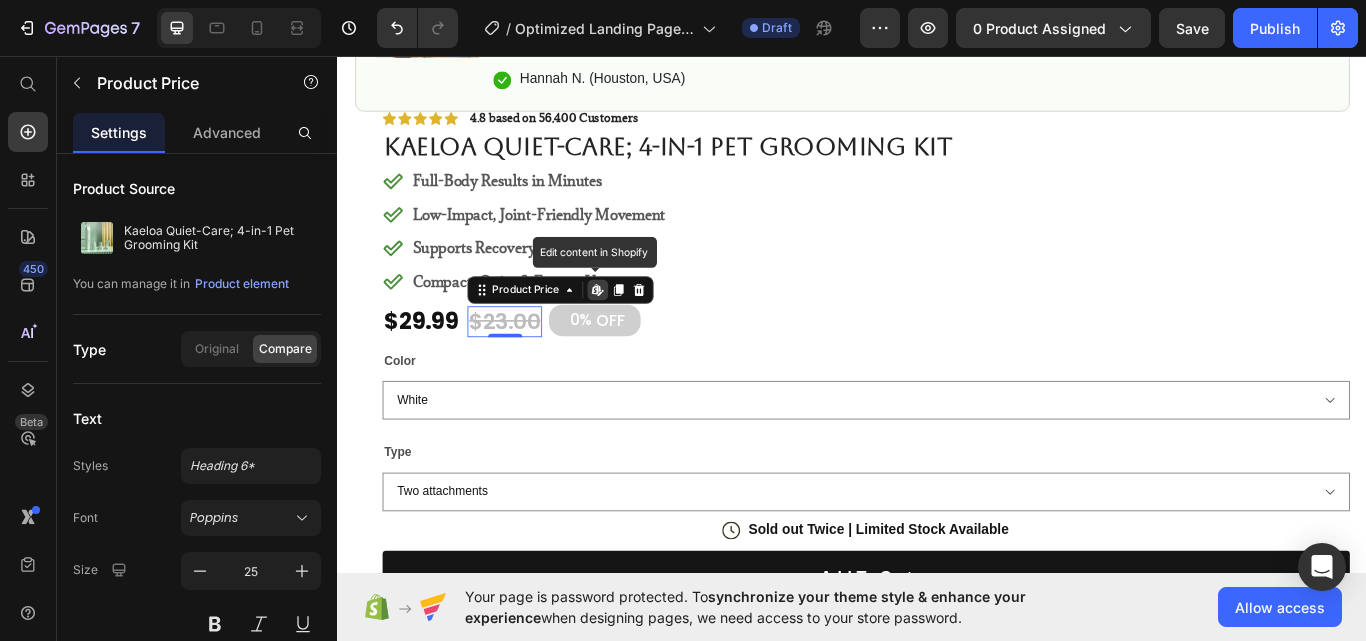 click 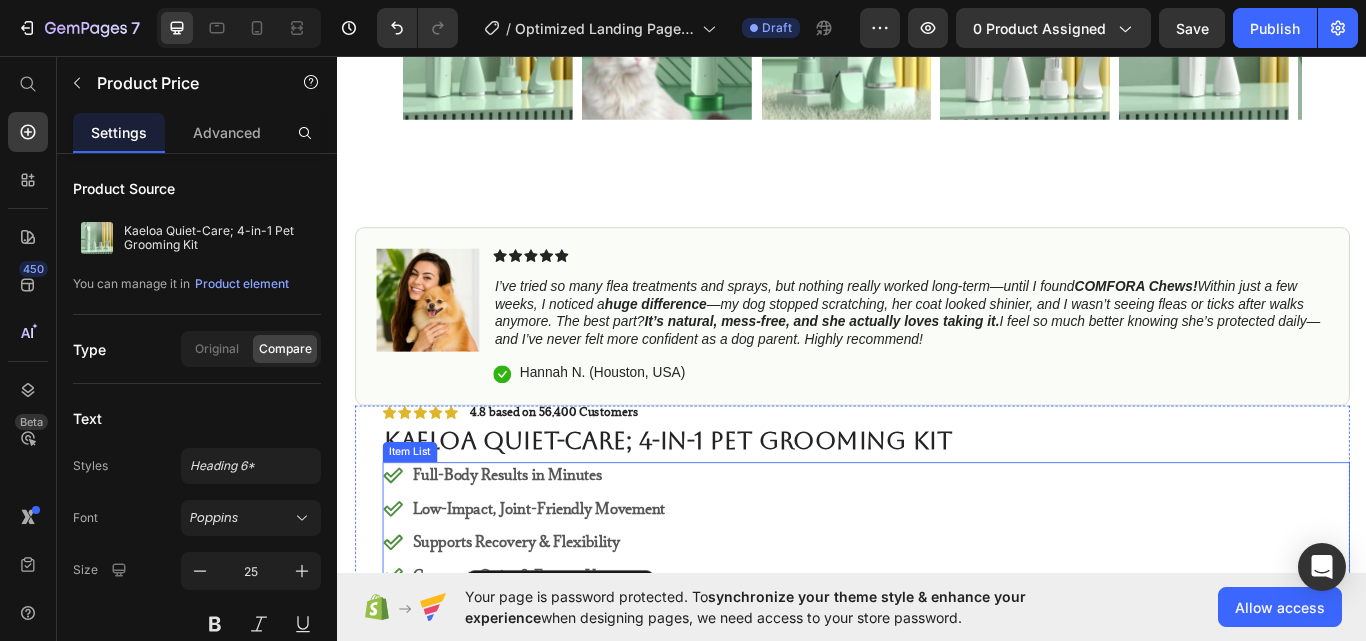 scroll, scrollTop: 1707, scrollLeft: 0, axis: vertical 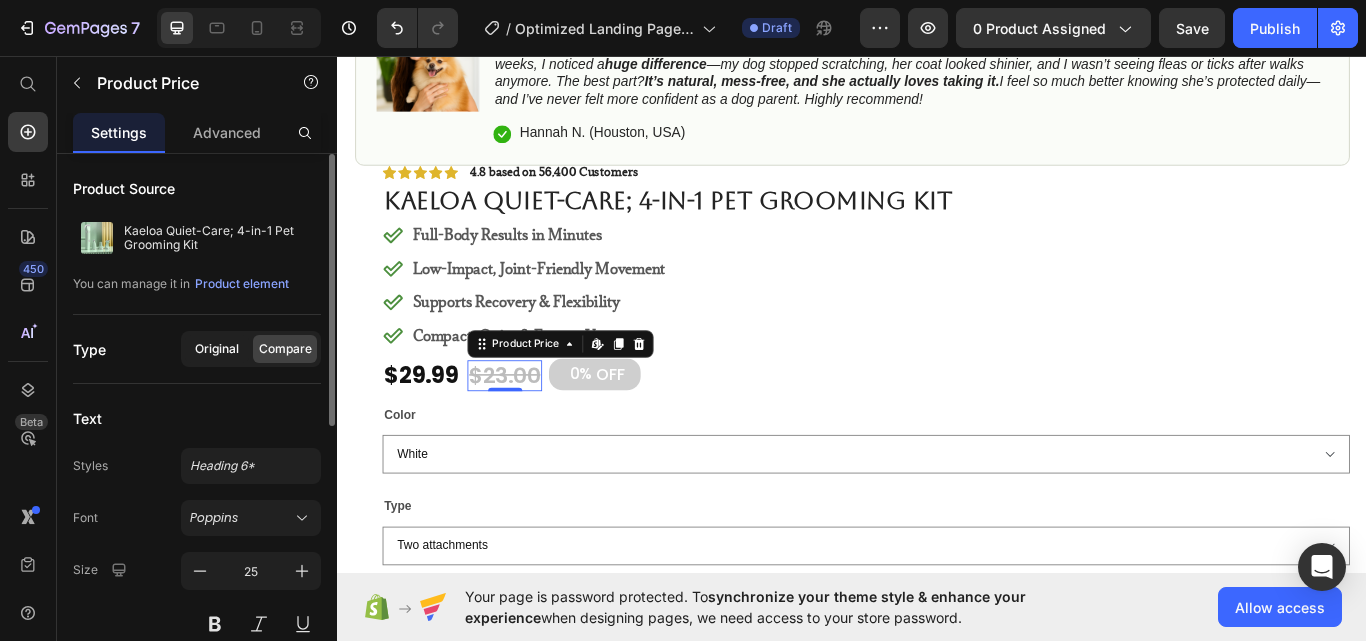 click on "Original" 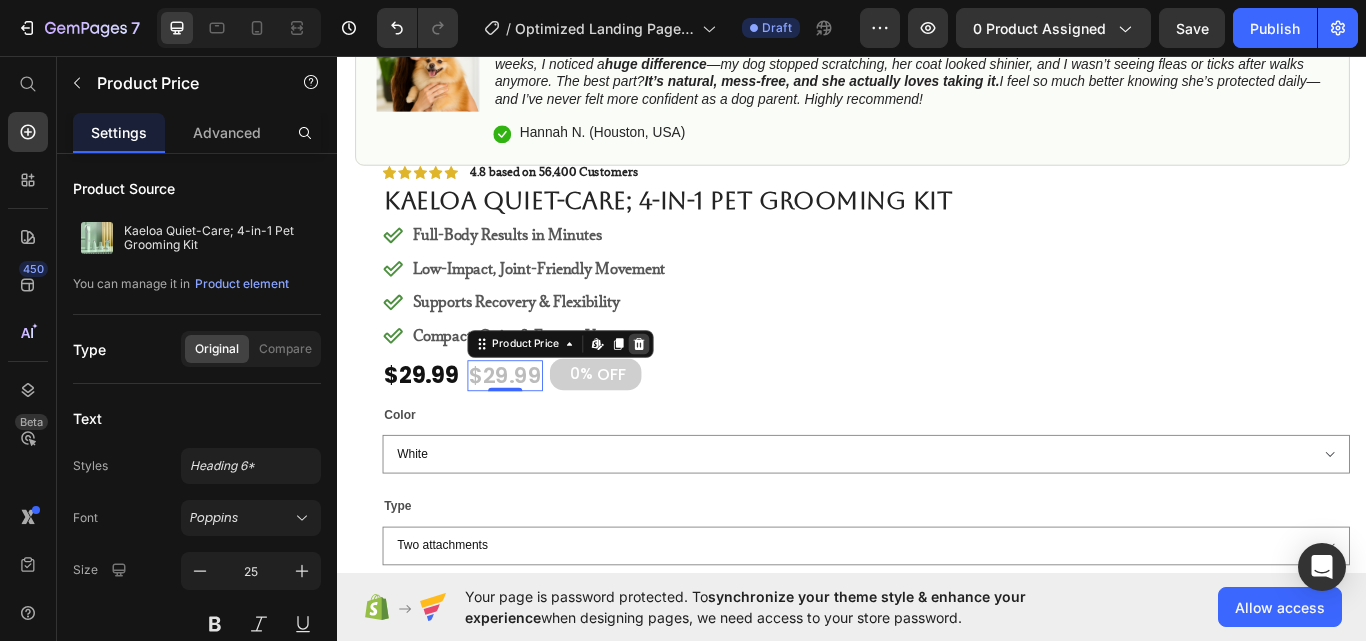 click 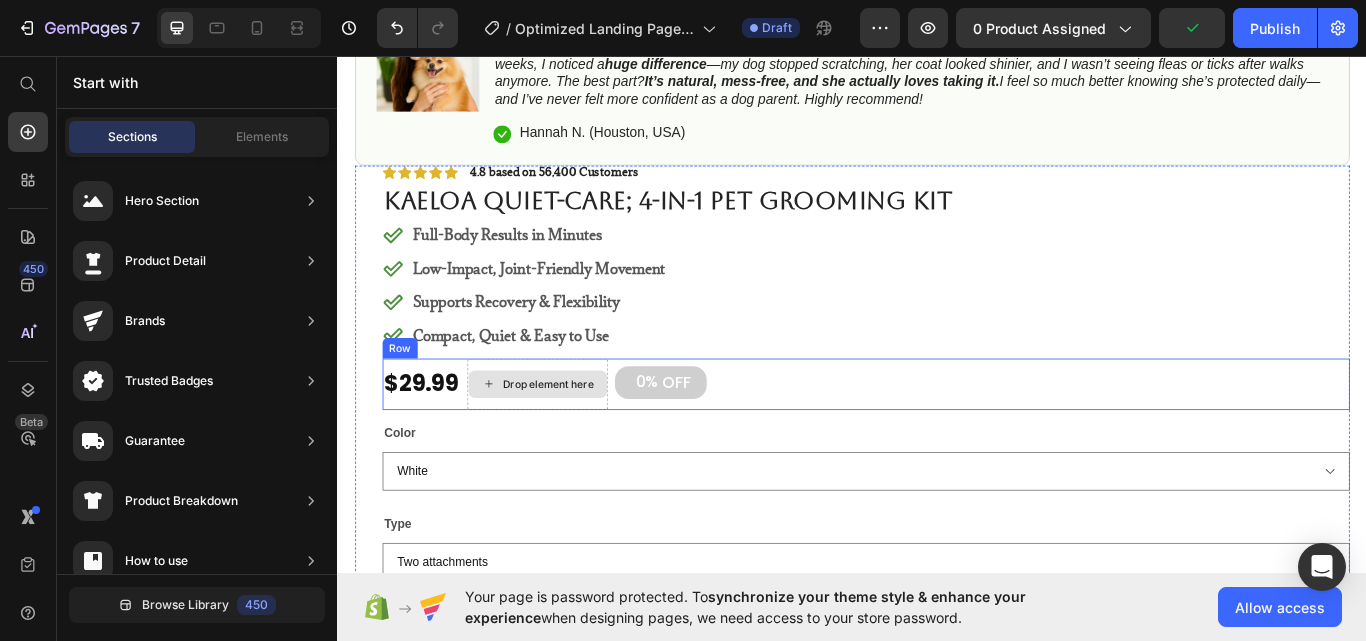 click on "Drop element here" at bounding box center [582, 440] 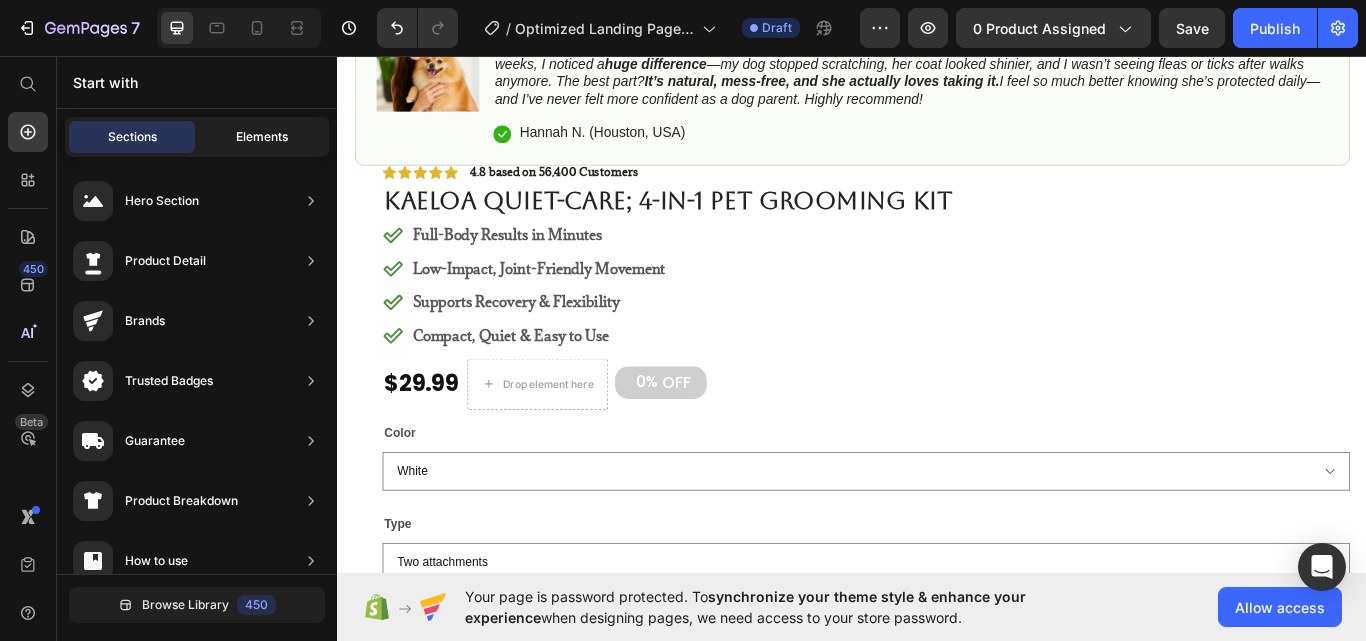click on "Elements" 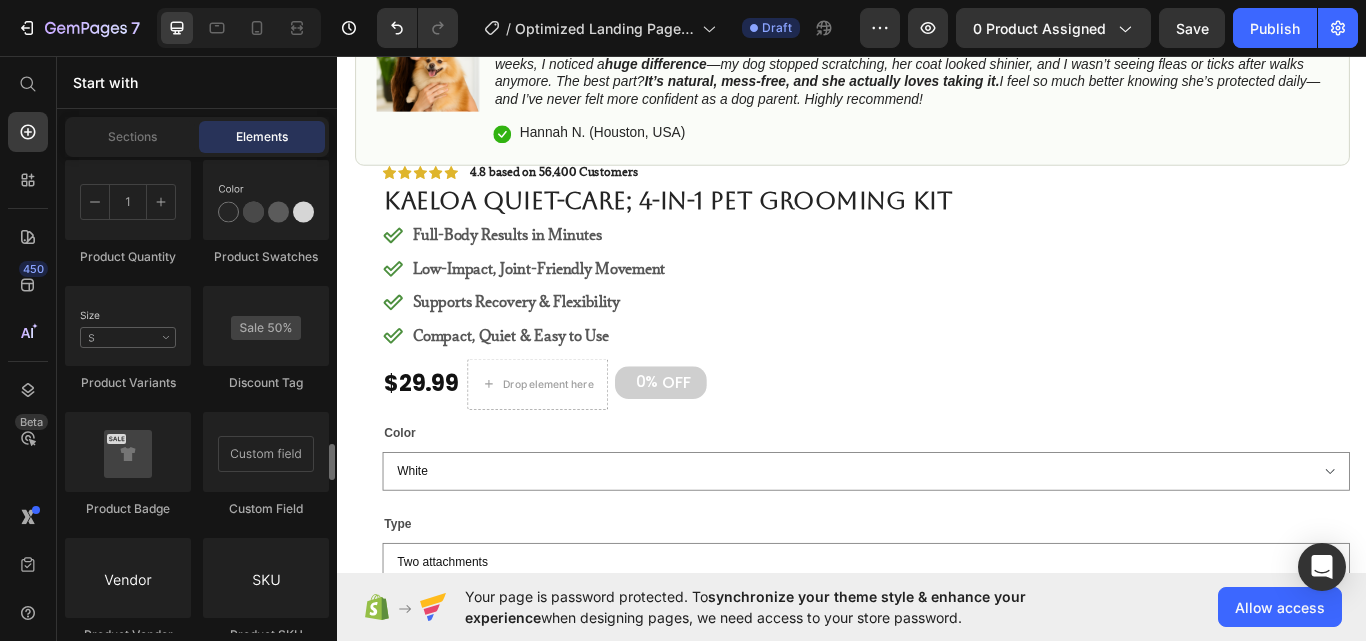 scroll, scrollTop: 3726, scrollLeft: 0, axis: vertical 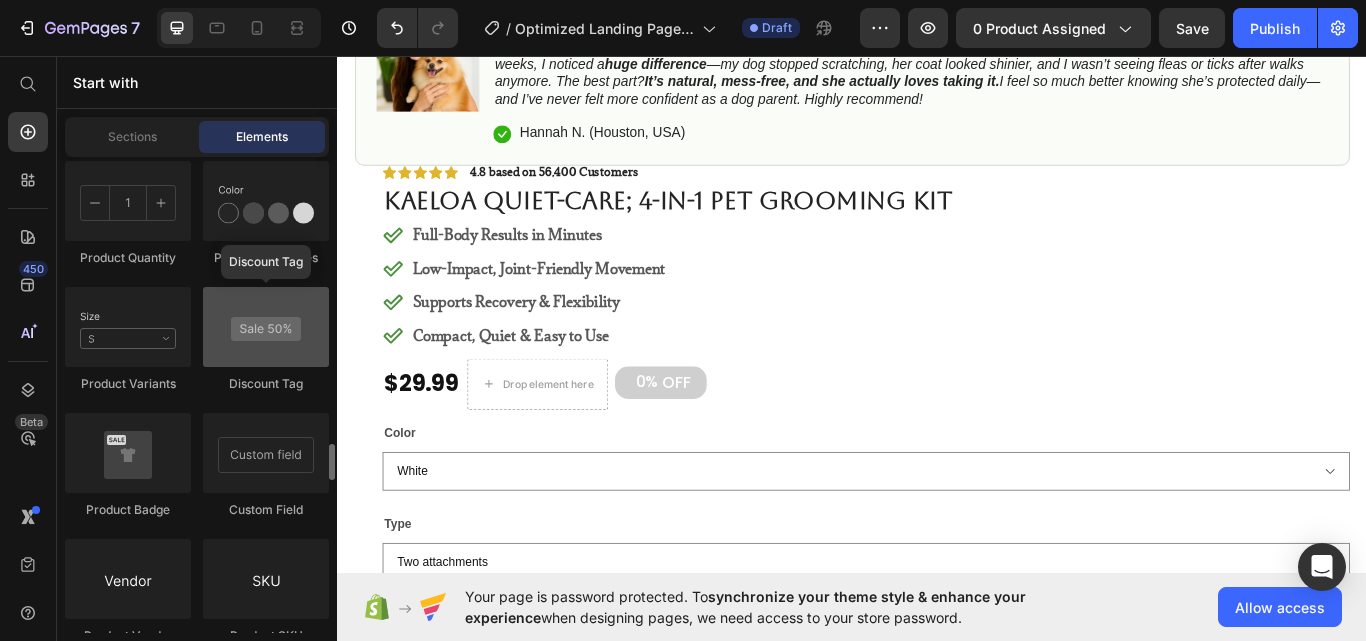 click at bounding box center (266, 327) 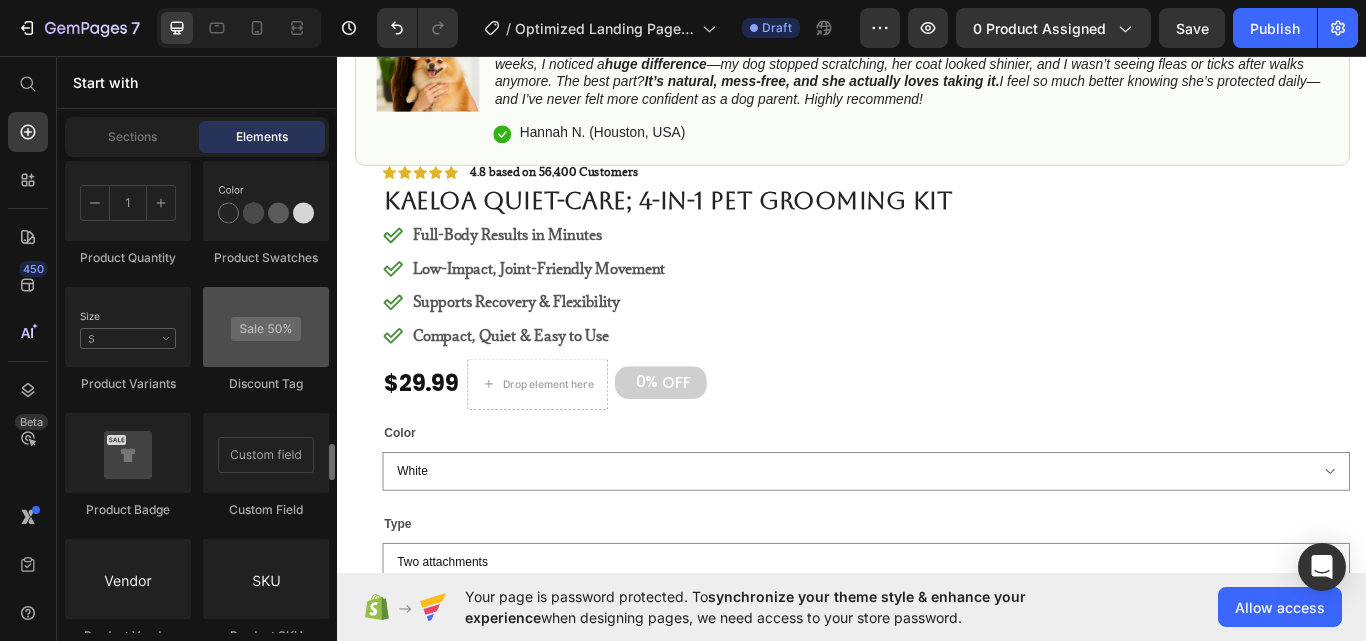 click at bounding box center (266, 327) 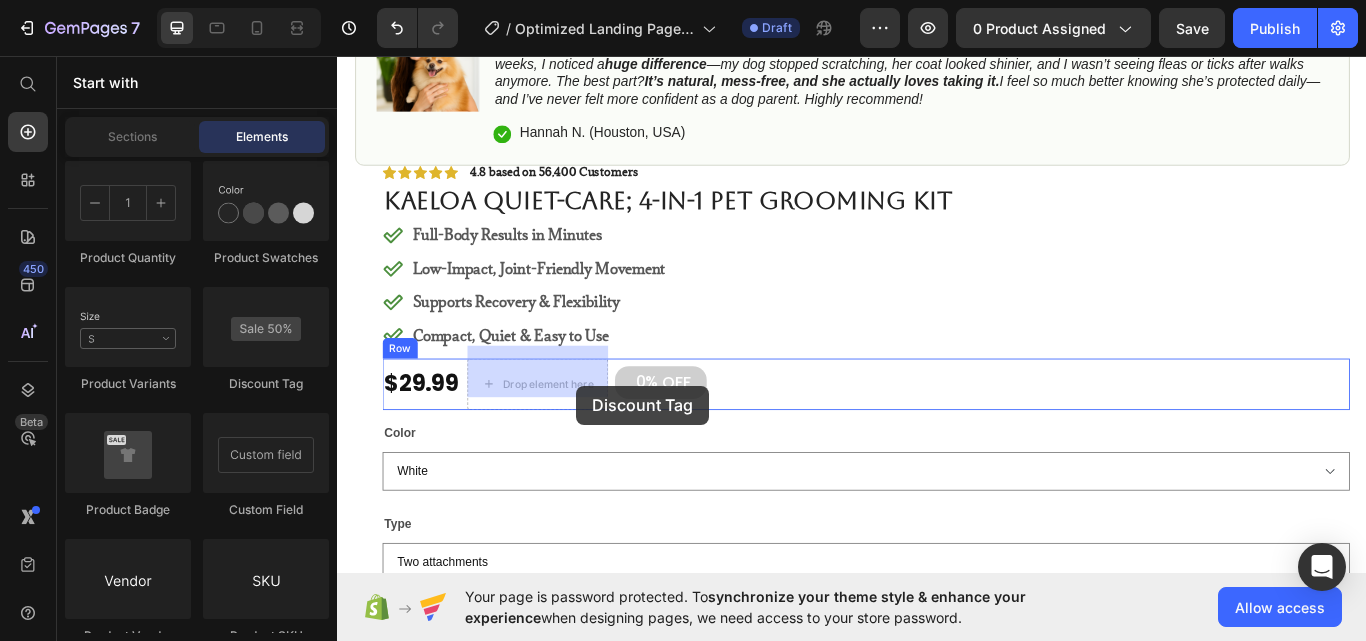 drag, startPoint x: 584, startPoint y: 365, endPoint x: 599, endPoint y: 429, distance: 65.734314 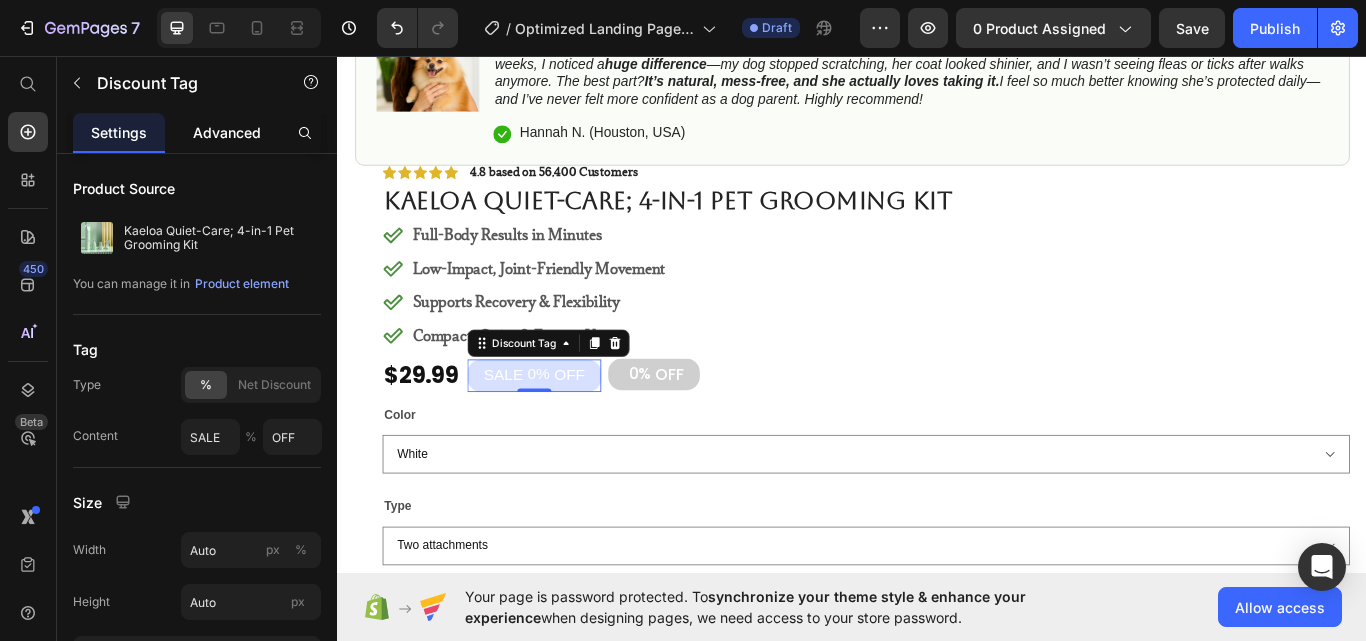 click on "Advanced" at bounding box center (227, 132) 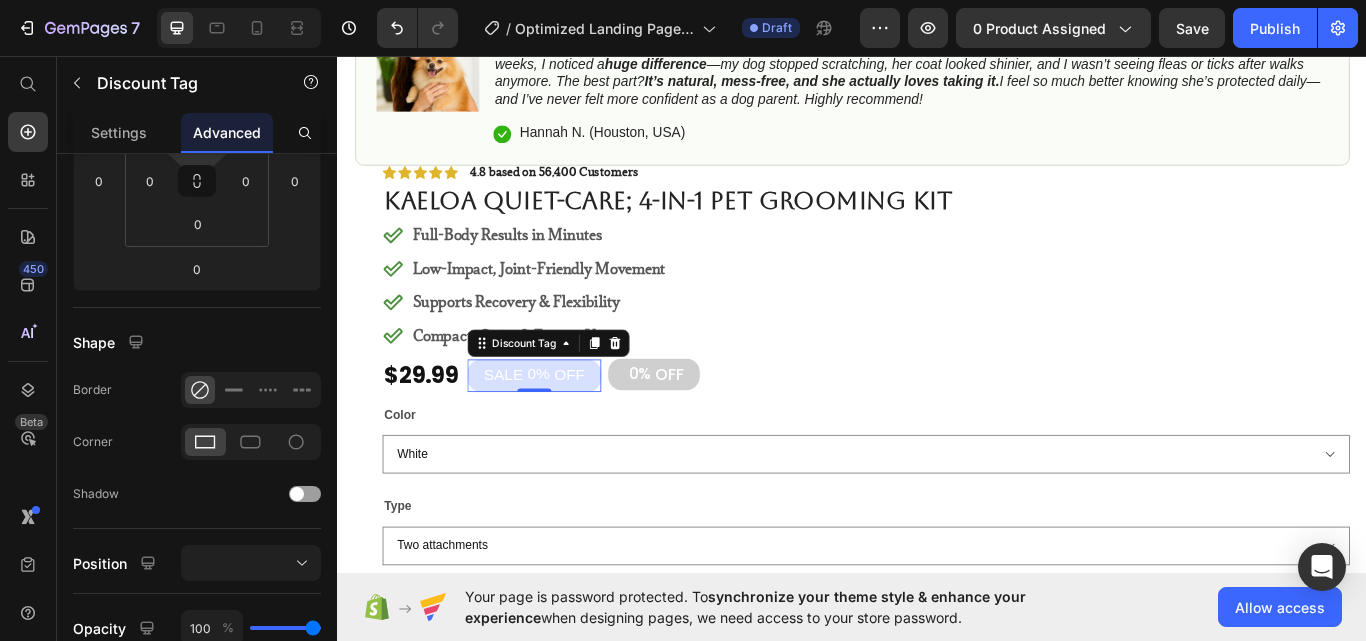 scroll, scrollTop: 46, scrollLeft: 0, axis: vertical 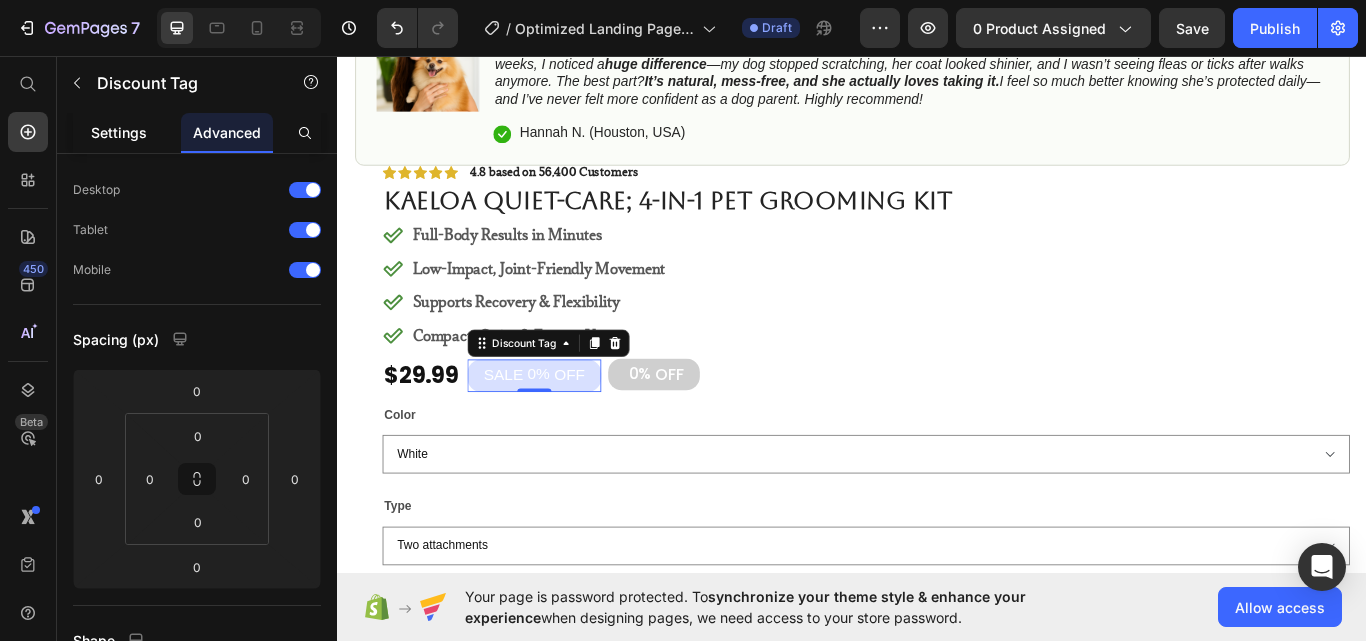 click on "Settings" at bounding box center [119, 132] 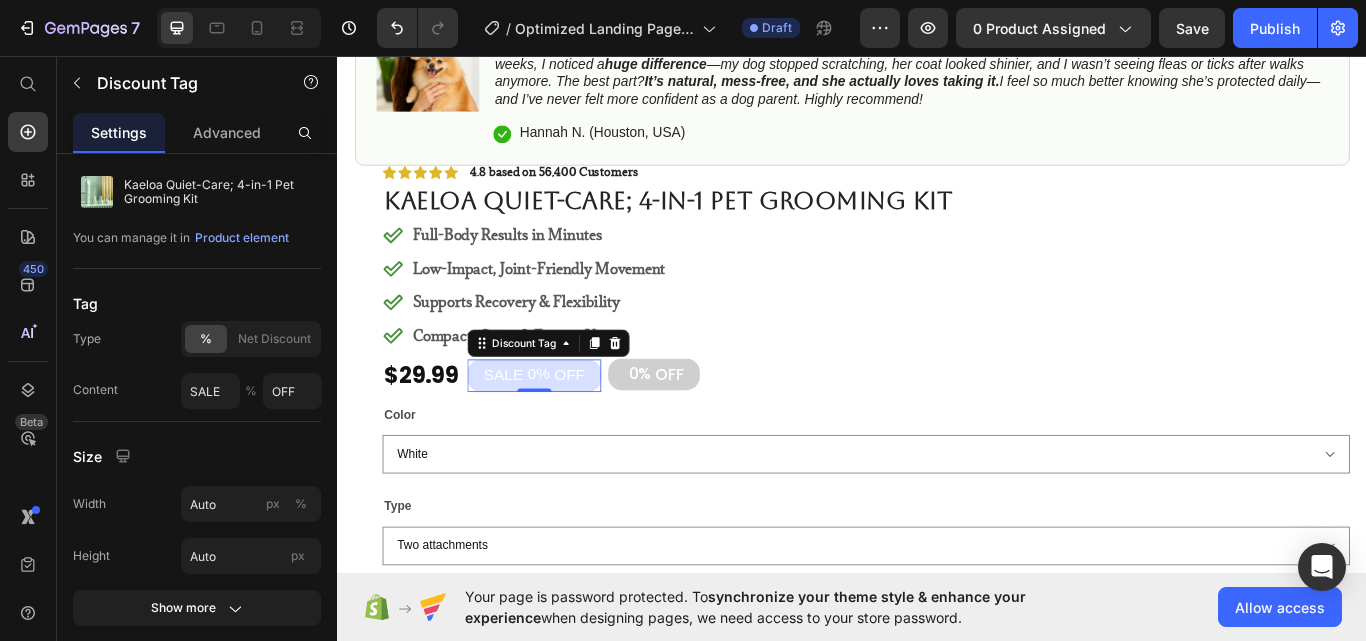 scroll, scrollTop: 0, scrollLeft: 0, axis: both 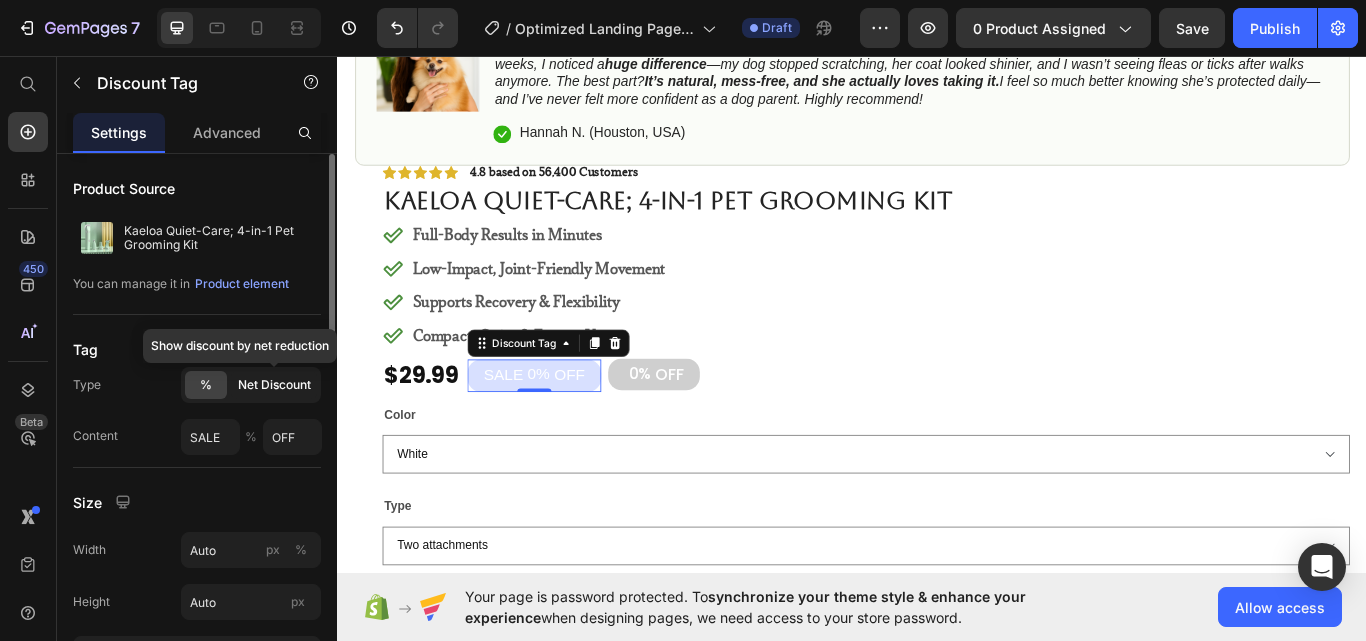 click on "Net Discount" 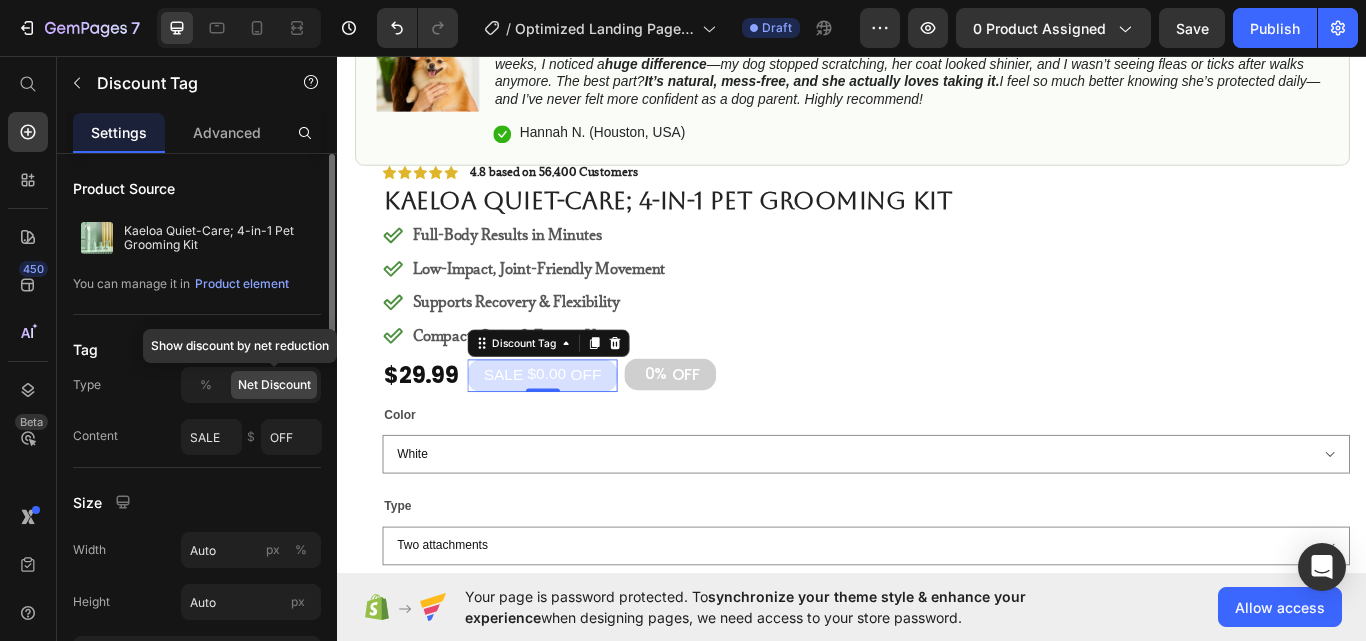 click on "Net Discount" 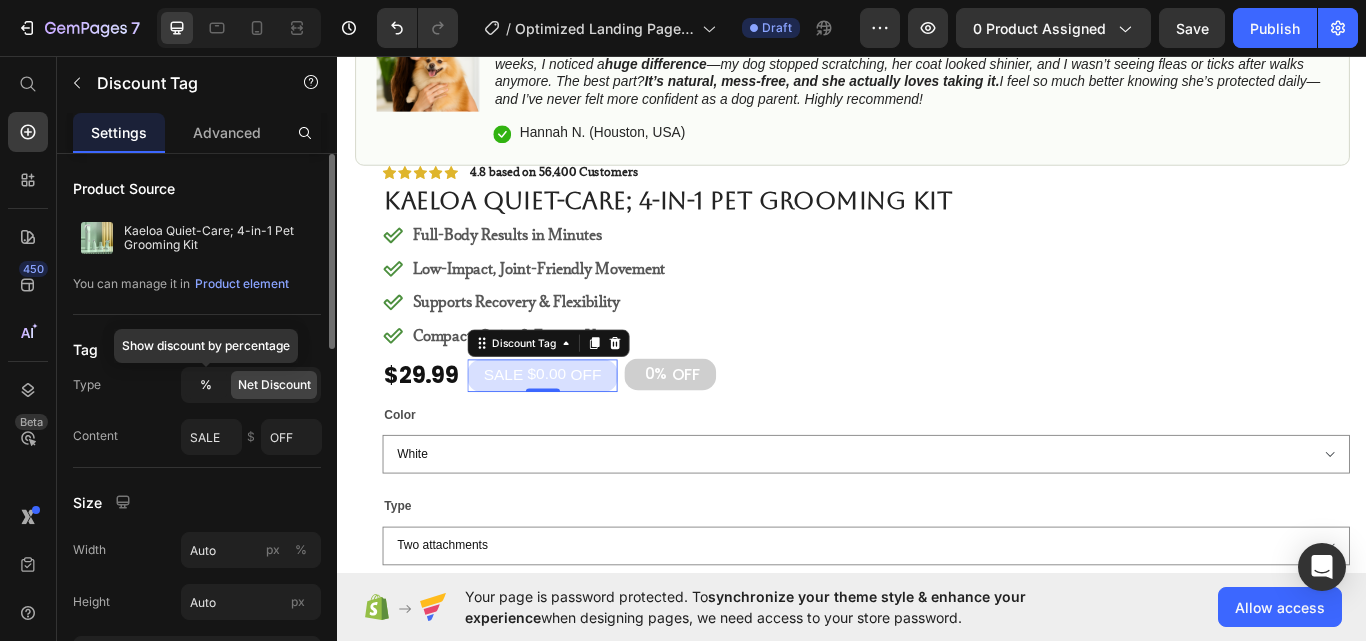 click on "%" 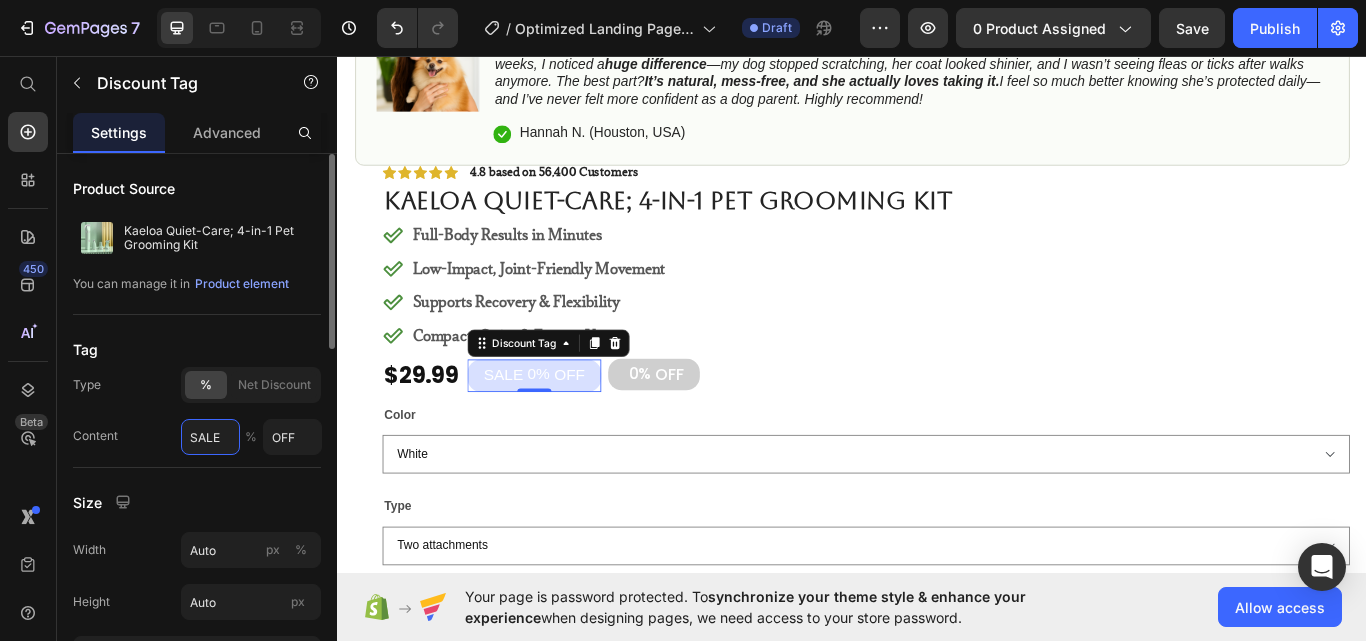 click on "SALE" at bounding box center (210, 437) 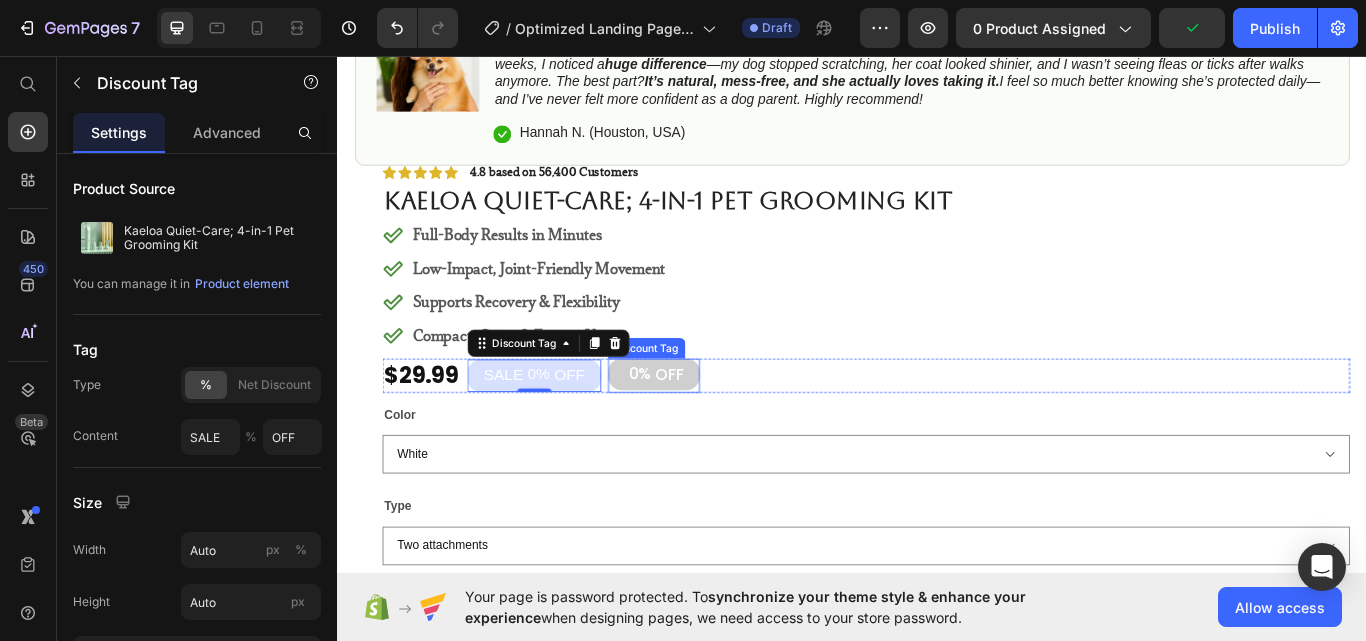 click on "0%" at bounding box center (689, 427) 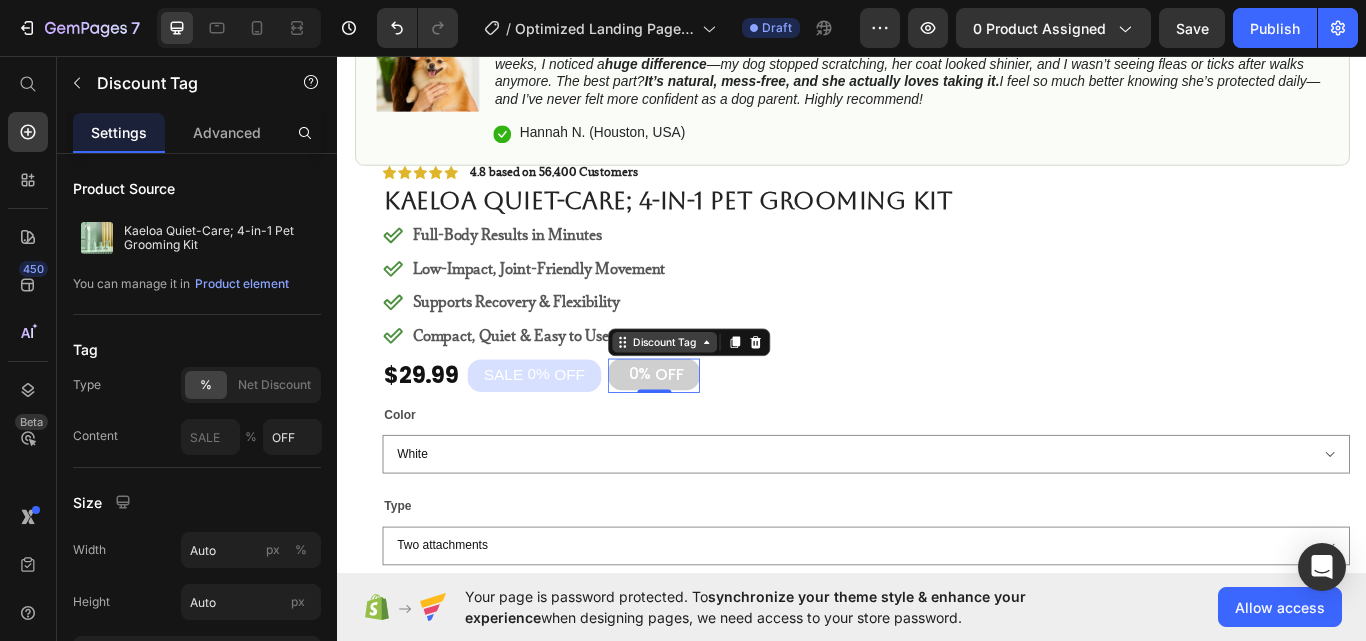 click on "Discount Tag" at bounding box center (718, 391) 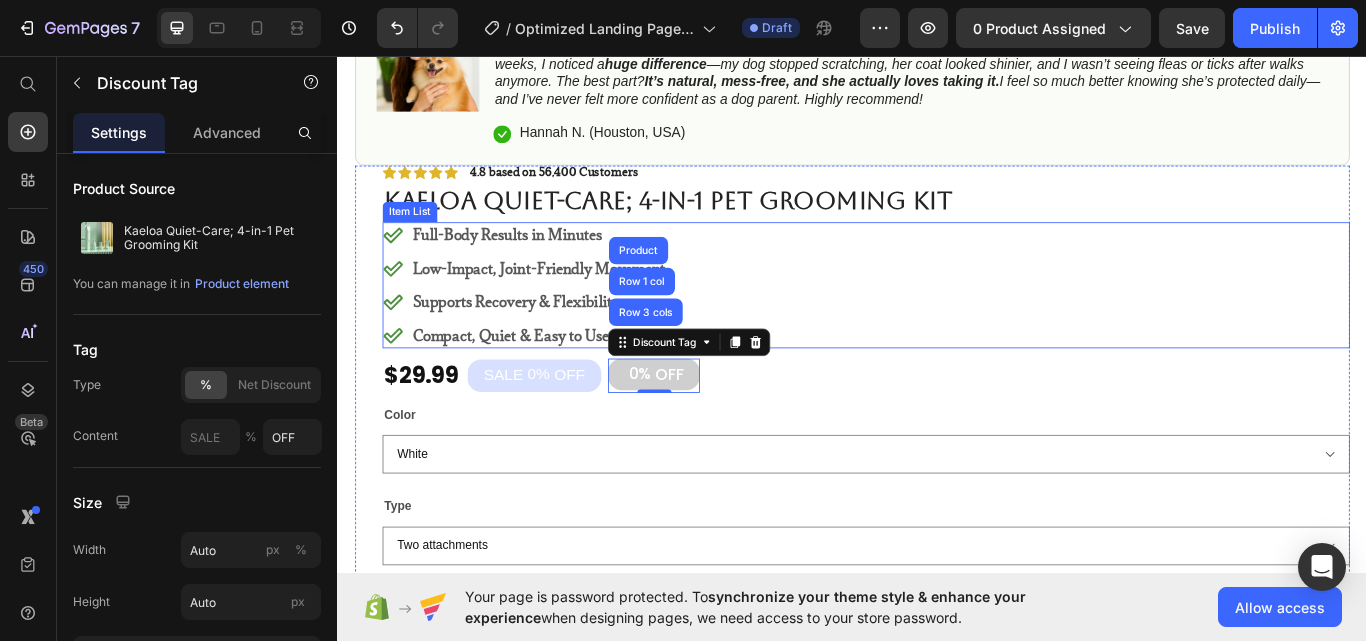 click on "Full-Body Results in Minutes
Low-Impact, Joint-Friendly Movement
Supports Recovery & Flexibility
Compact, Quiet & Easy to Use" at bounding box center (953, 324) 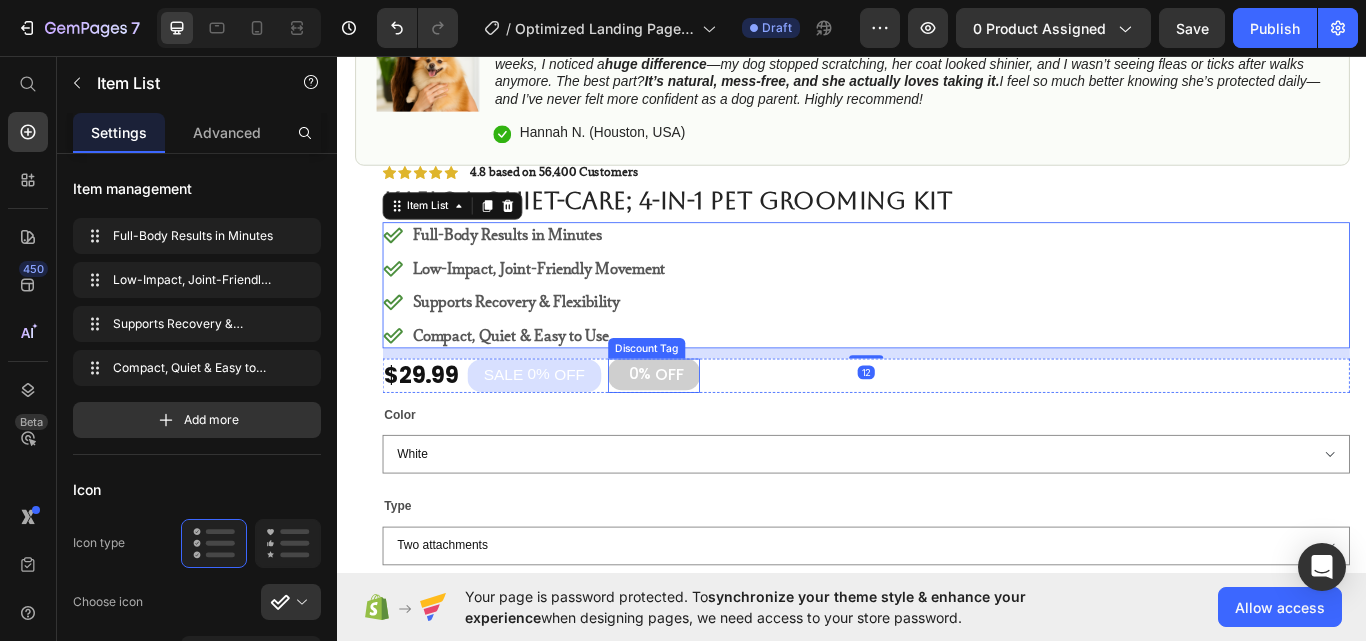 click on "OFF" at bounding box center [723, 428] 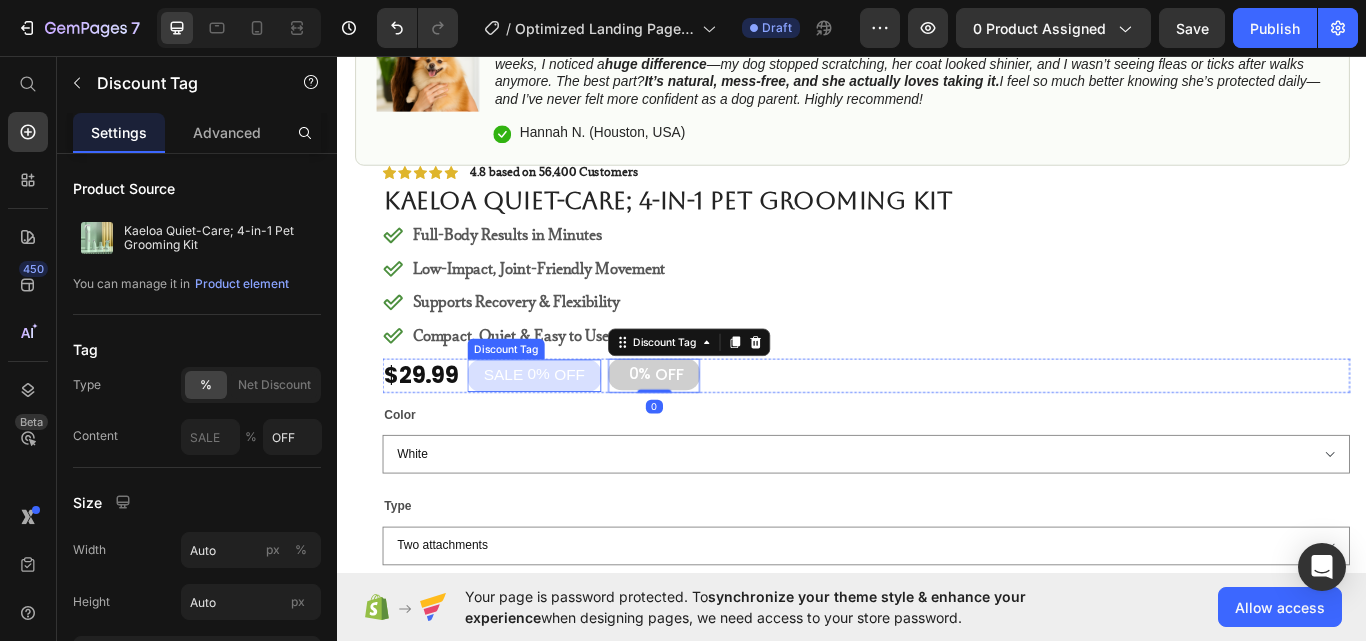 click on "OFF" at bounding box center (607, 429) 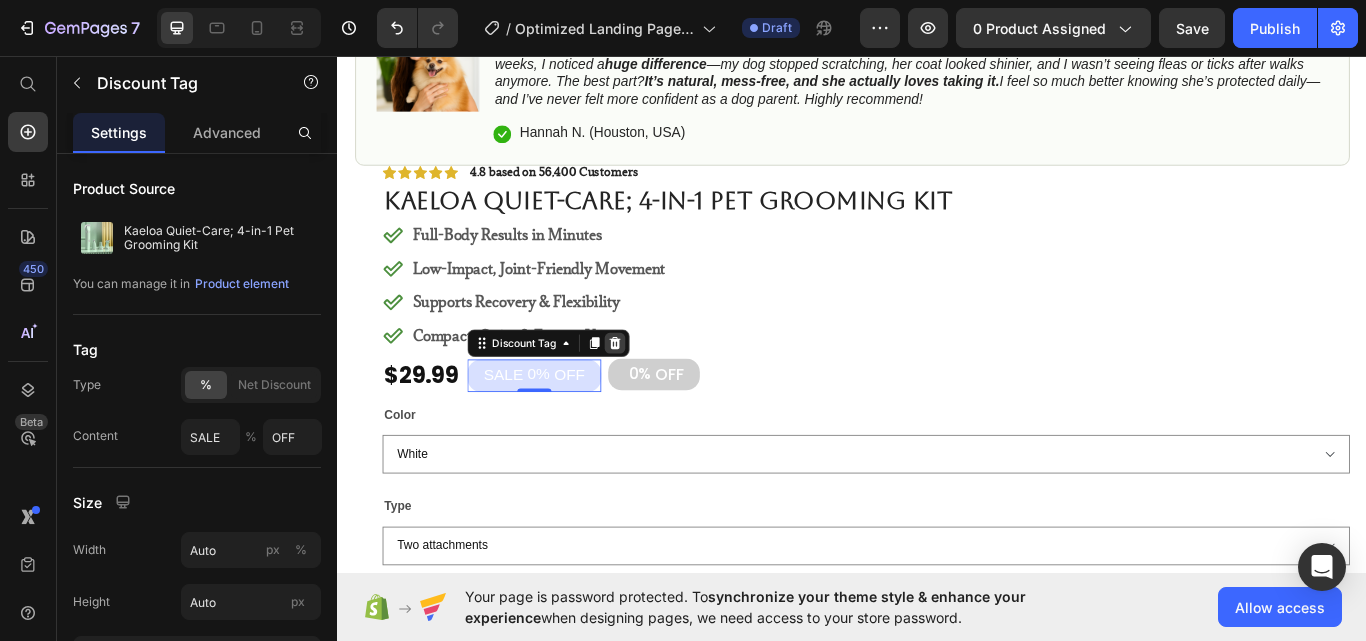 click 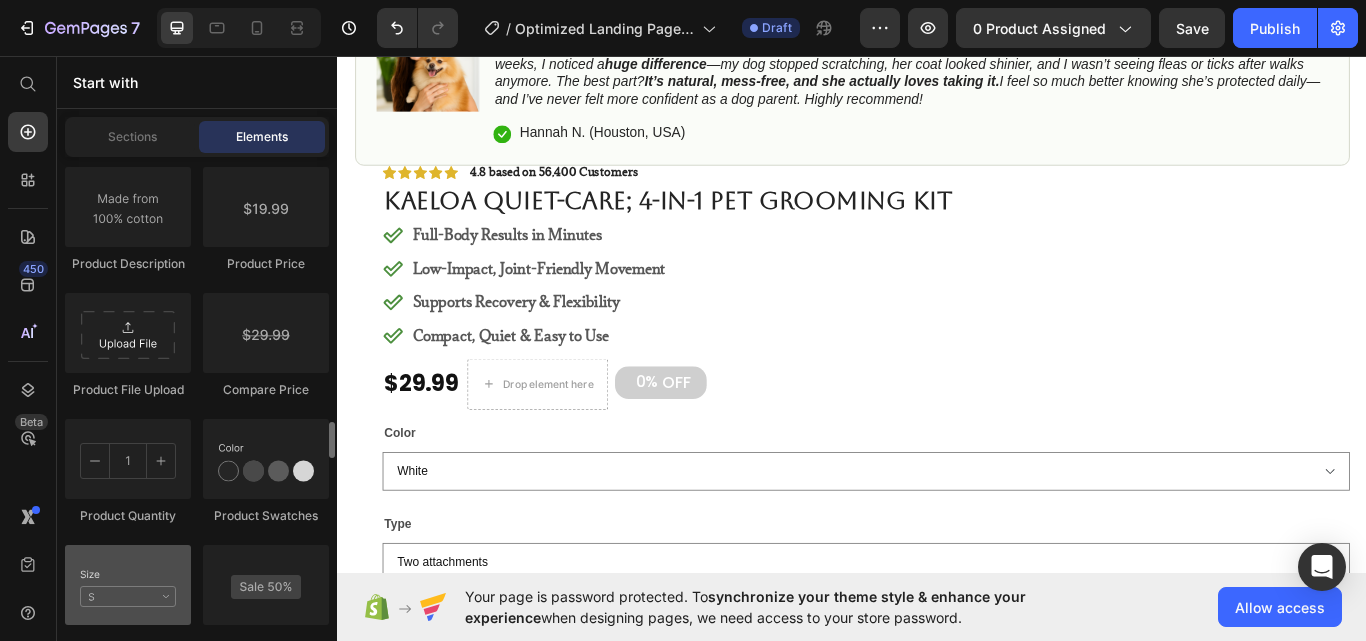 scroll, scrollTop: 3466, scrollLeft: 0, axis: vertical 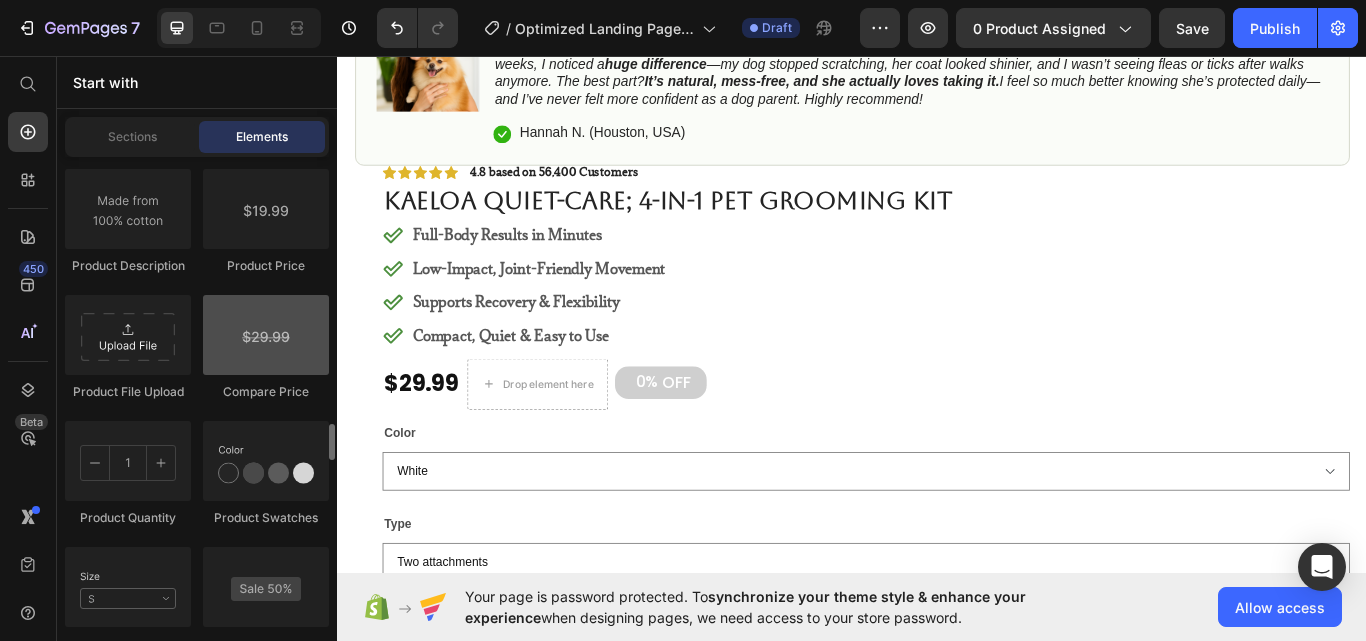 click at bounding box center (266, 335) 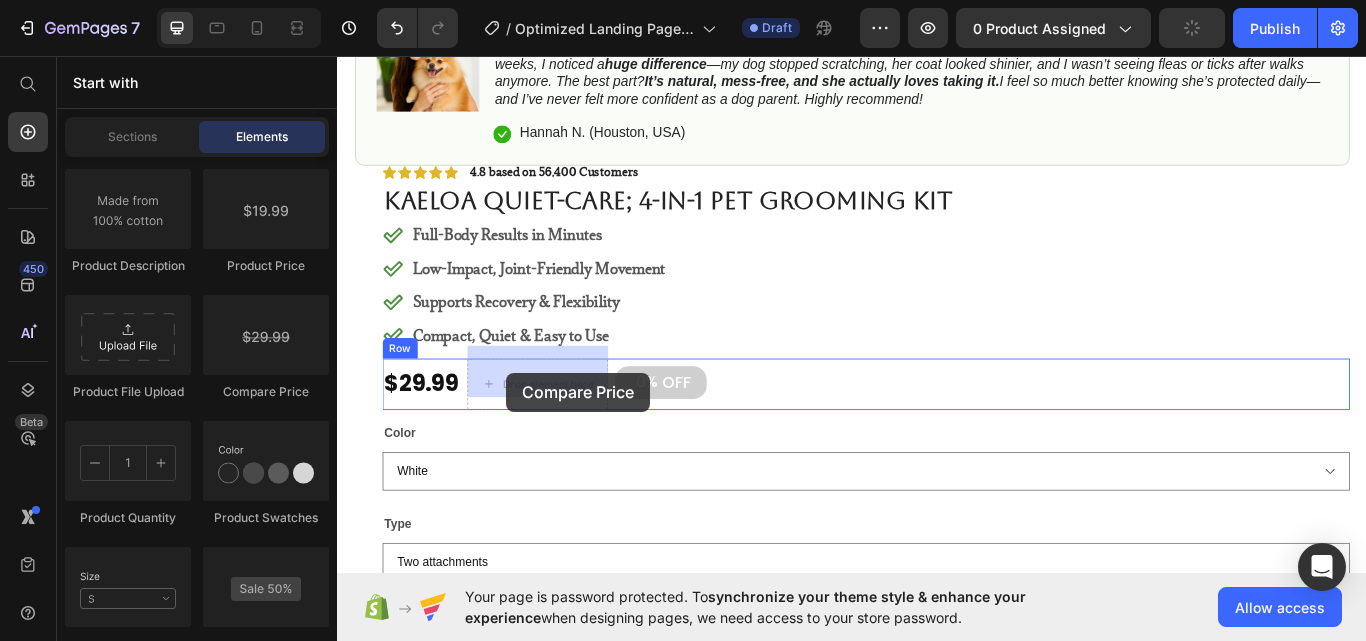 drag, startPoint x: 585, startPoint y: 384, endPoint x: 543, endPoint y: 426, distance: 59.39697 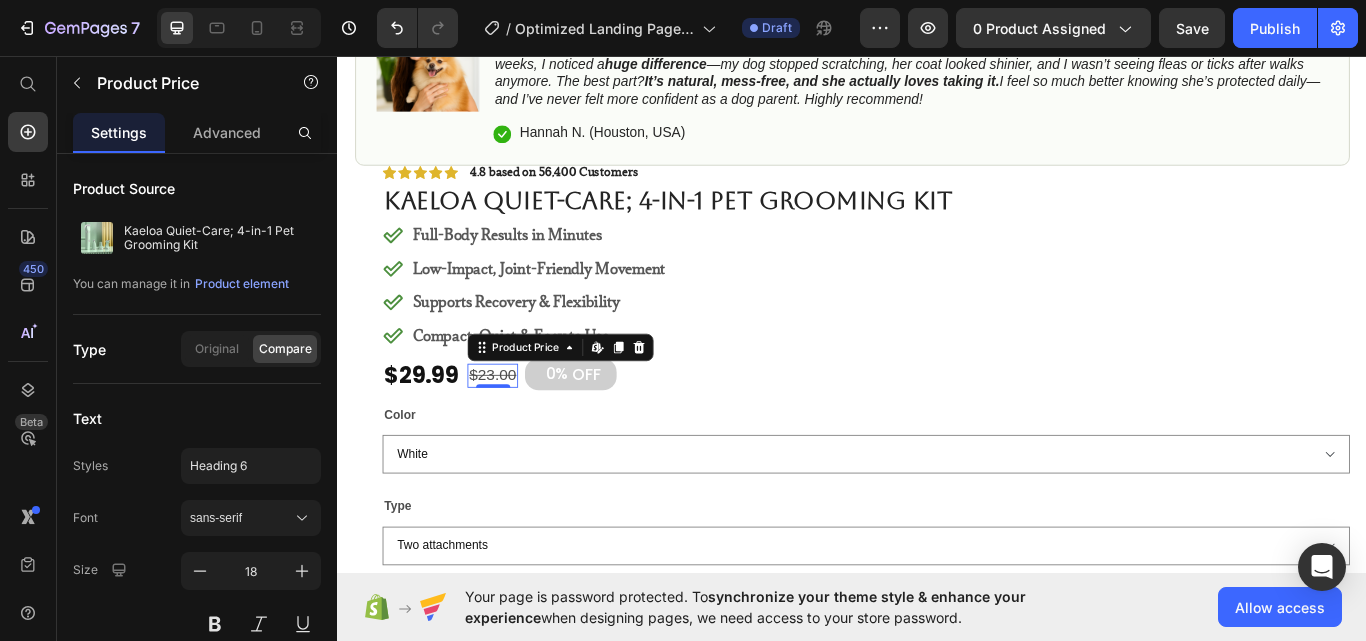 click on "$23.00" at bounding box center [517, 429] 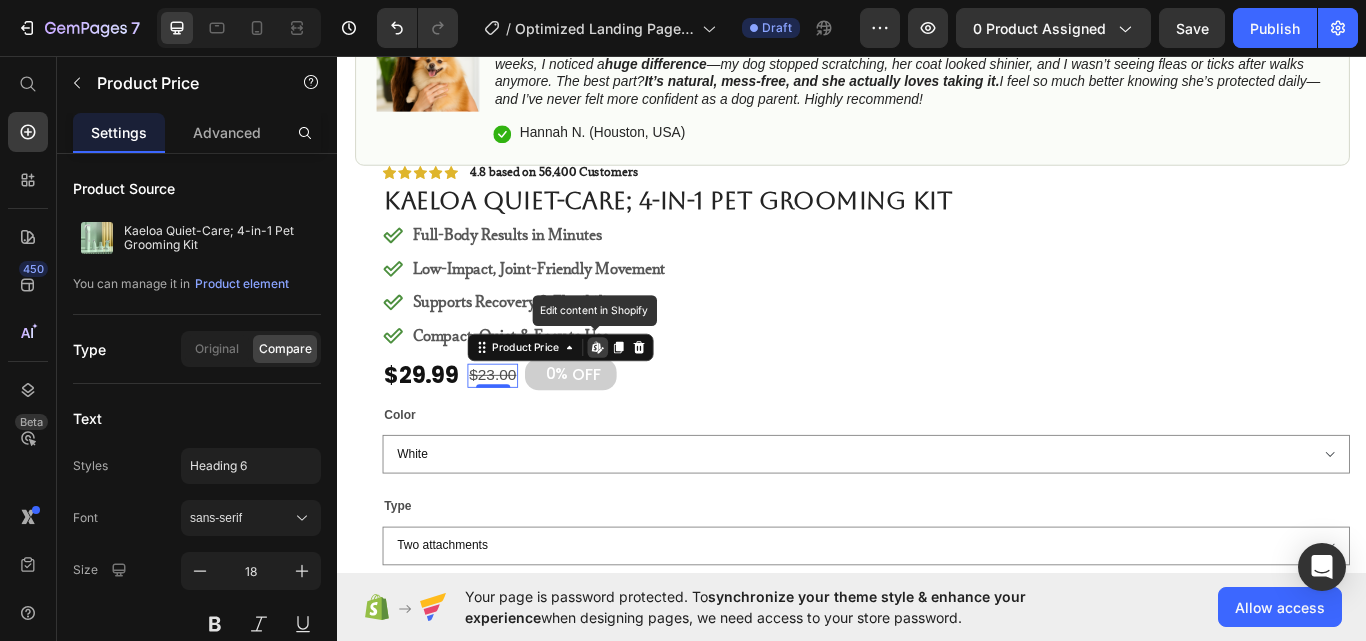 click 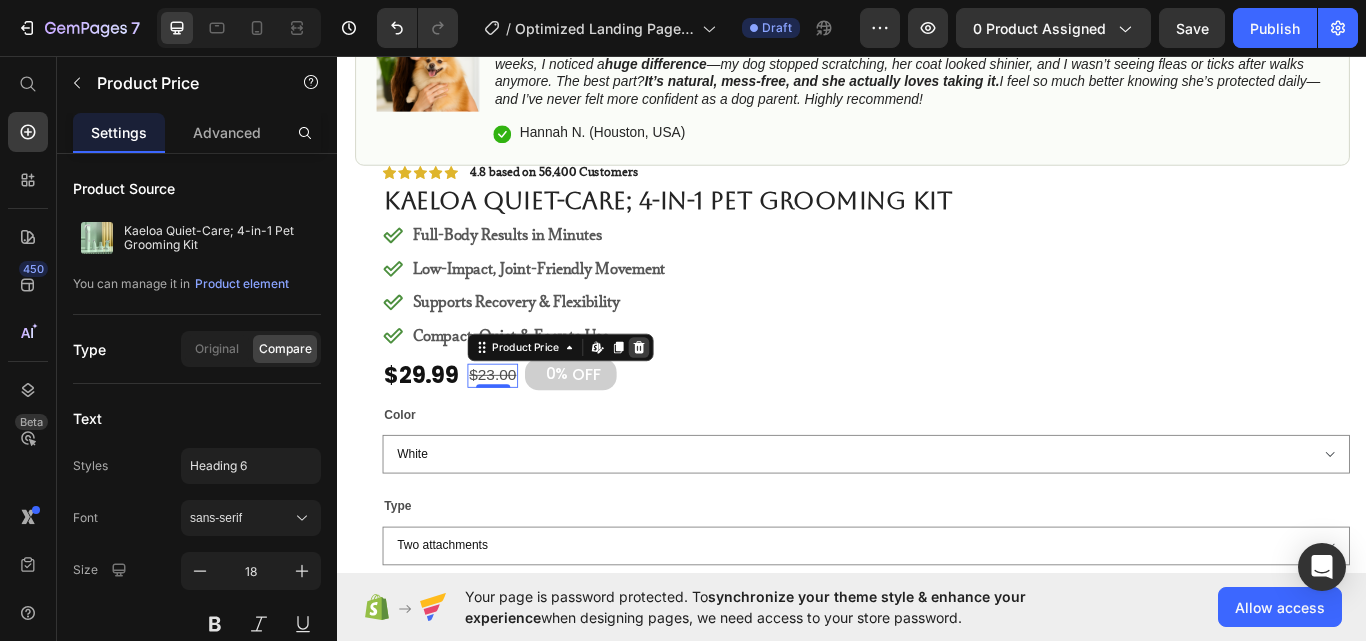 click 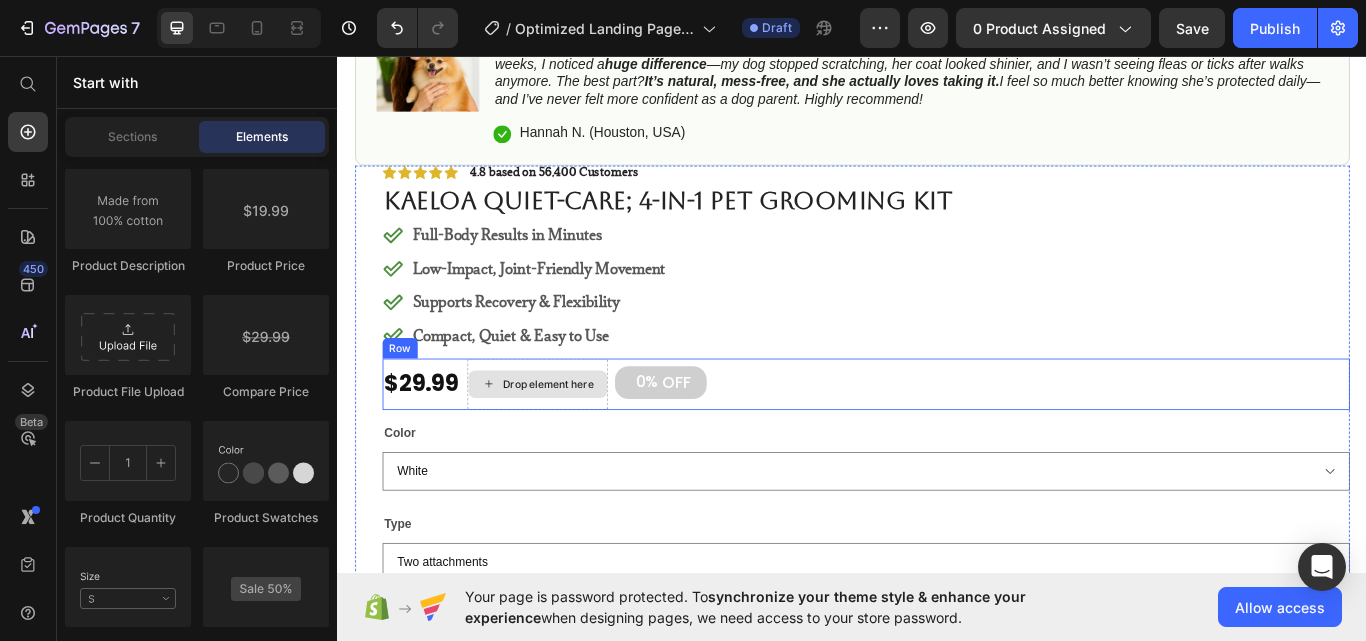 click on "Drop element here" at bounding box center (582, 440) 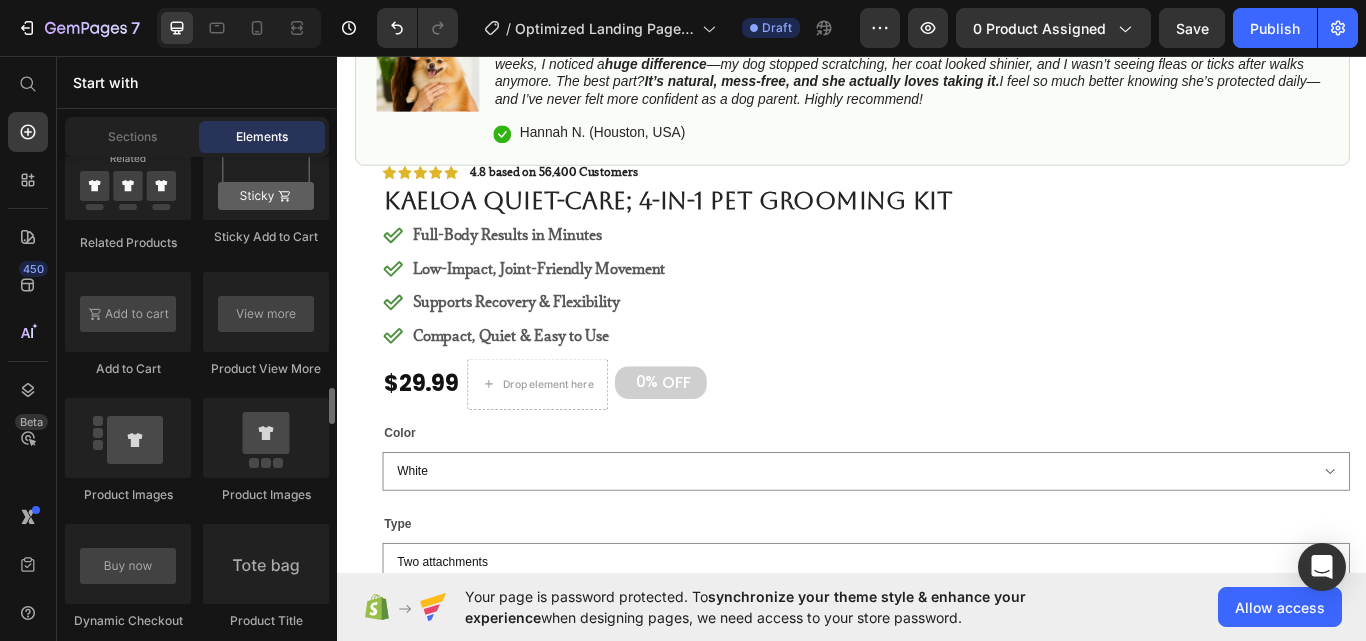 scroll, scrollTop: 2986, scrollLeft: 0, axis: vertical 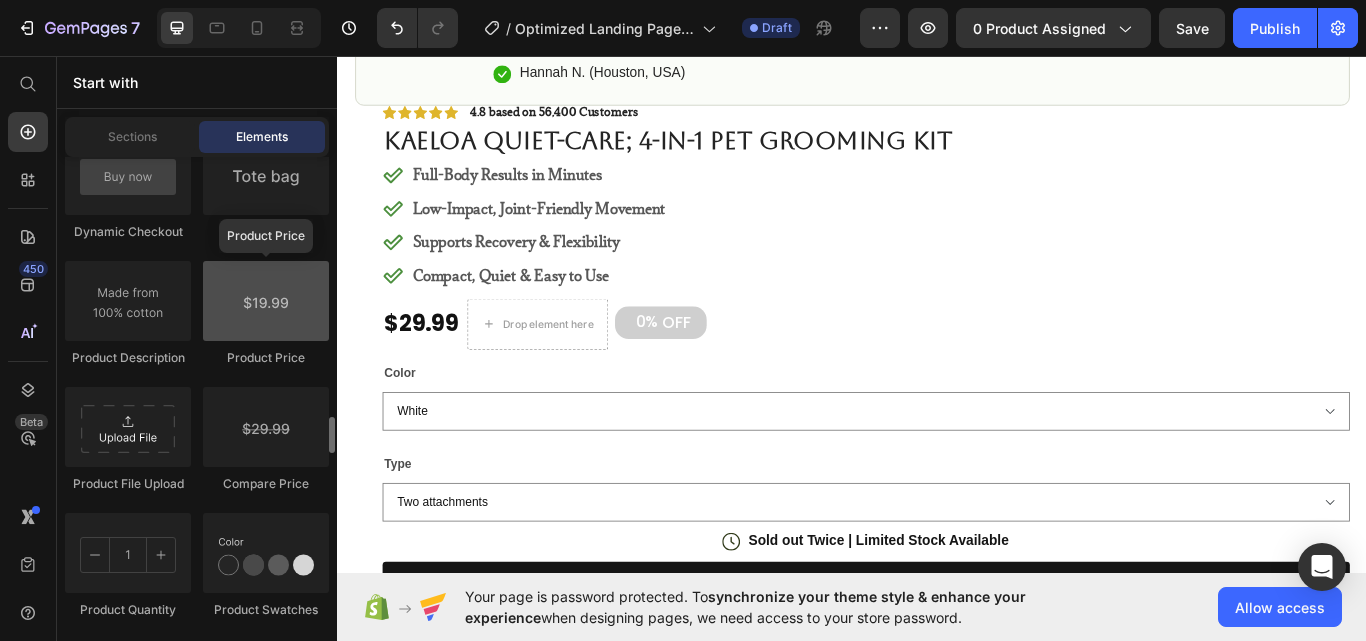 click at bounding box center [266, 301] 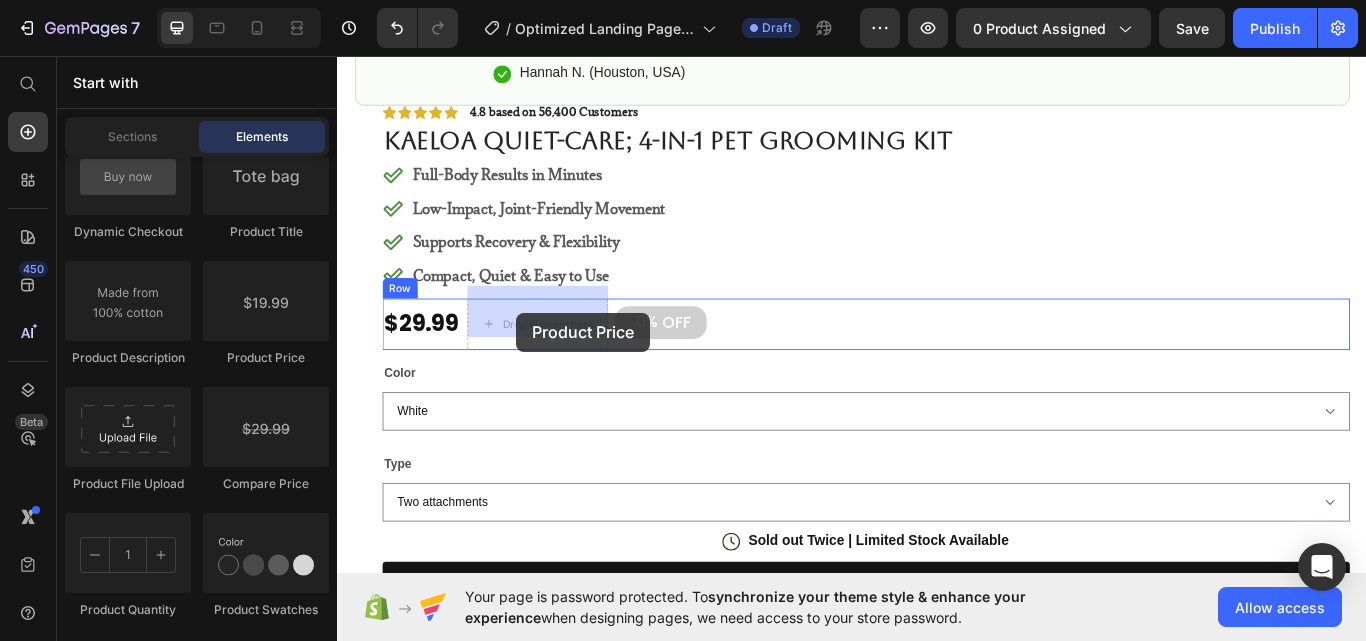 drag, startPoint x: 627, startPoint y: 363, endPoint x: 546, endPoint y: 356, distance: 81.3019 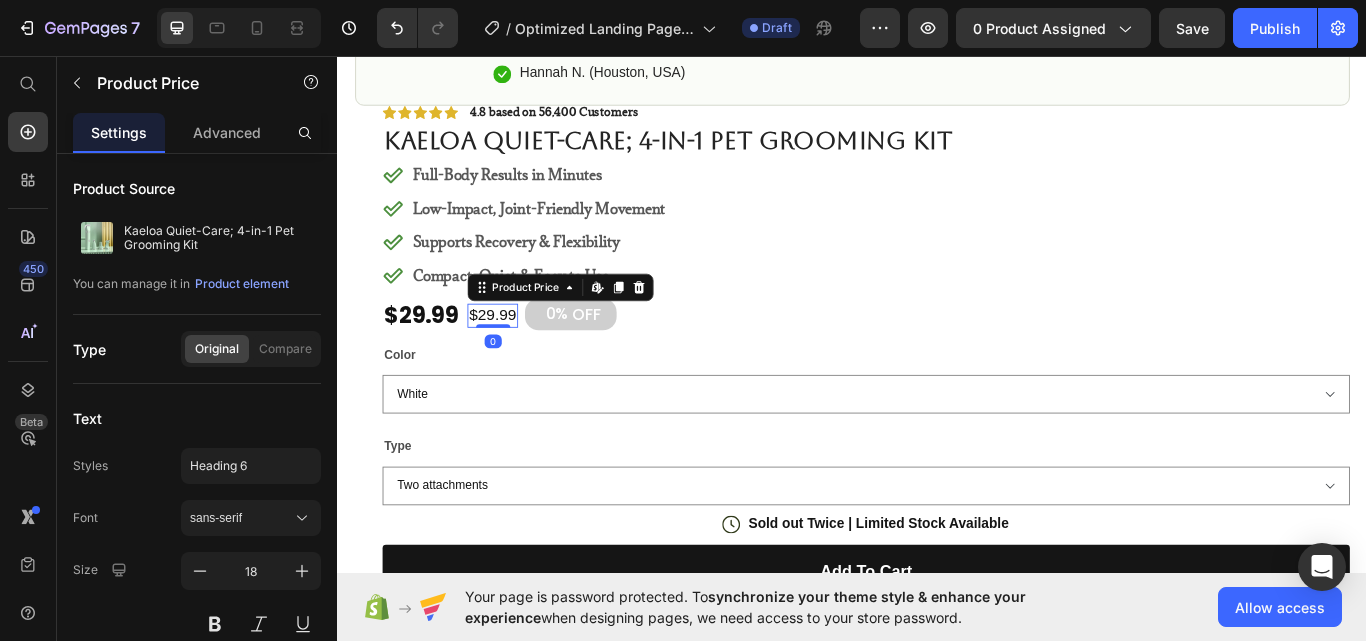 click on "$29.99" at bounding box center (517, 359) 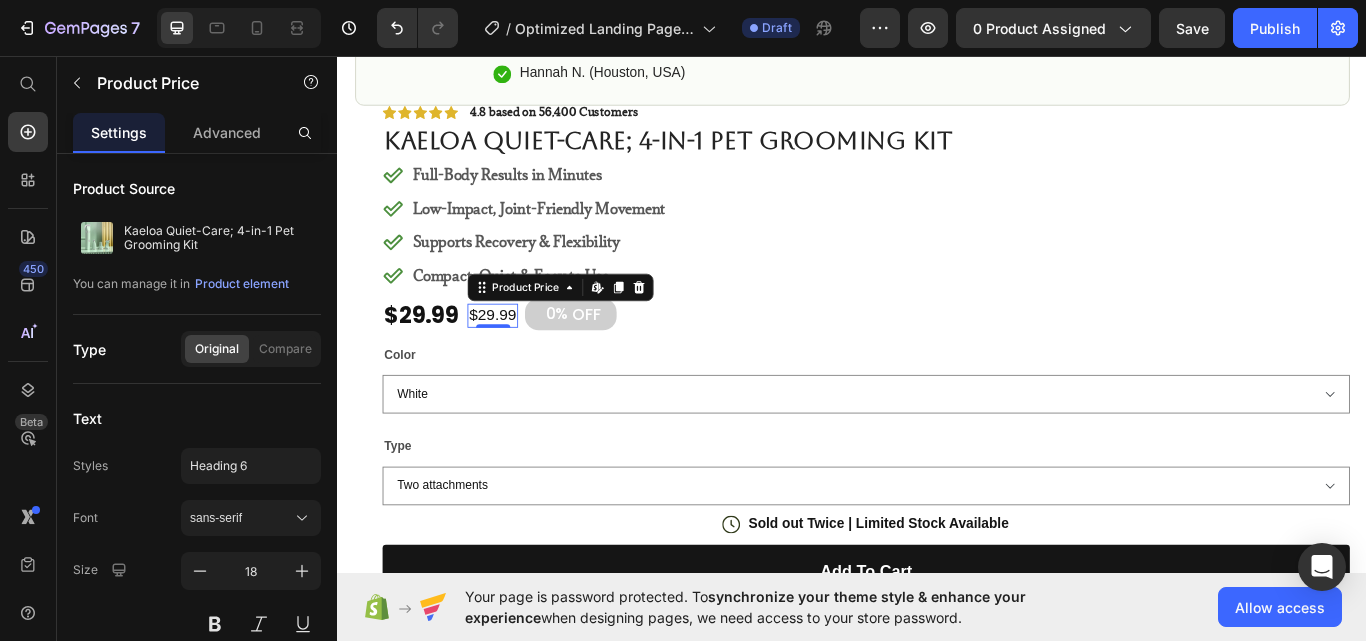 click on "$29.99" at bounding box center [517, 359] 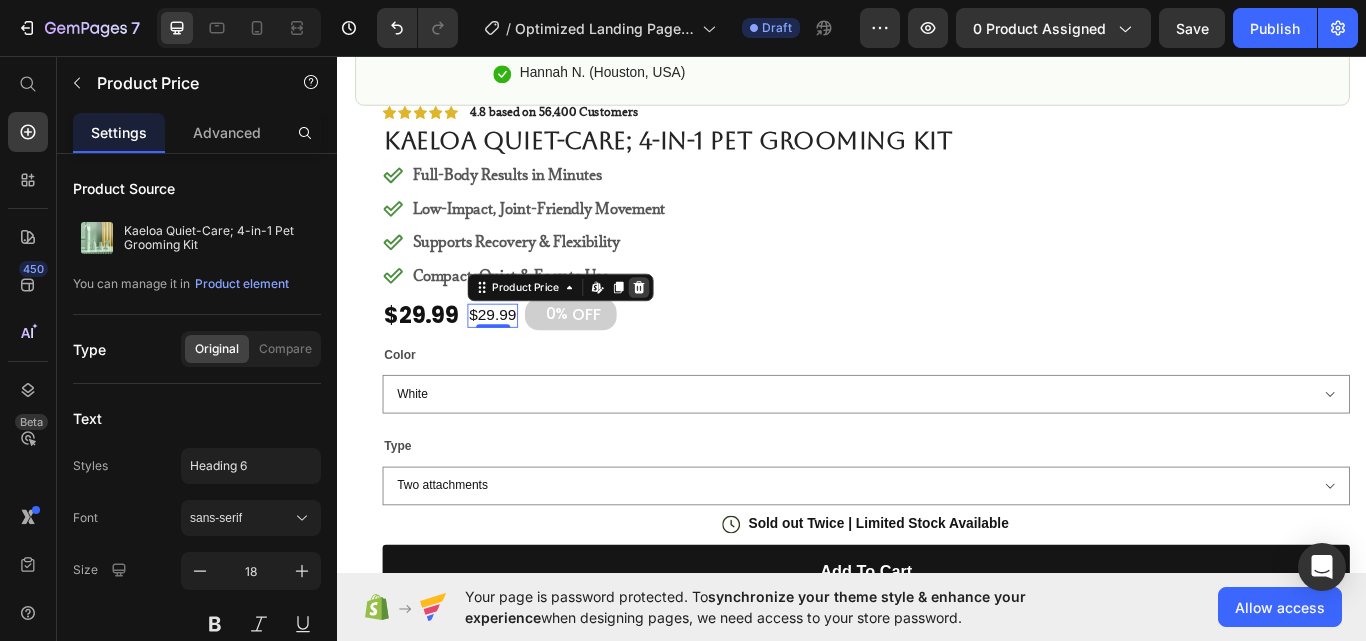 click 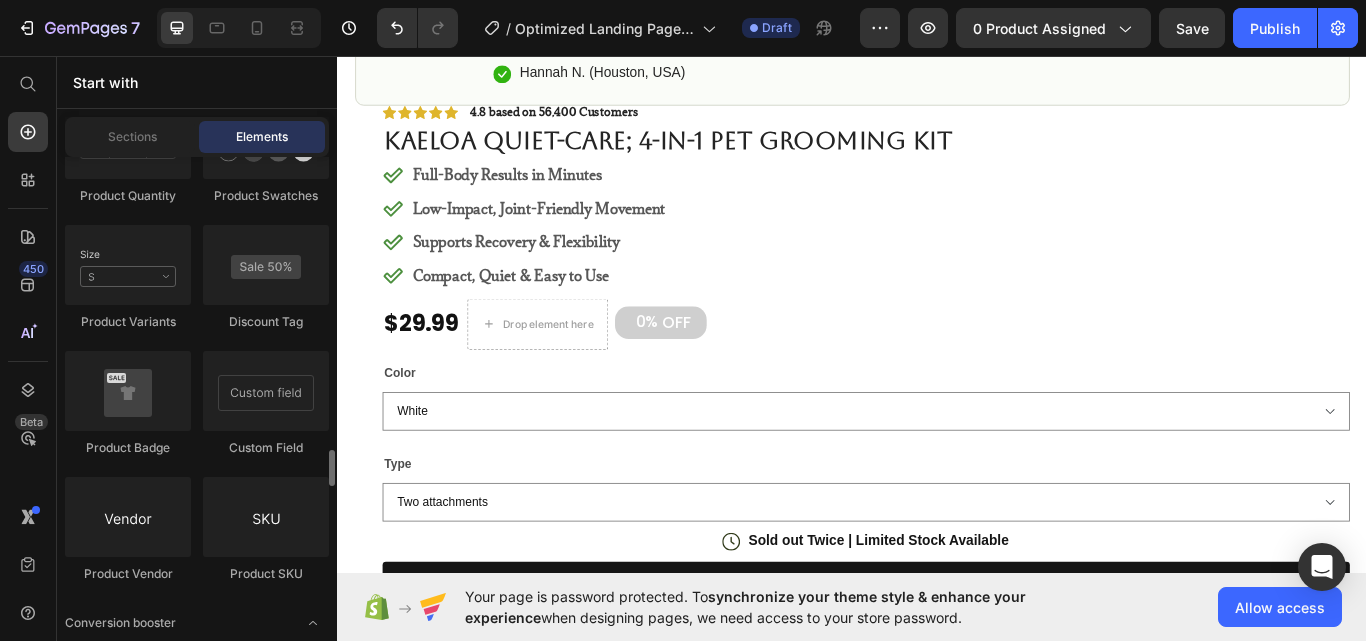 scroll, scrollTop: 3789, scrollLeft: 0, axis: vertical 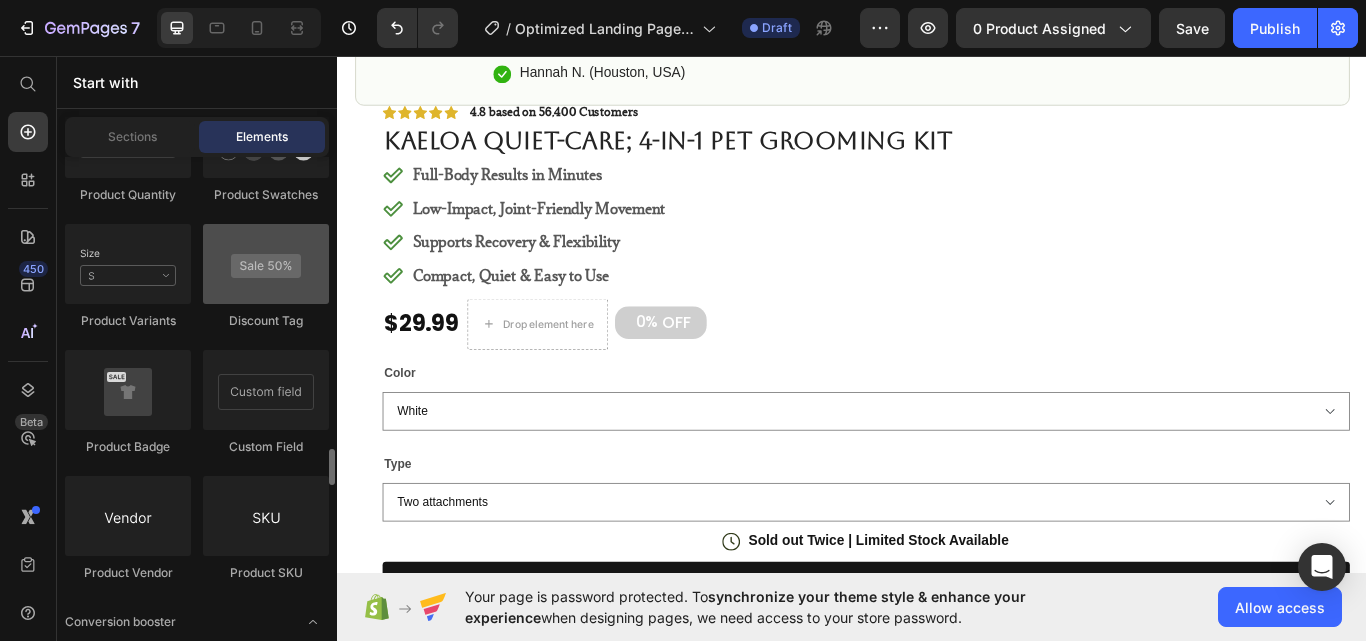 click at bounding box center (266, 264) 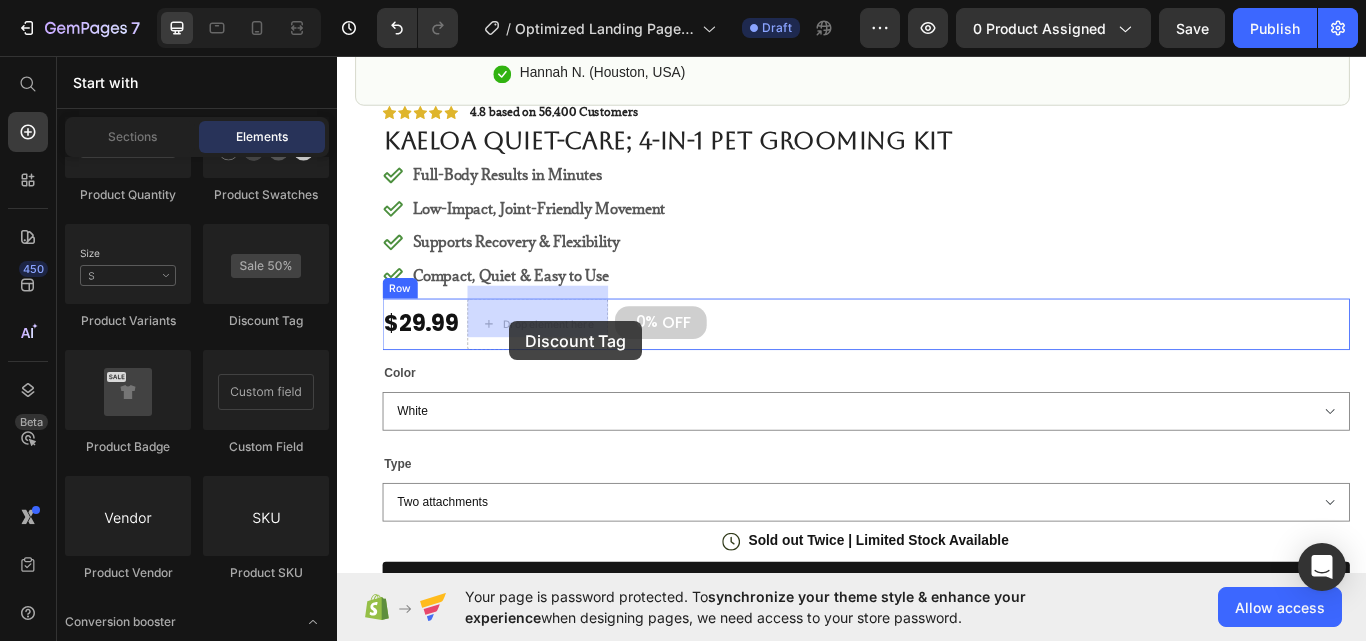 drag, startPoint x: 605, startPoint y: 343, endPoint x: 537, endPoint y: 366, distance: 71.7844 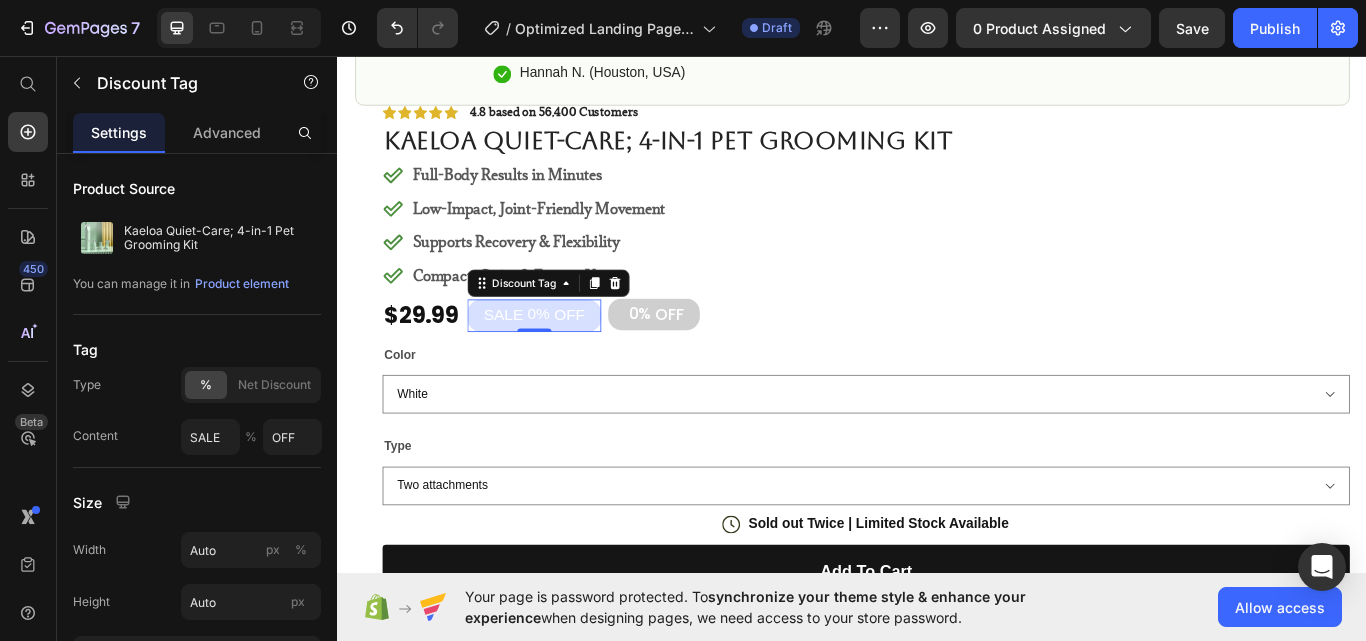 click on "SALE" at bounding box center (530, 359) 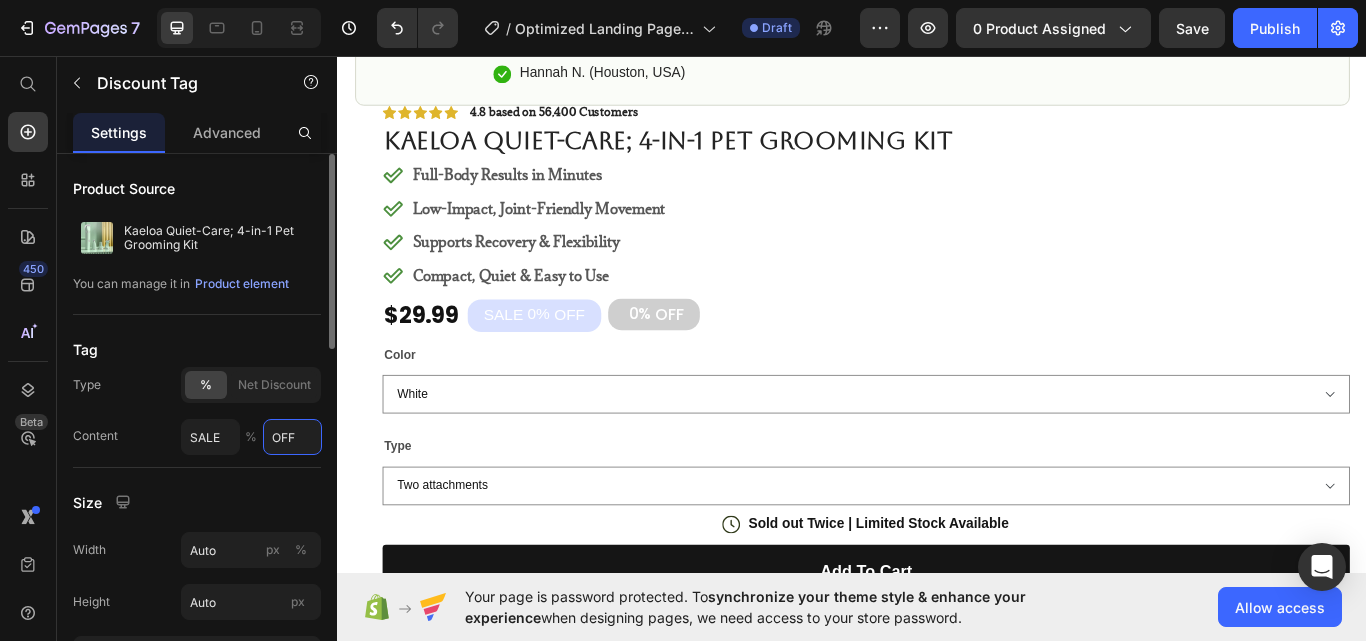 click on "OFF" at bounding box center (292, 437) 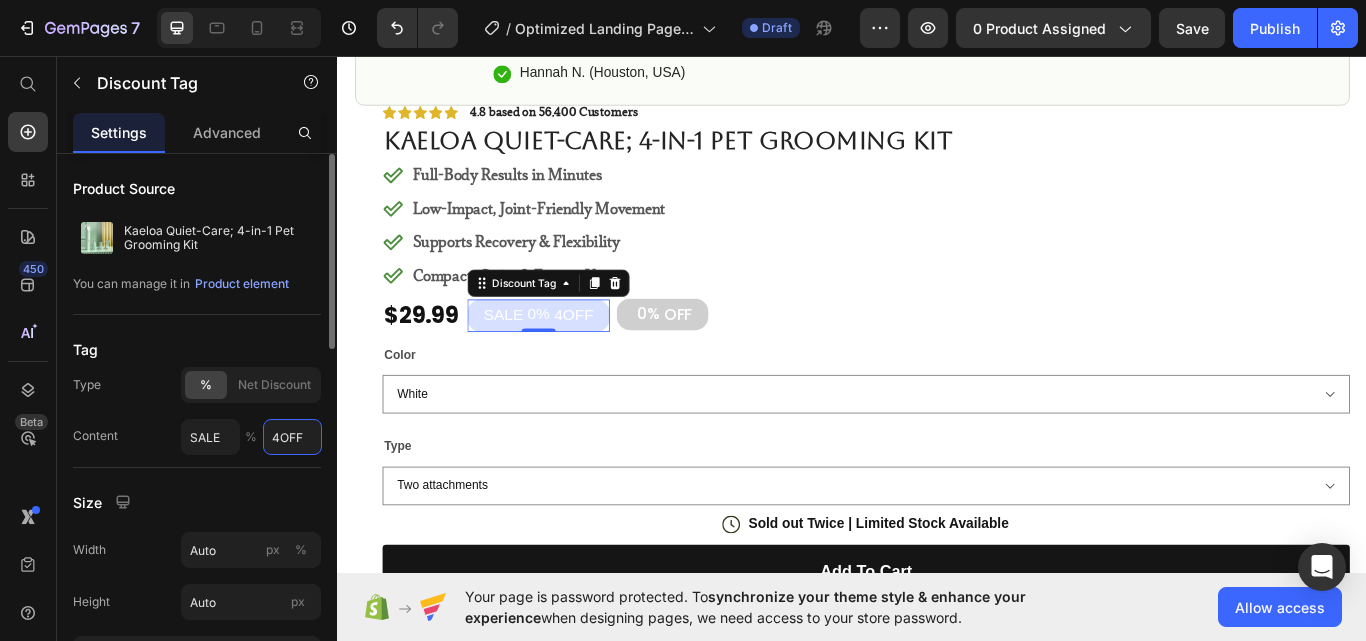 type on "OFF" 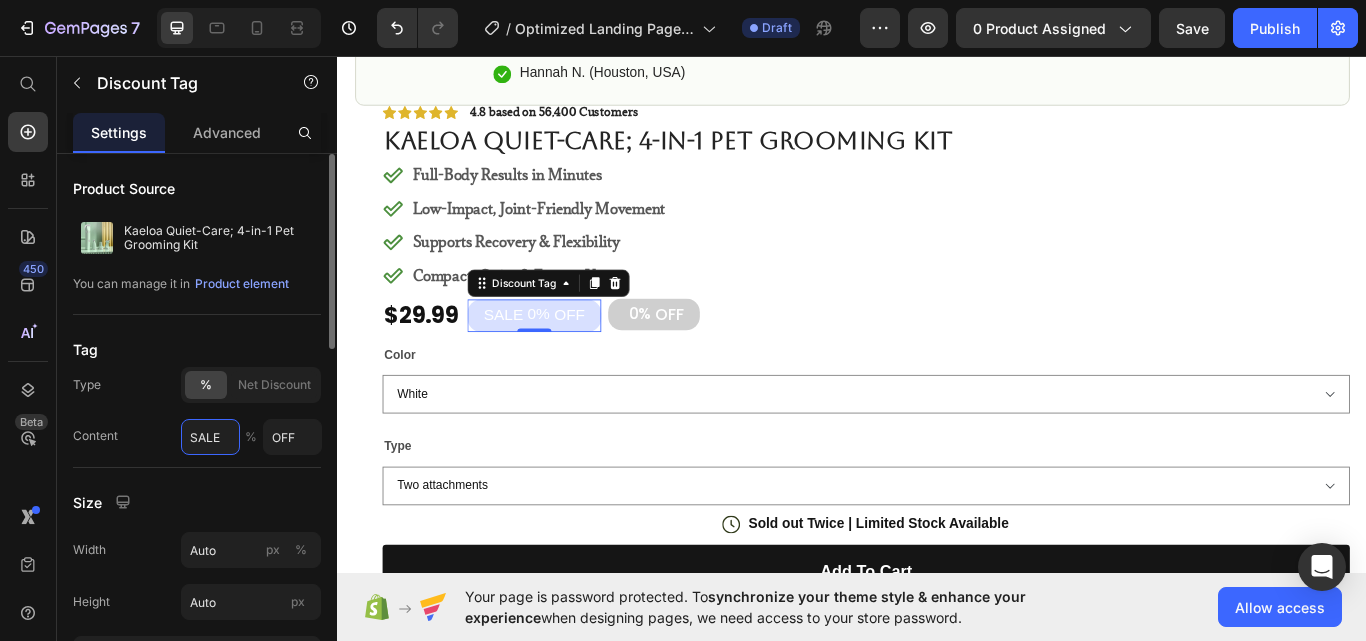 click on "SALE" at bounding box center [210, 437] 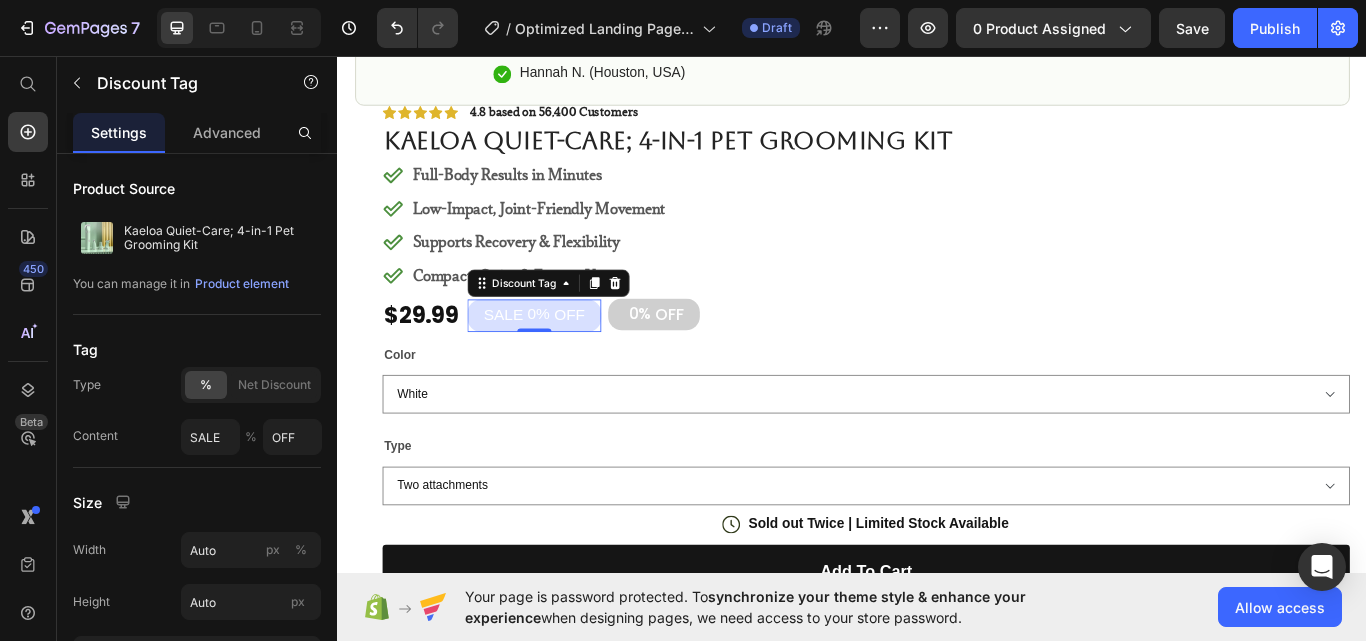 click on "Discount Tag" at bounding box center [554, 322] 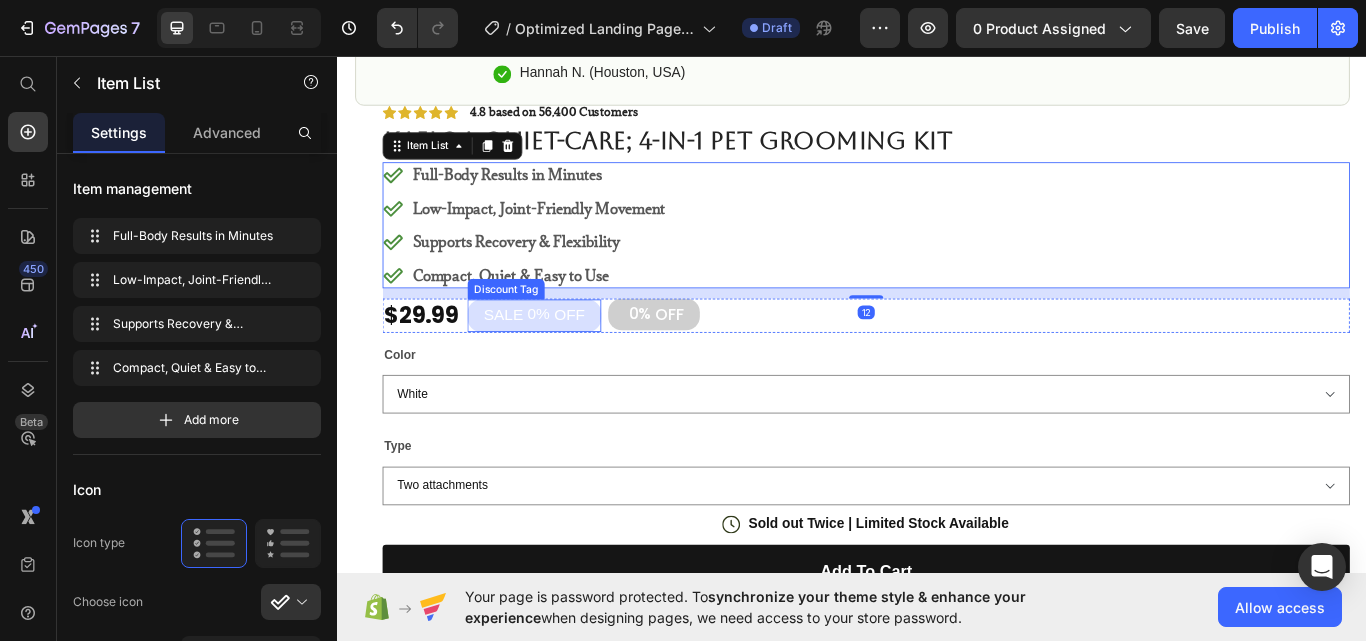 click on "0%" at bounding box center [571, 358] 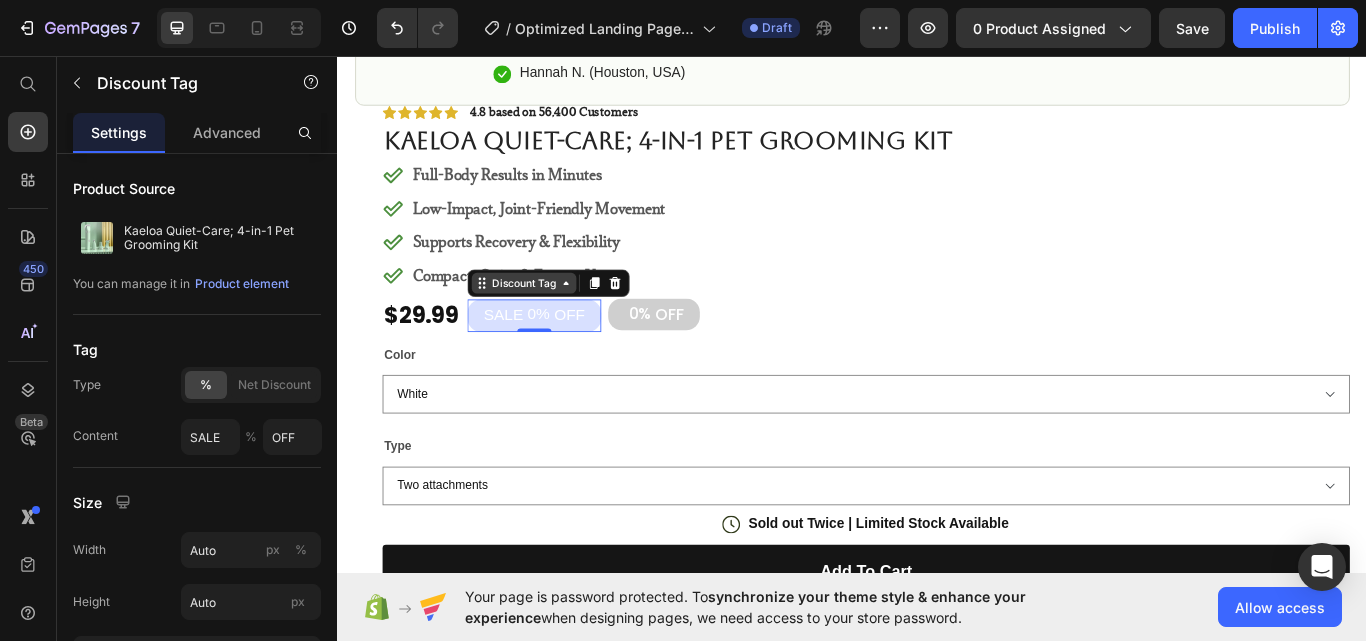 click on "Discount Tag" at bounding box center (554, 322) 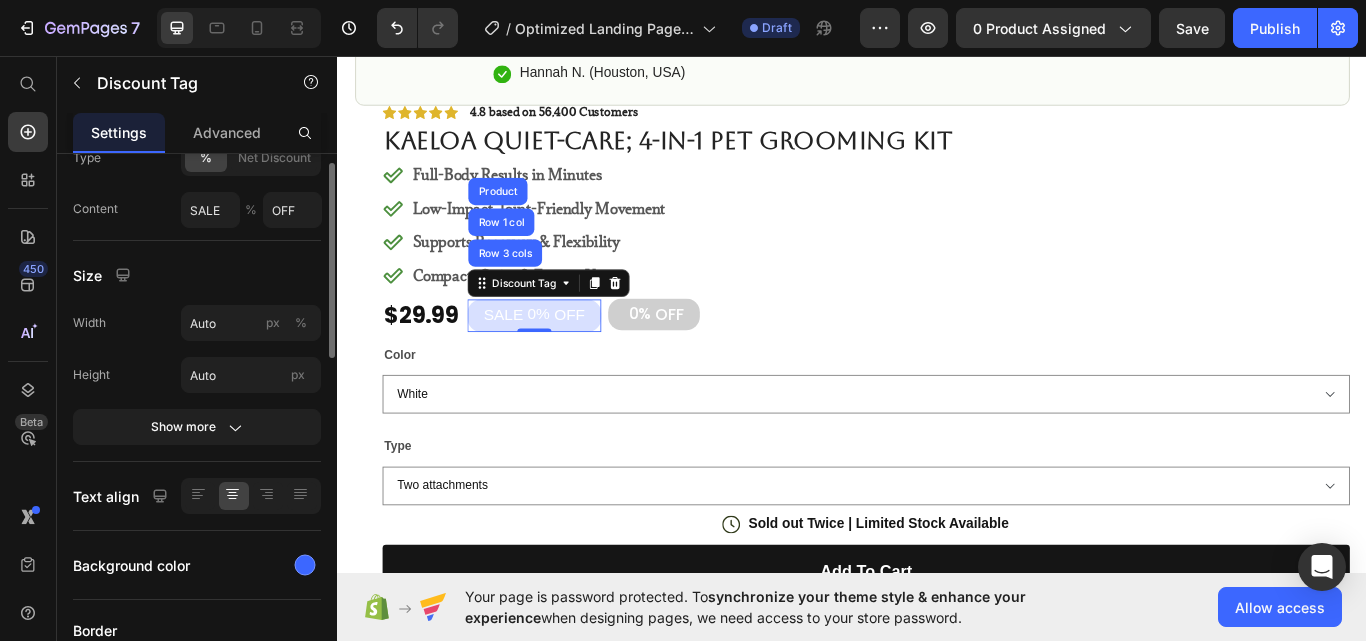 scroll, scrollTop: 162, scrollLeft: 0, axis: vertical 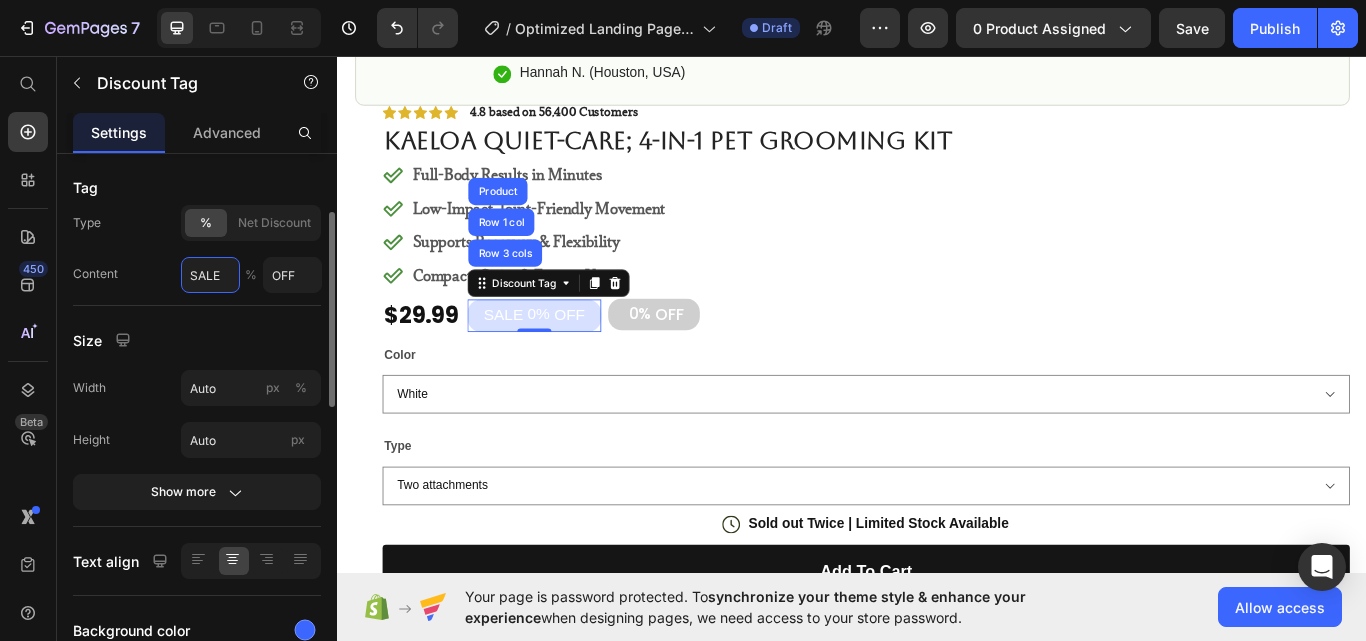 click on "SALE" at bounding box center (210, 275) 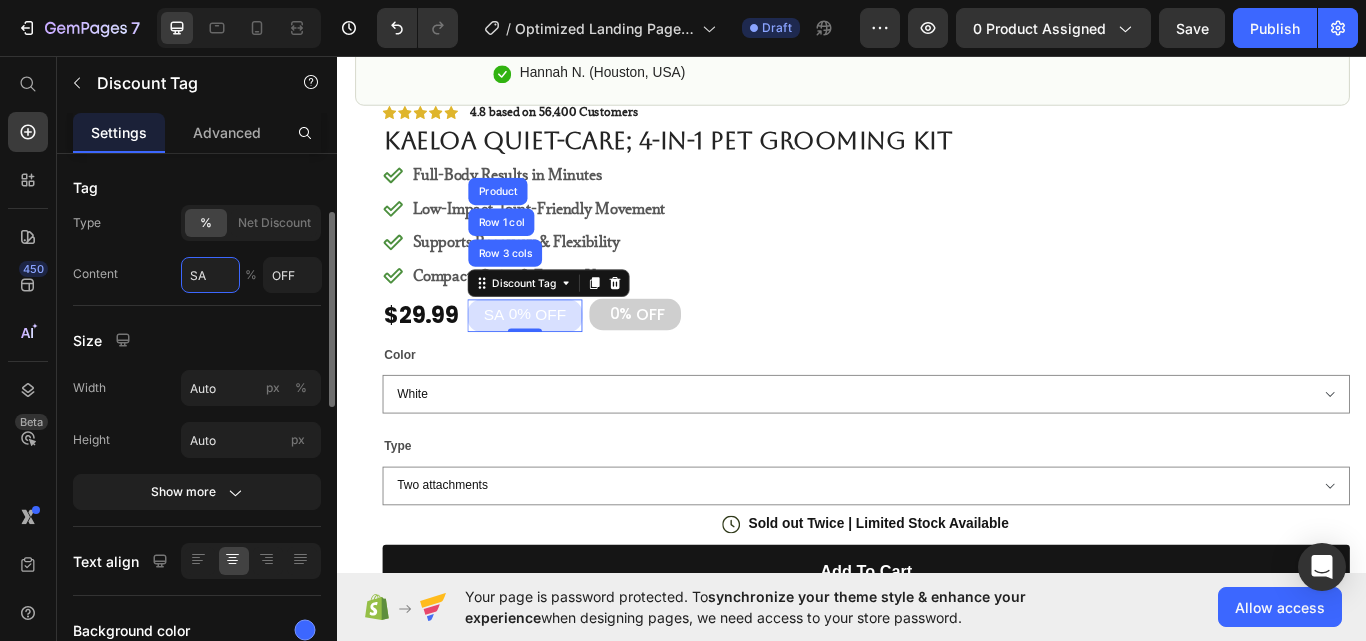 type on "S" 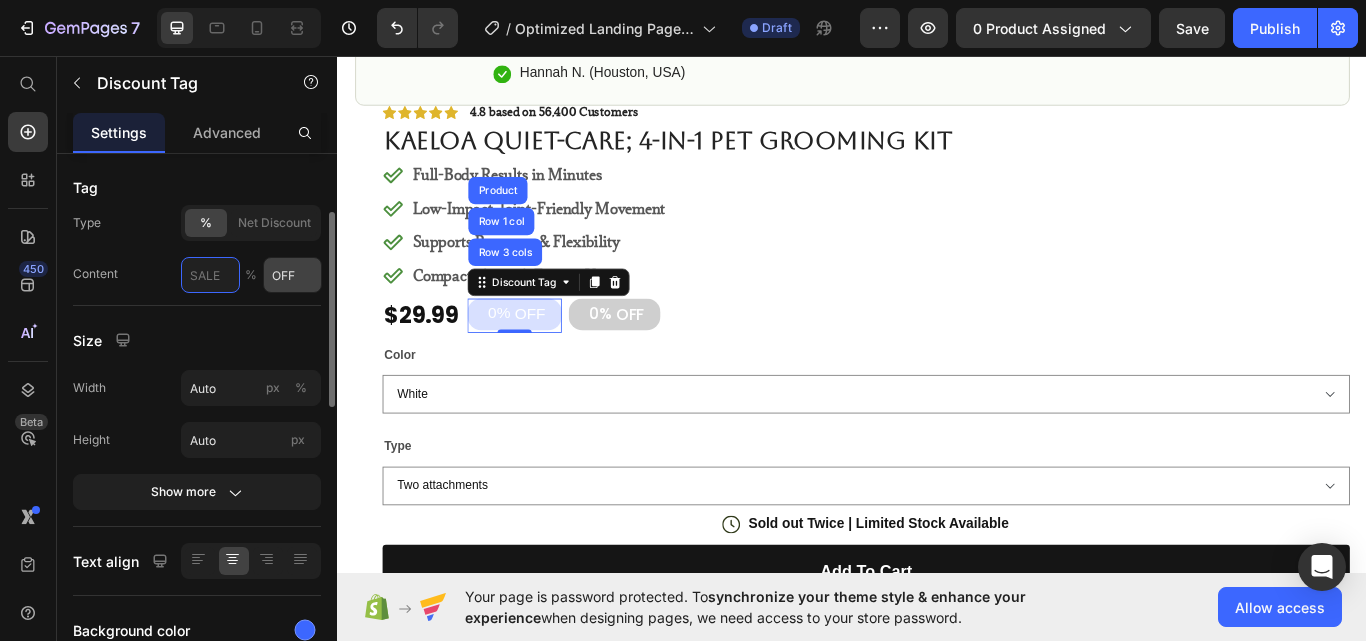 type 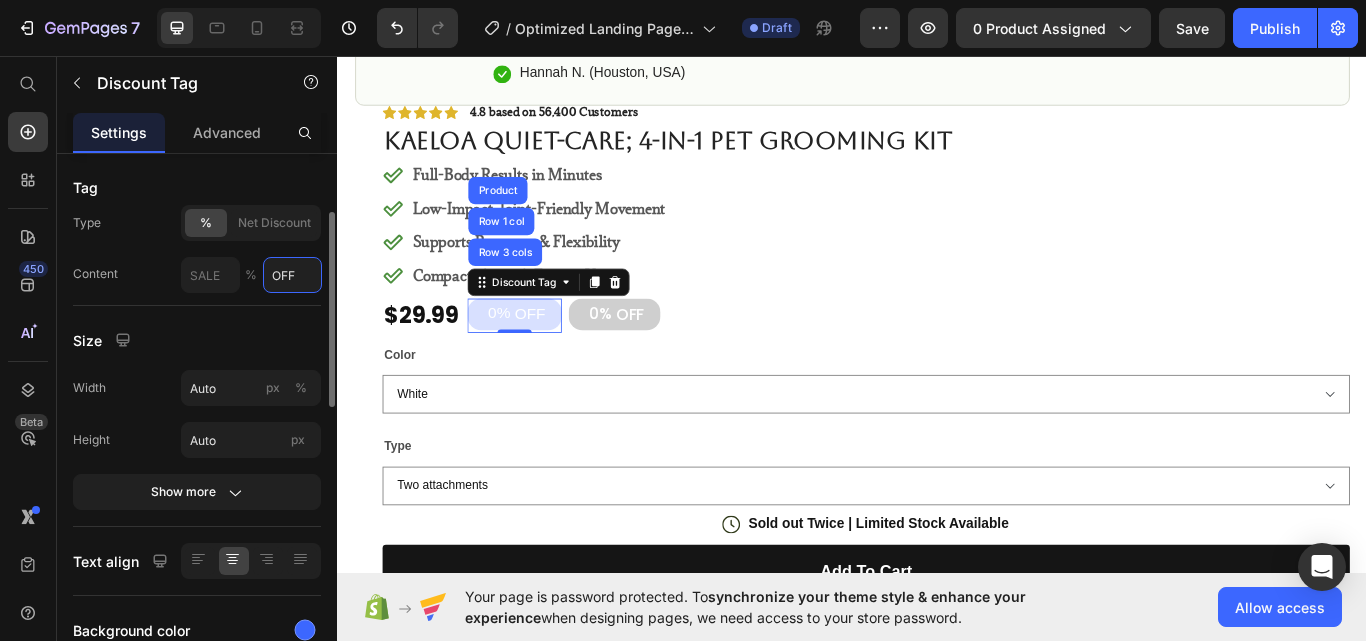 click on "OFF" at bounding box center (292, 275) 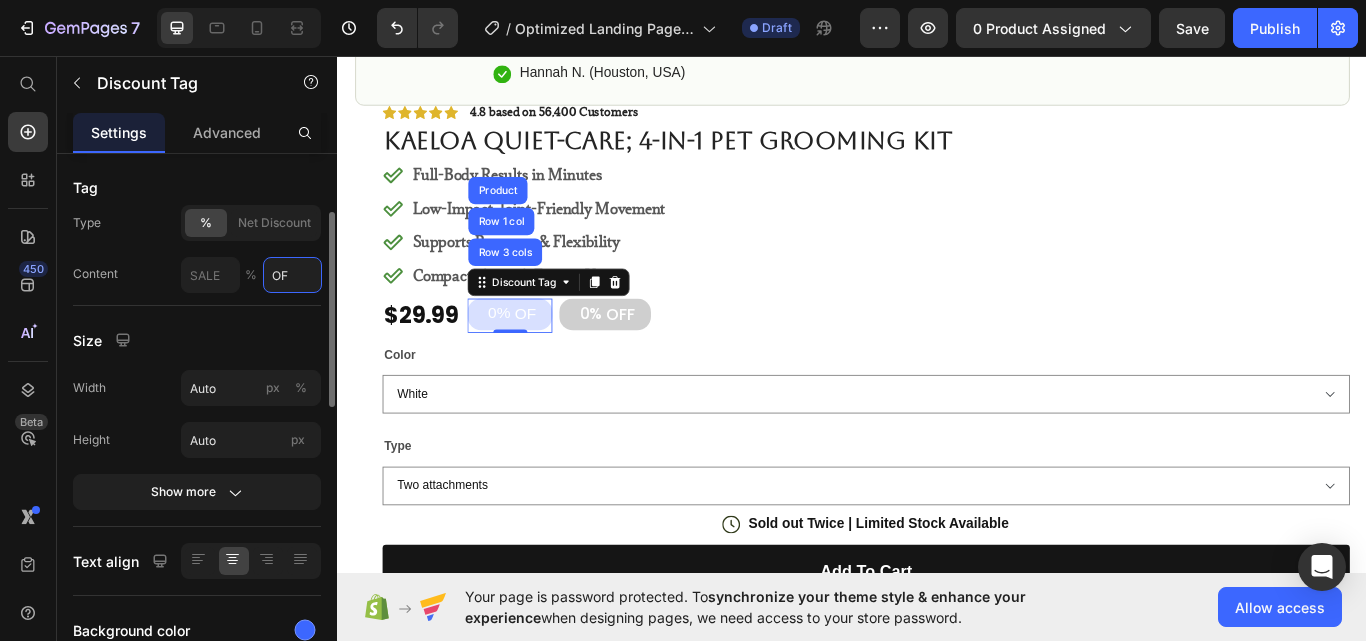 type on "O" 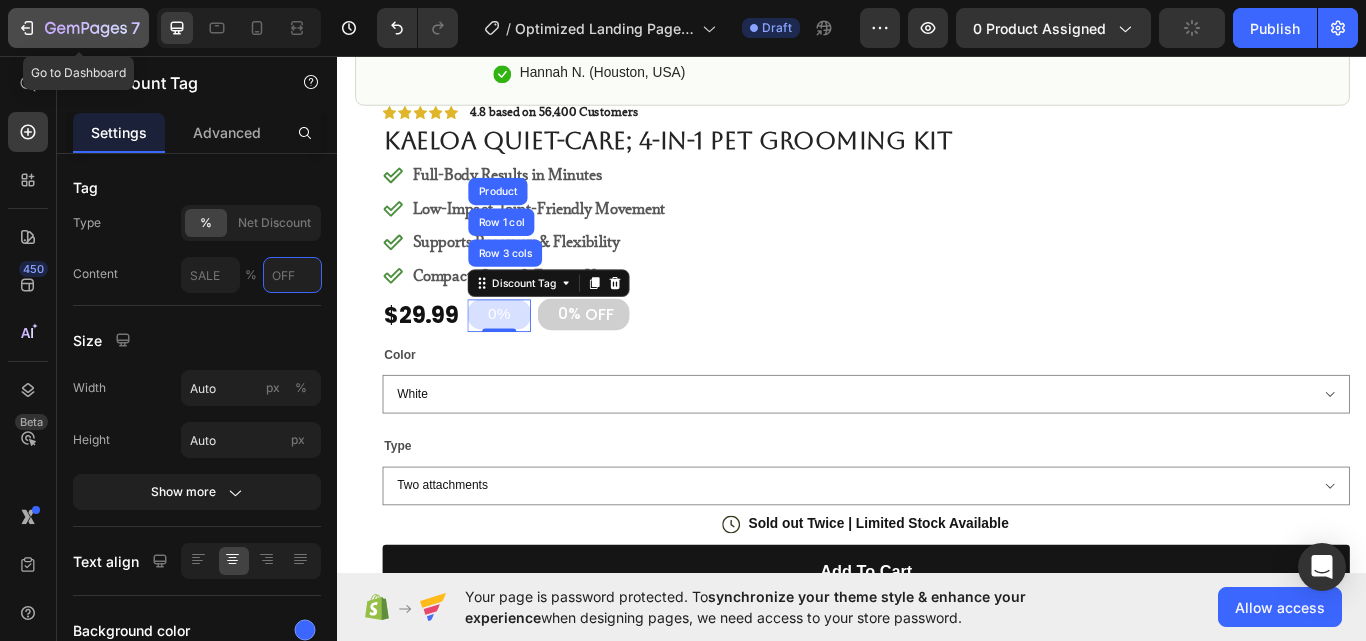 type 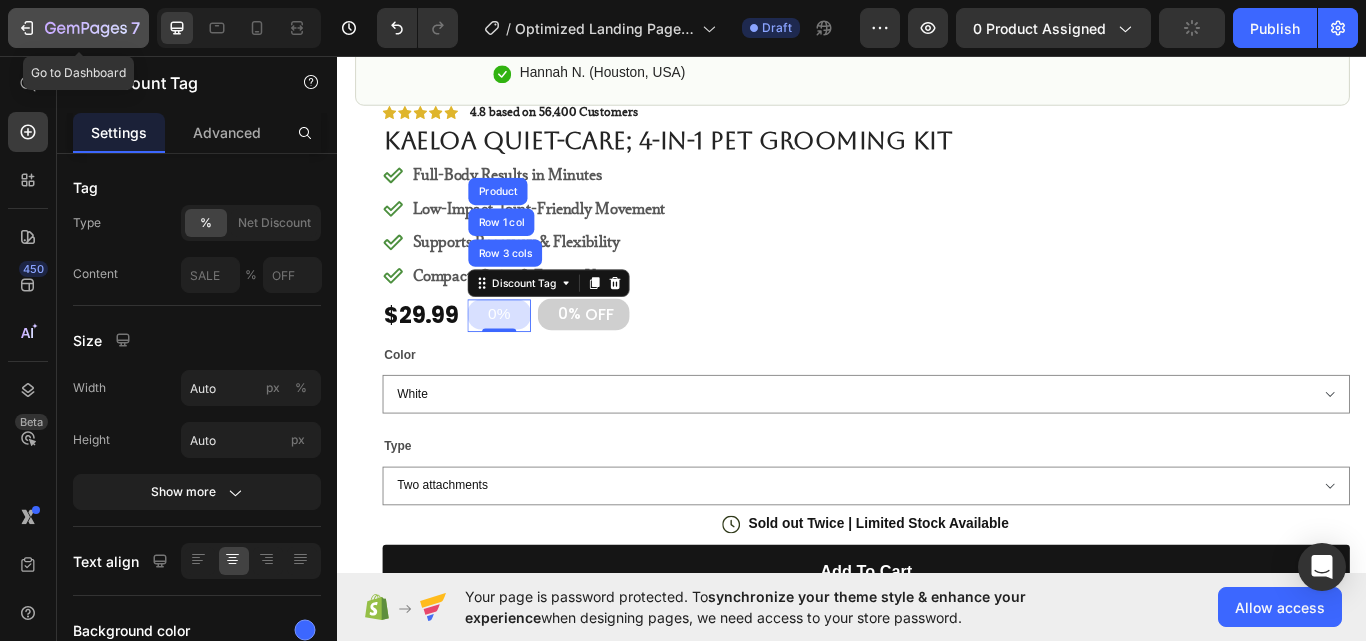 click on "7" 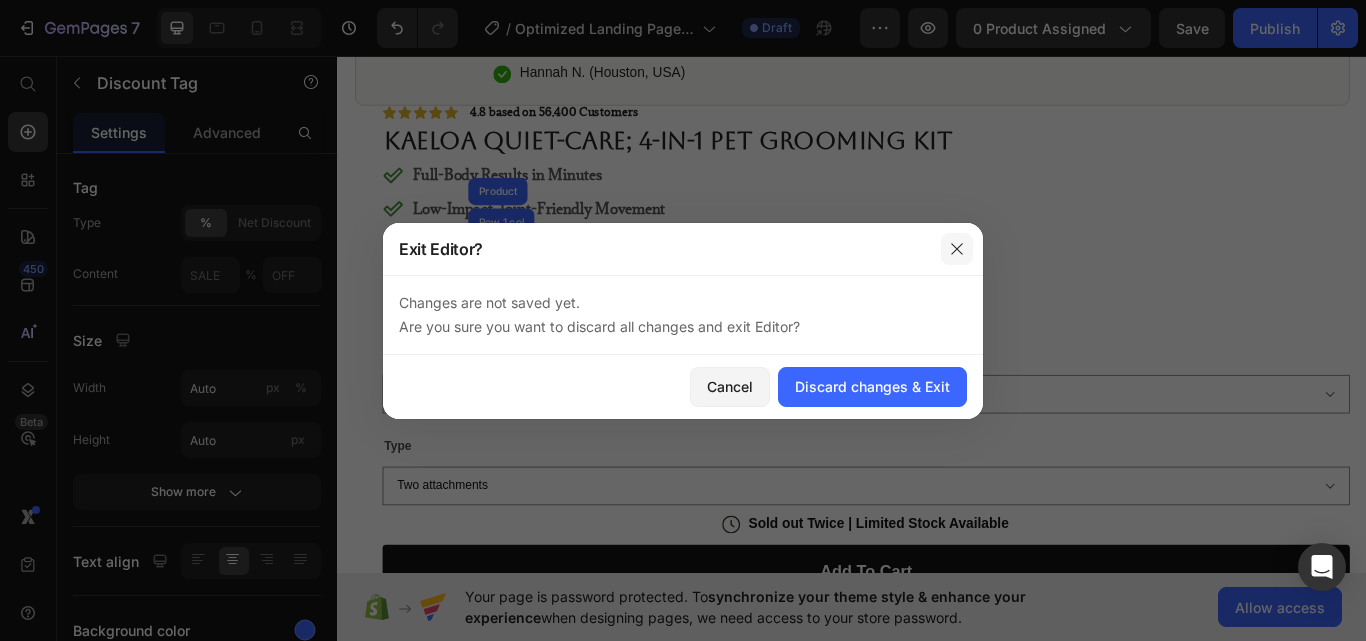 click 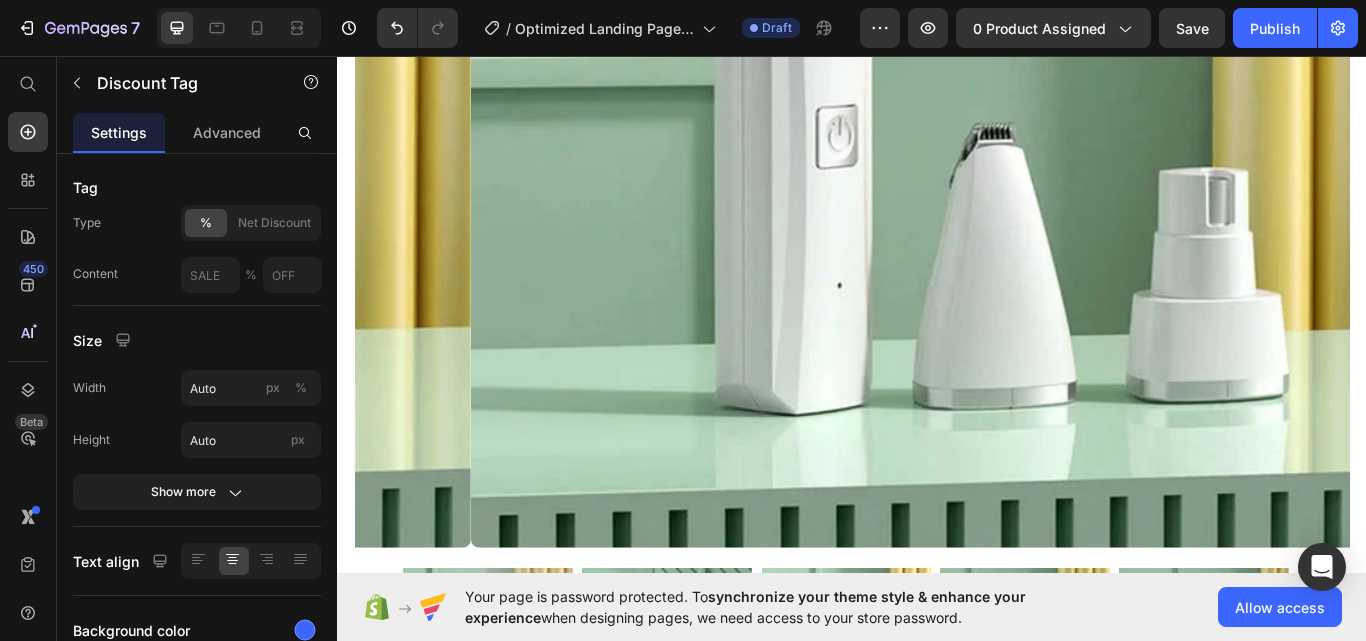 scroll, scrollTop: 1053, scrollLeft: 0, axis: vertical 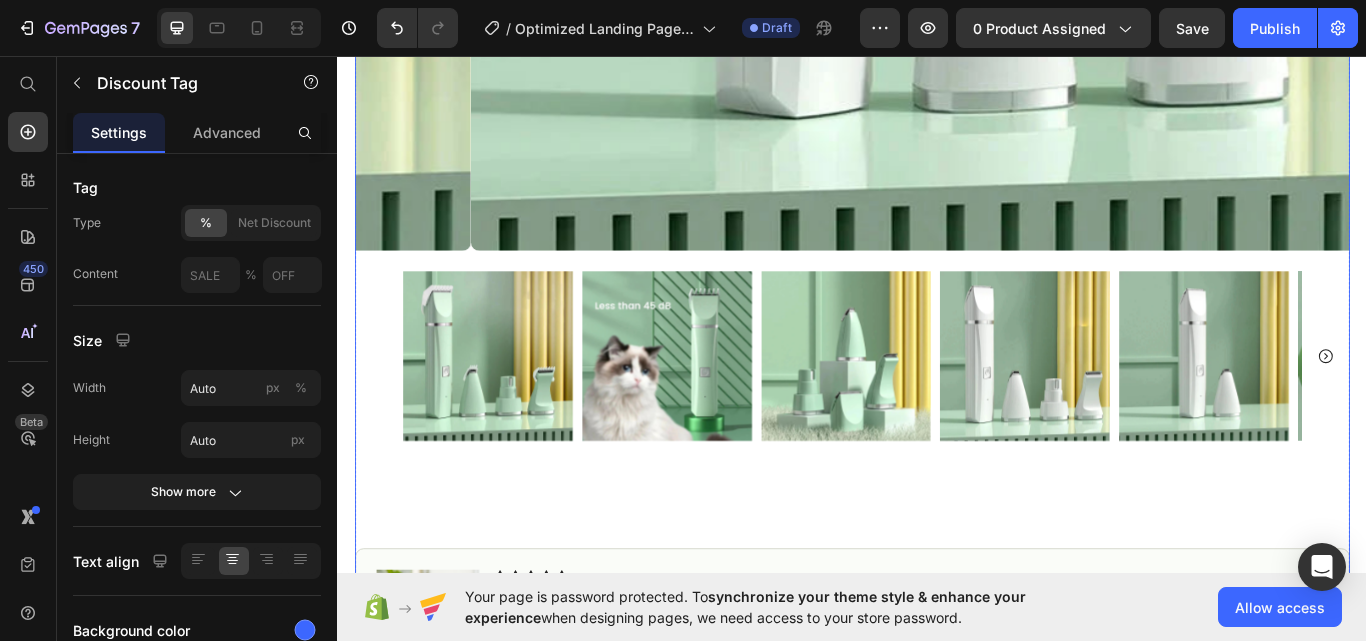 click at bounding box center (930, 407) 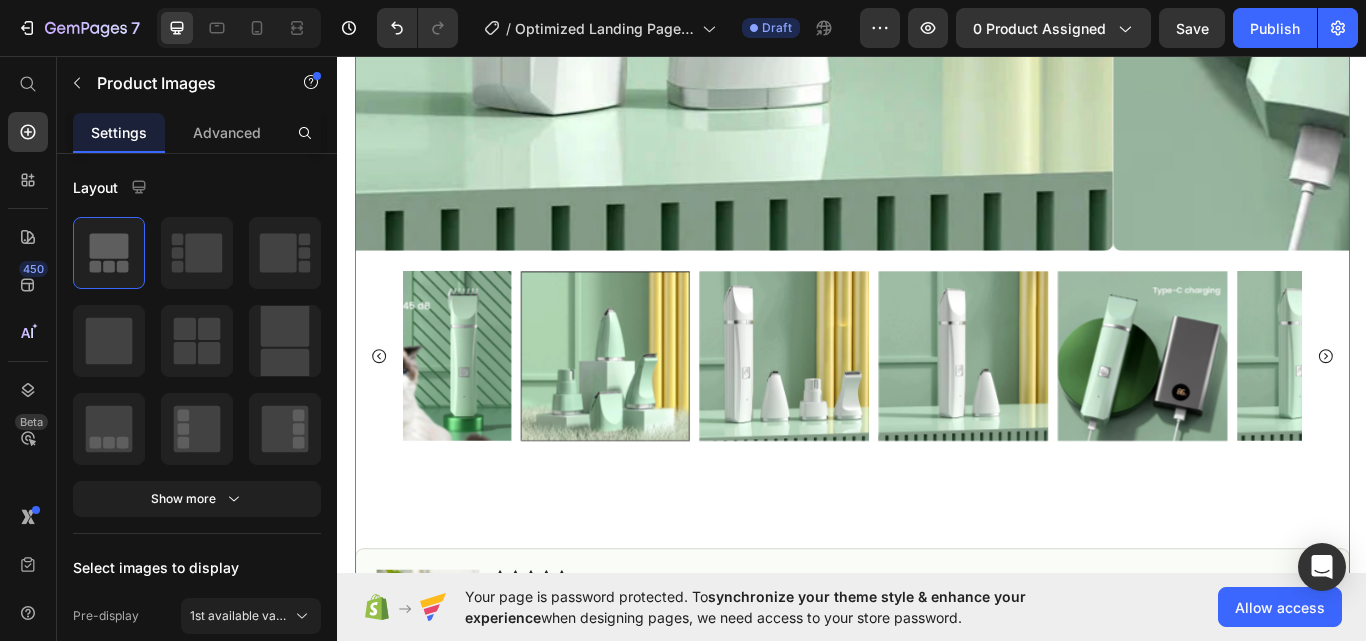 scroll, scrollTop: 0, scrollLeft: 0, axis: both 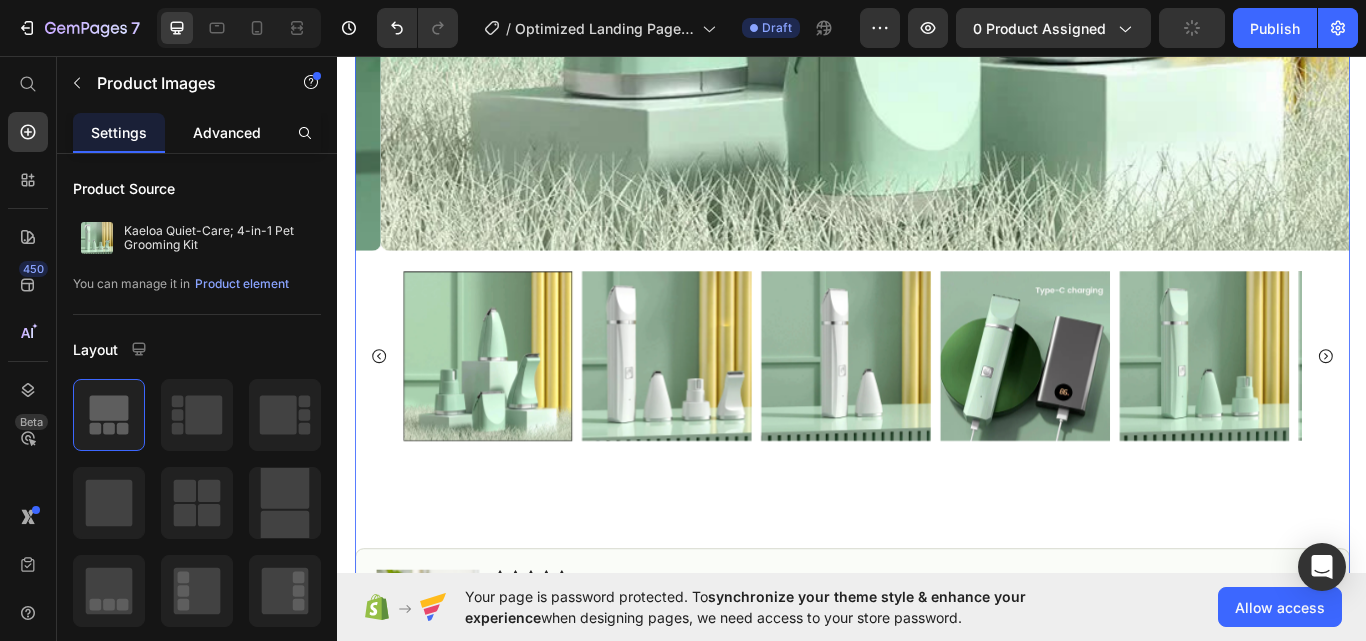 click on "Advanced" at bounding box center [227, 132] 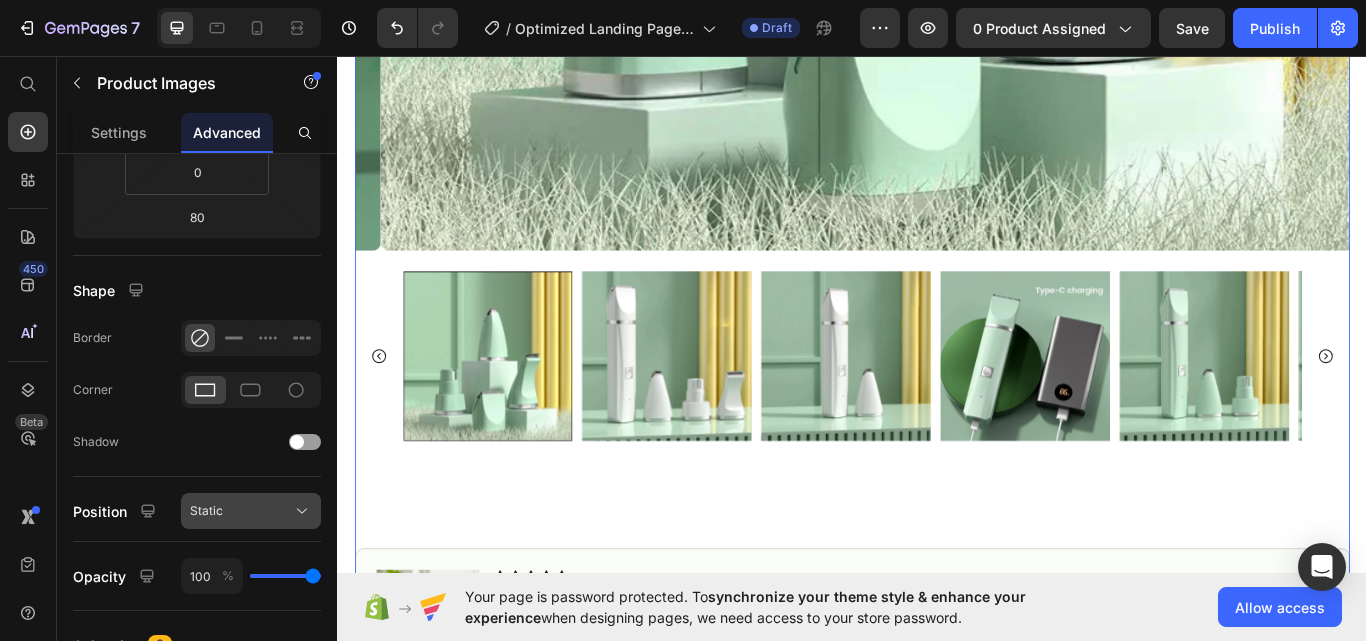 scroll, scrollTop: 14, scrollLeft: 0, axis: vertical 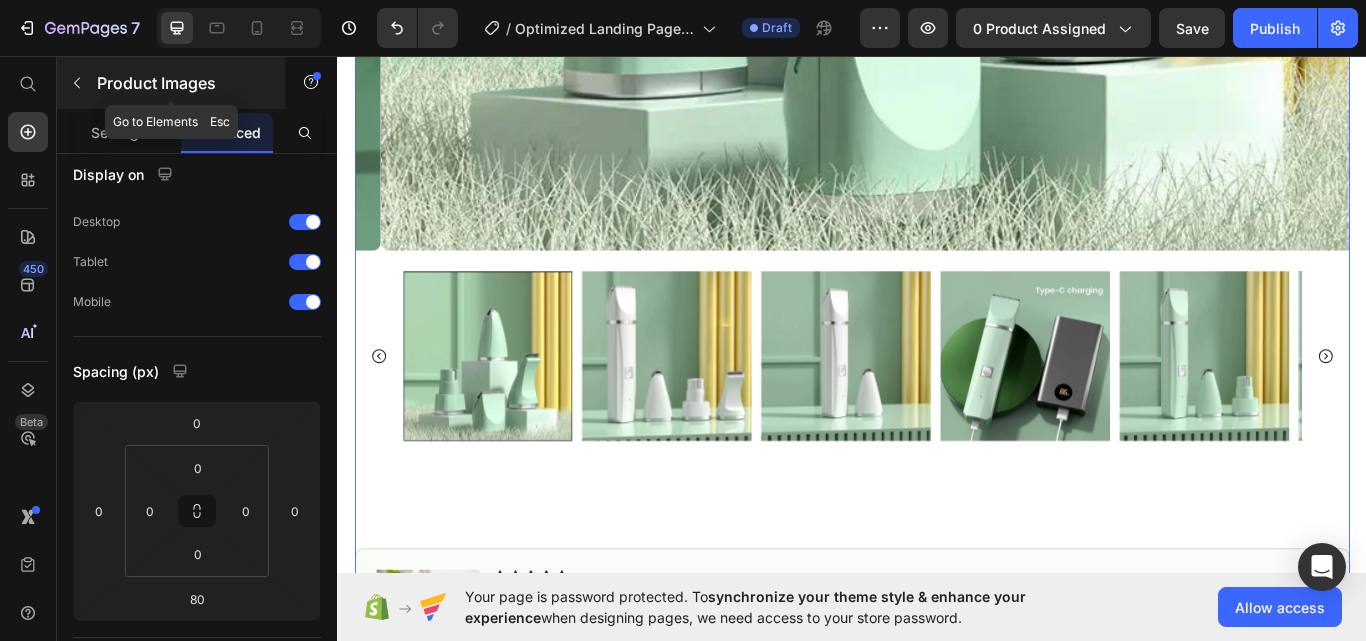 click 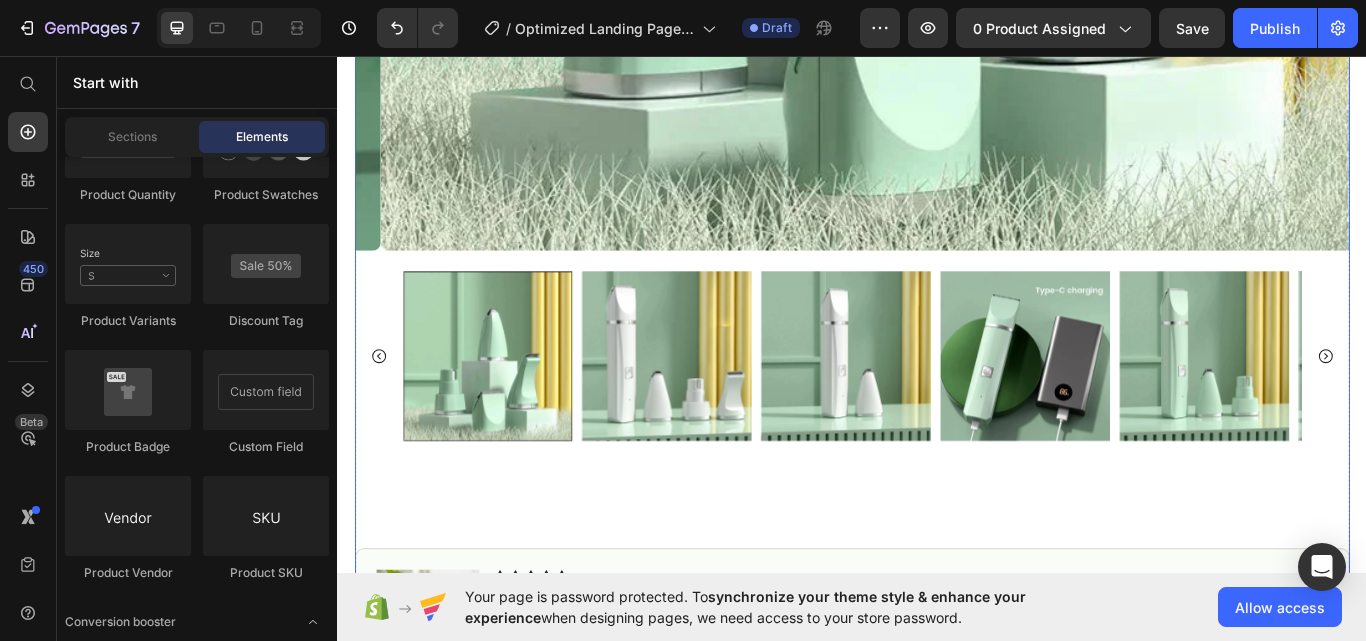 click 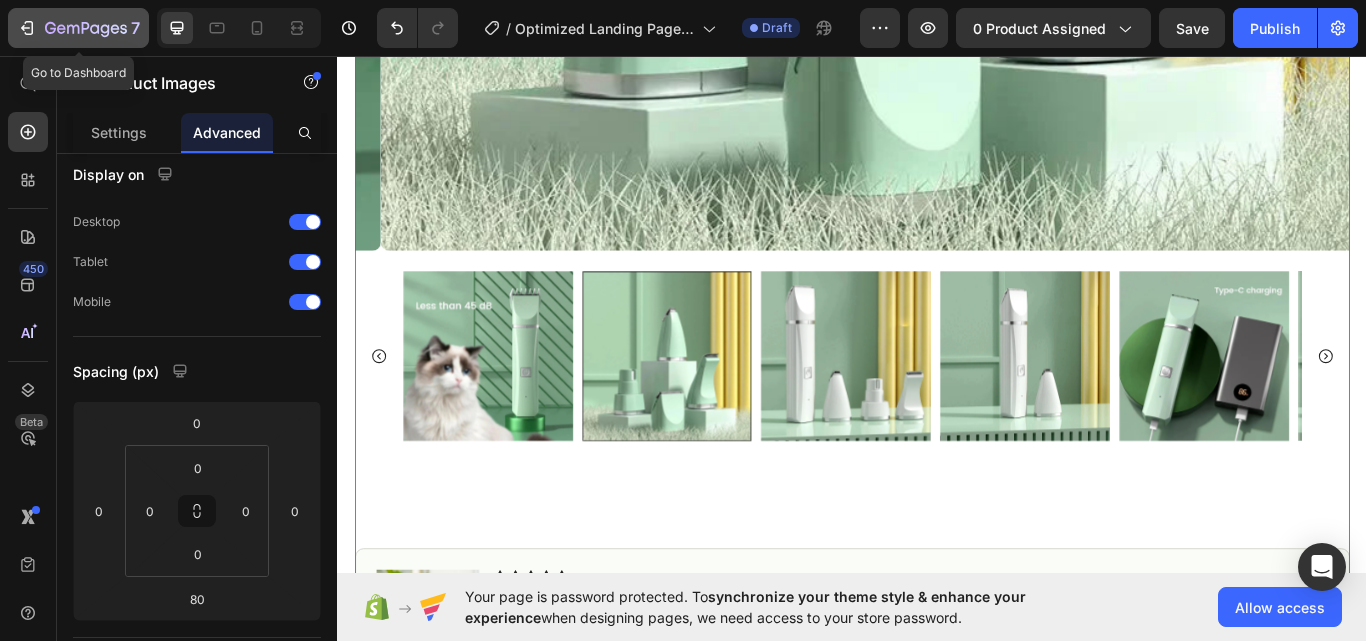click 